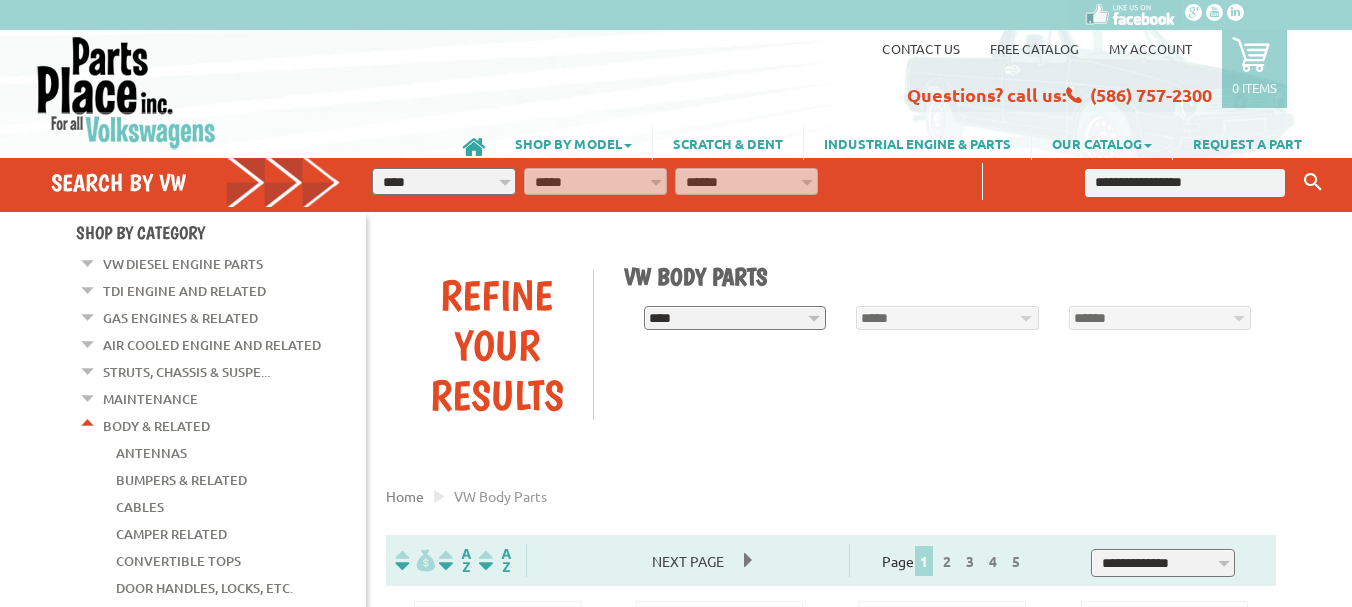 scroll, scrollTop: 0, scrollLeft: 0, axis: both 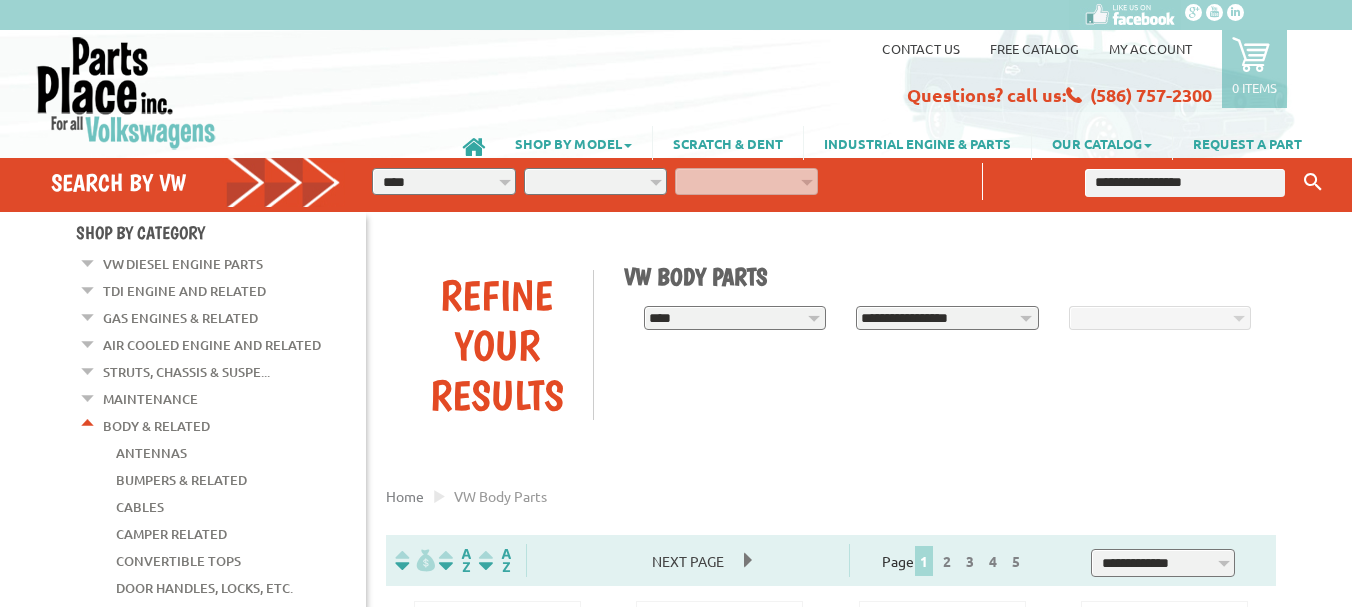 click on "**********" at bounding box center [947, 318] 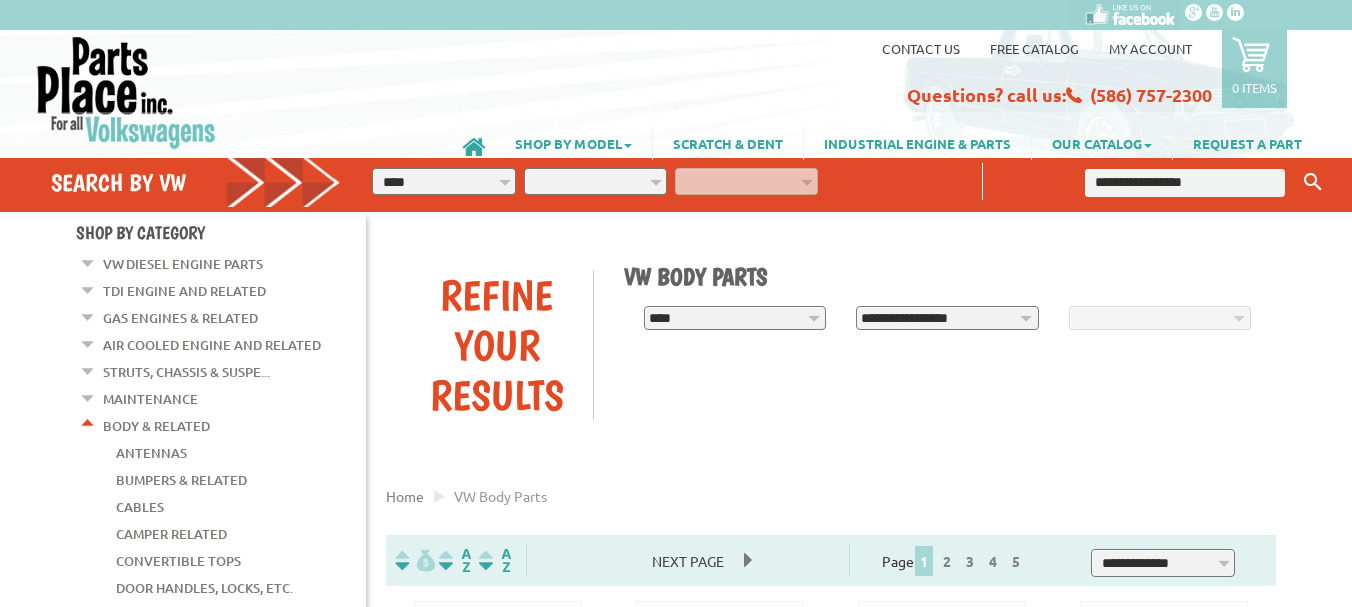 select on "*********" 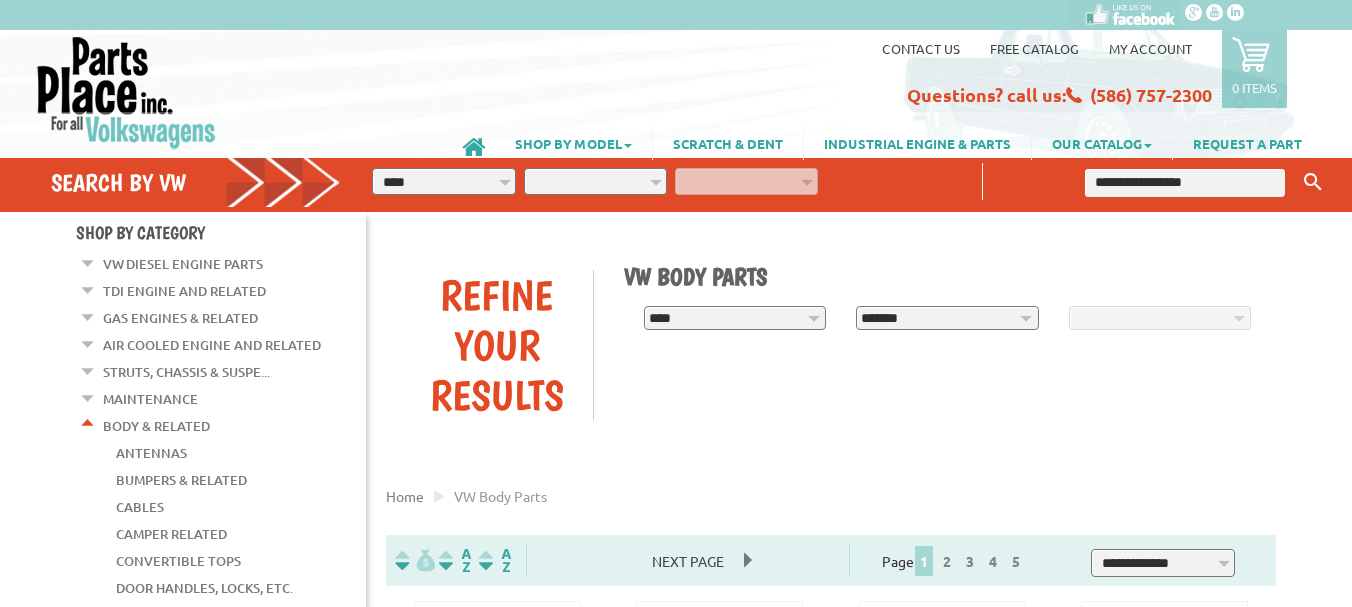 click on "**********" at bounding box center [947, 318] 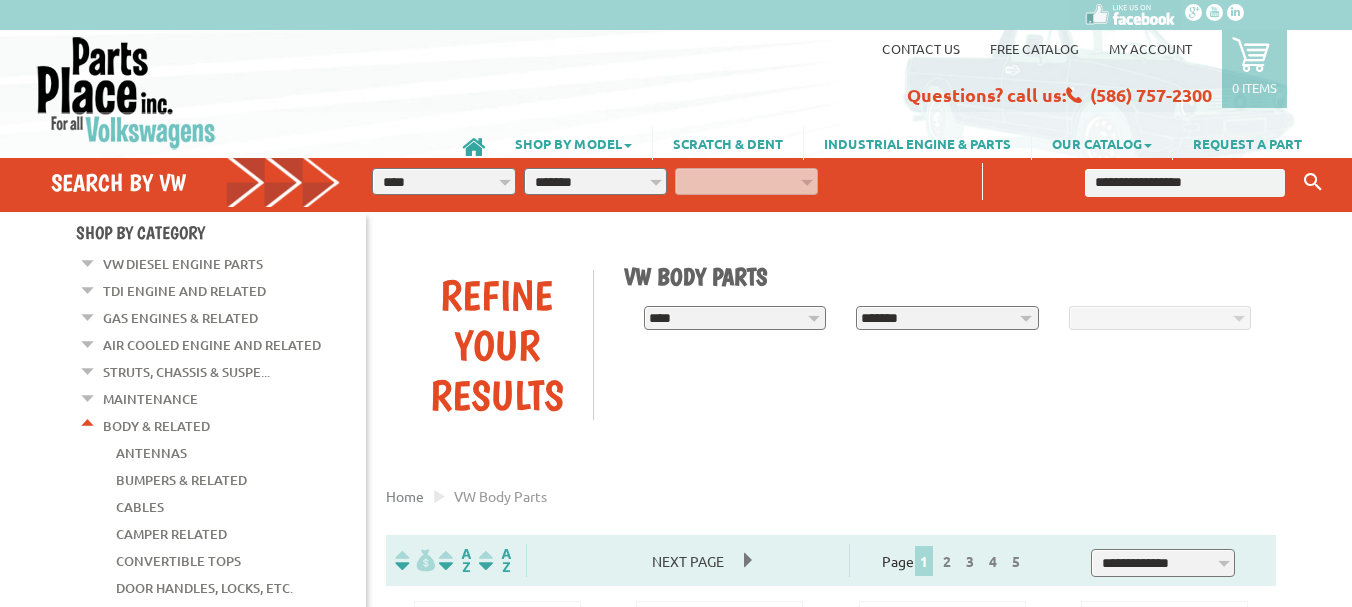 select on "*********" 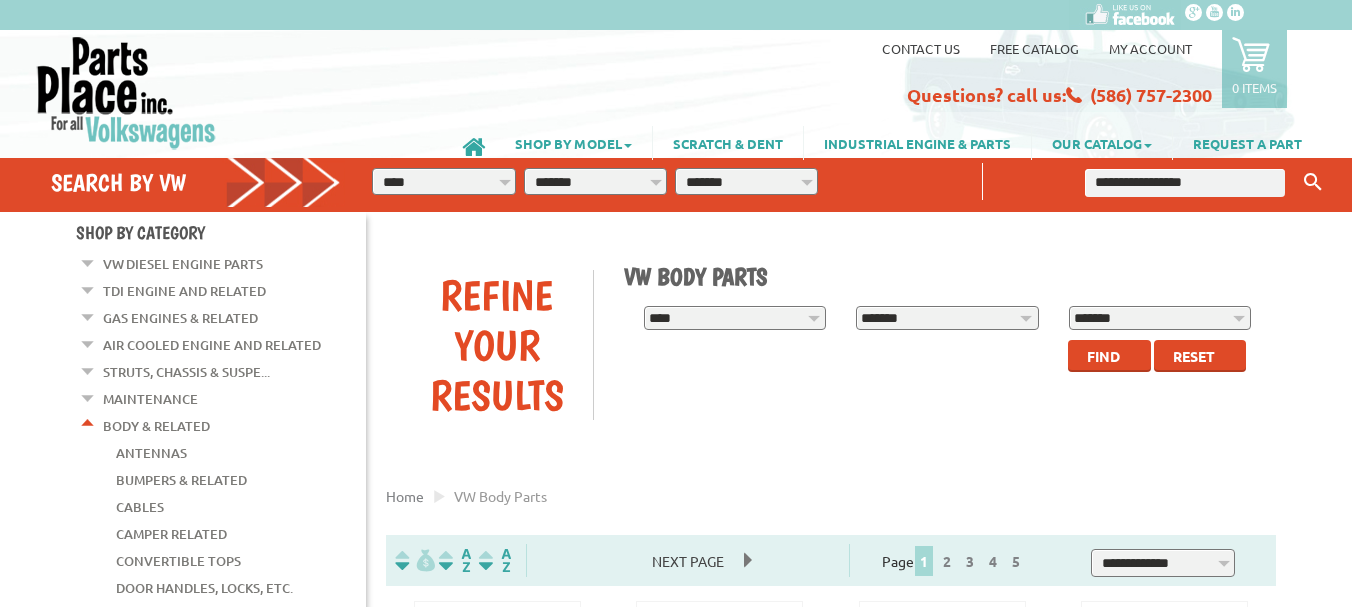 click on "**********" at bounding box center [1160, 318] 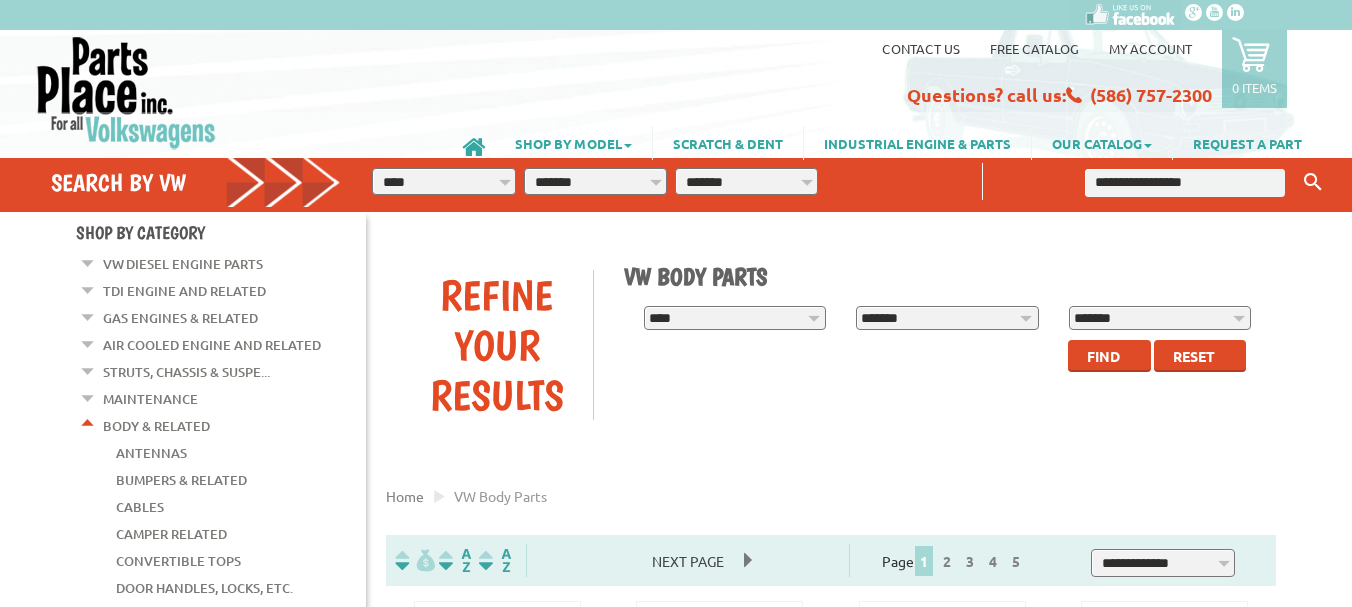 click on "Find" at bounding box center (1103, 356) 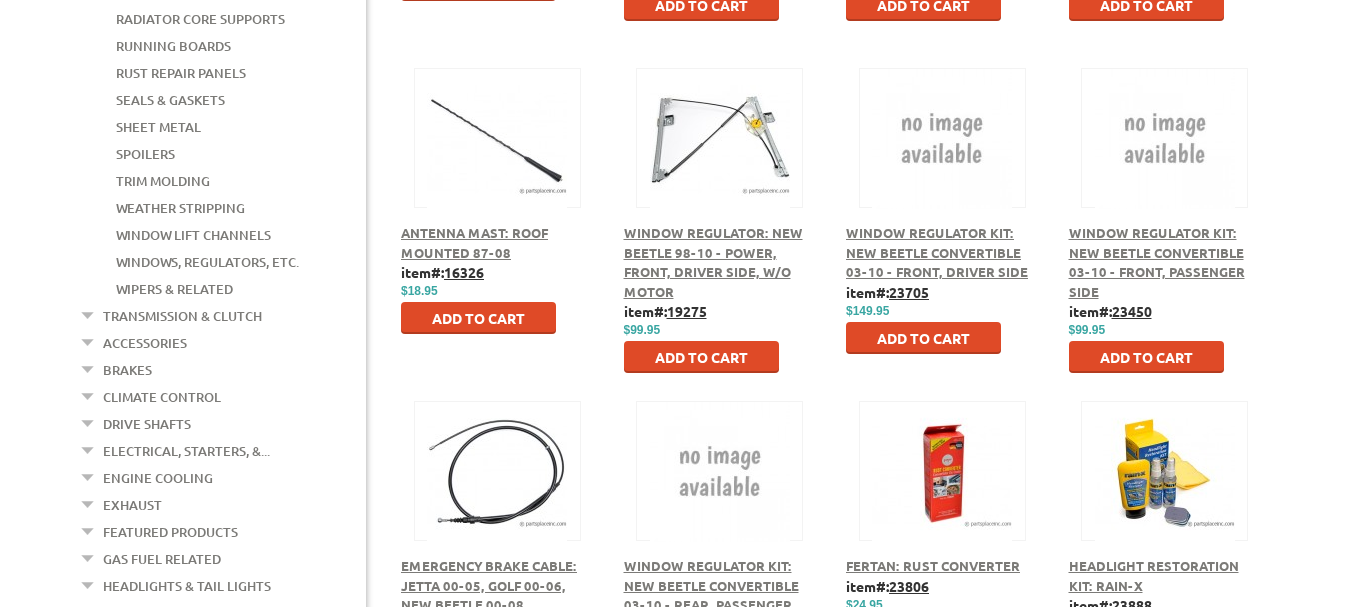 scroll, scrollTop: 800, scrollLeft: 0, axis: vertical 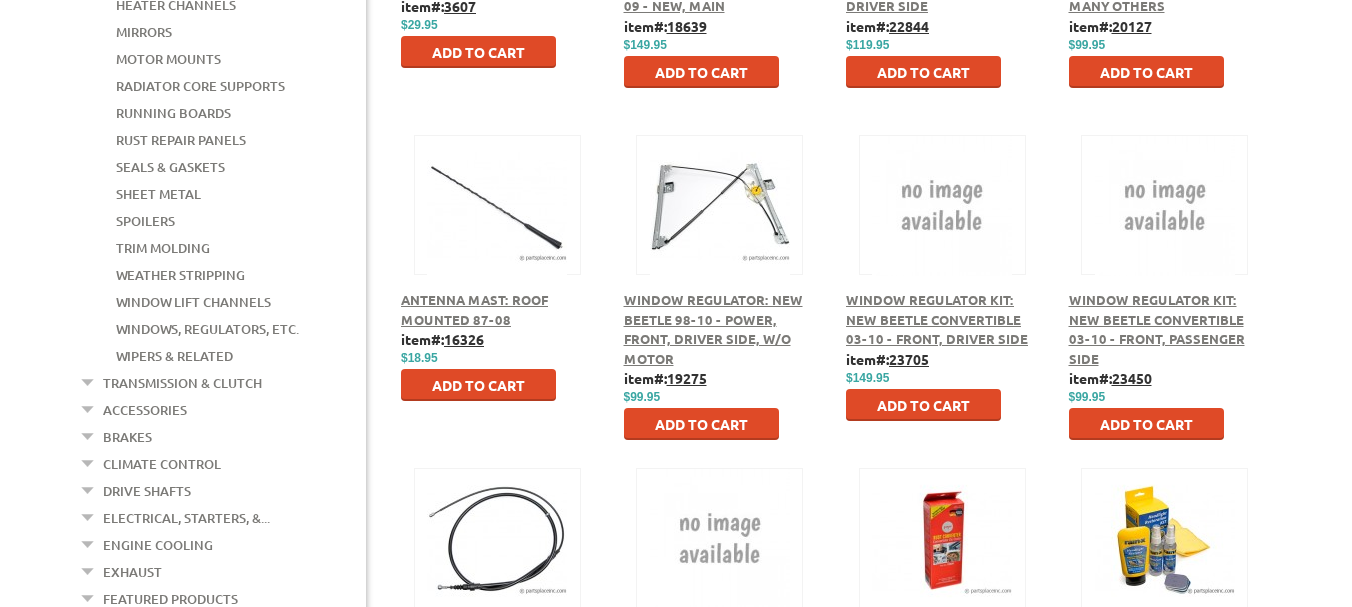 click on "Window Regulator Kit: New Beetle Convertible 03-10 - Front, Passenger Side" at bounding box center (1157, 329) 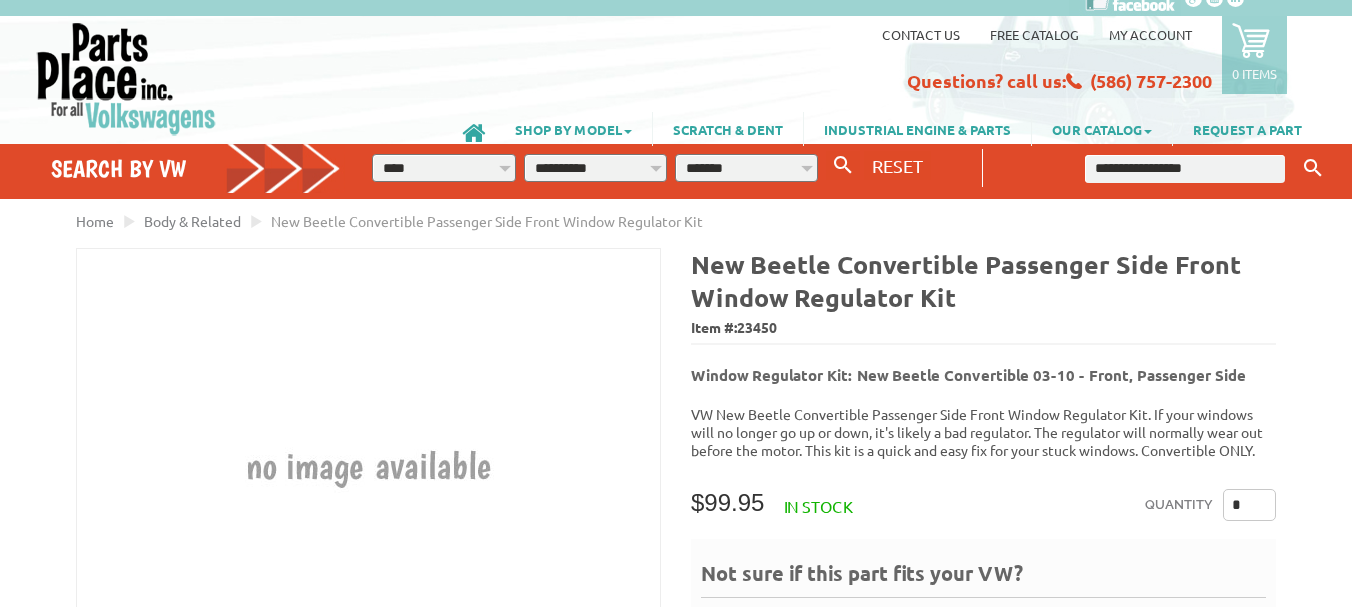 scroll, scrollTop: 200, scrollLeft: 0, axis: vertical 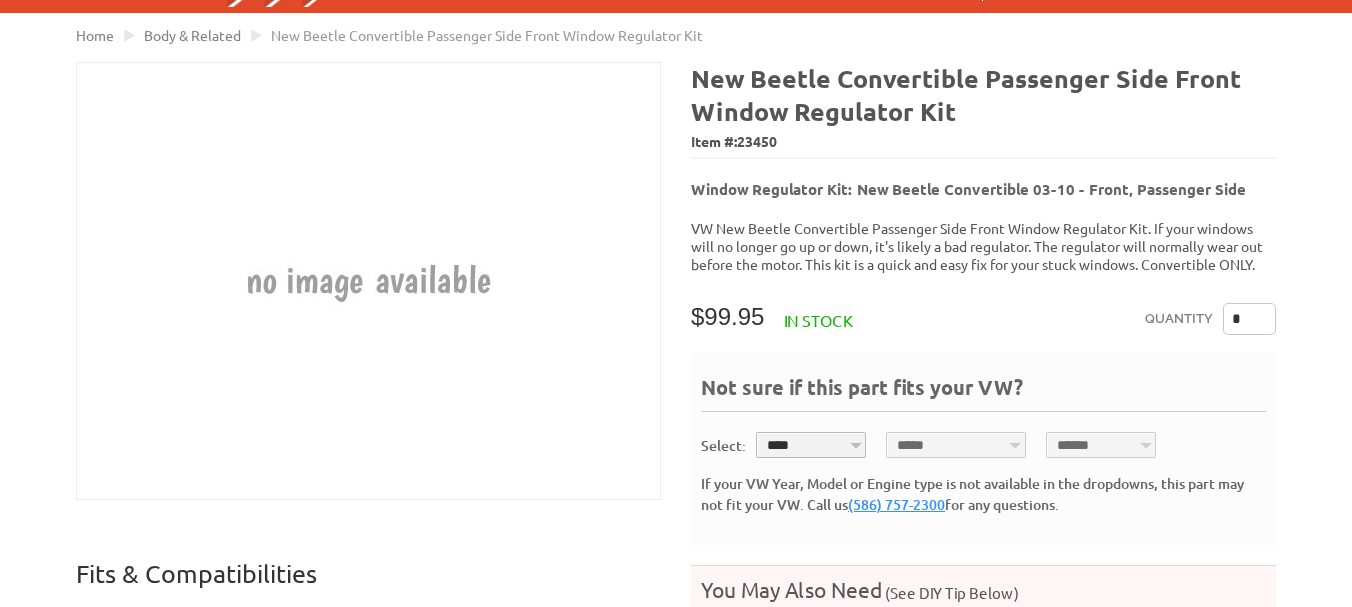 drag, startPoint x: 1256, startPoint y: 299, endPoint x: 1182, endPoint y: 305, distance: 74.24284 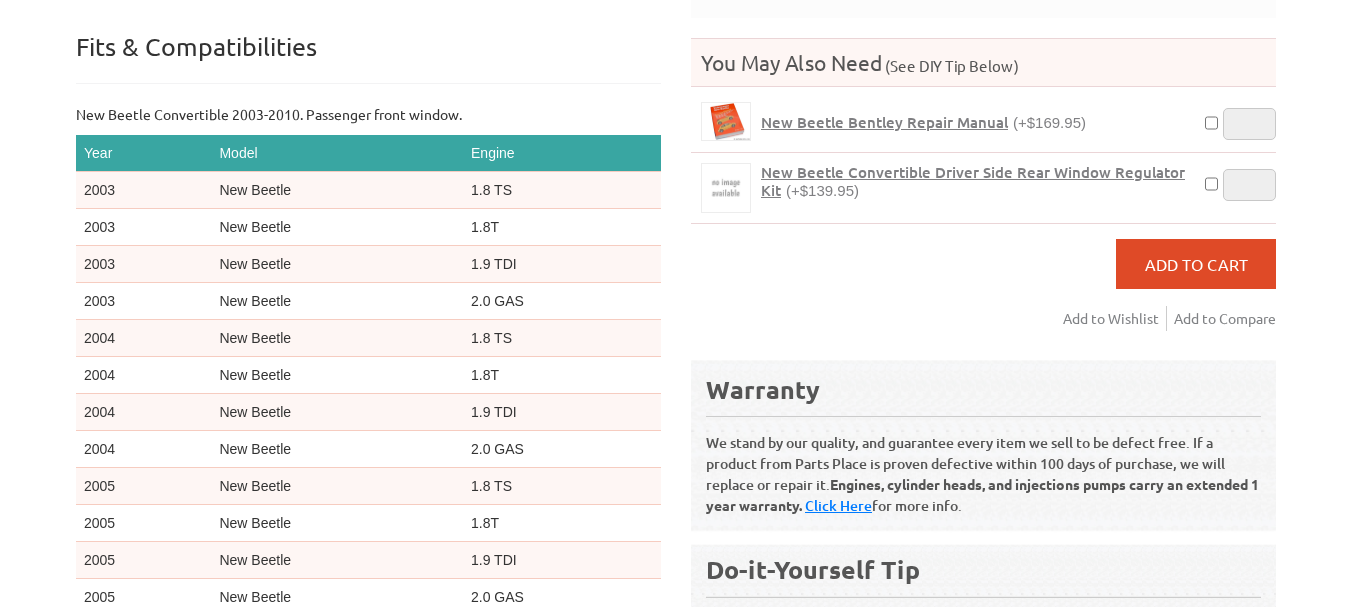 scroll, scrollTop: 600, scrollLeft: 0, axis: vertical 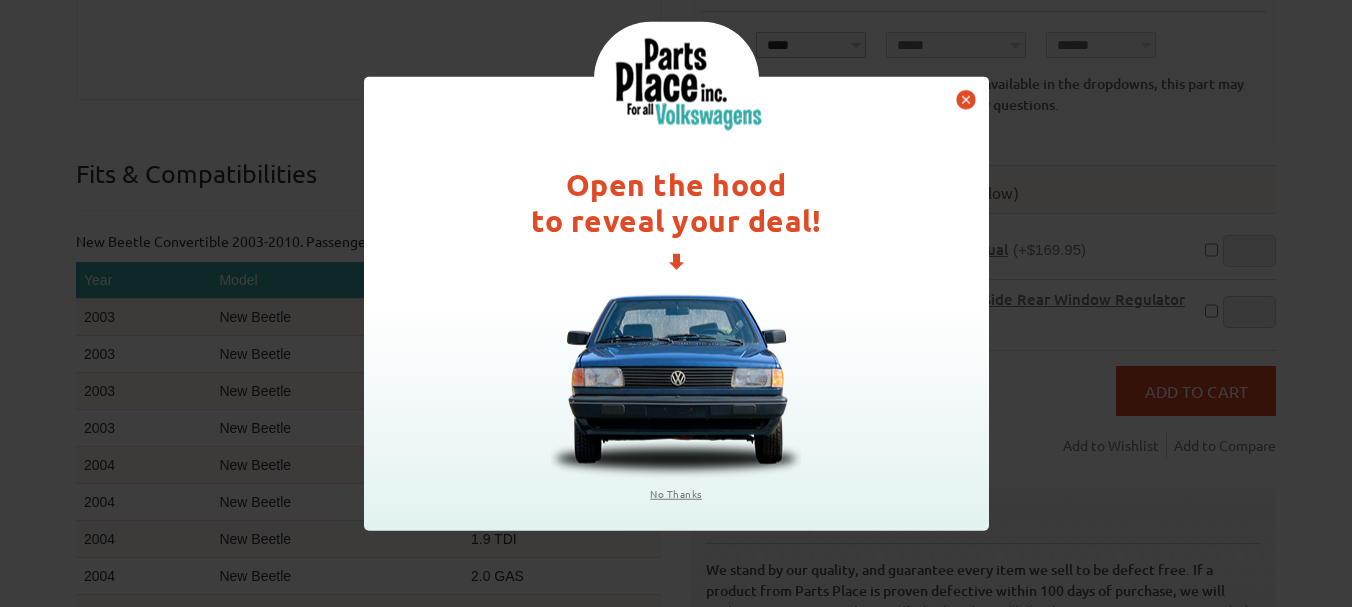 type on "*" 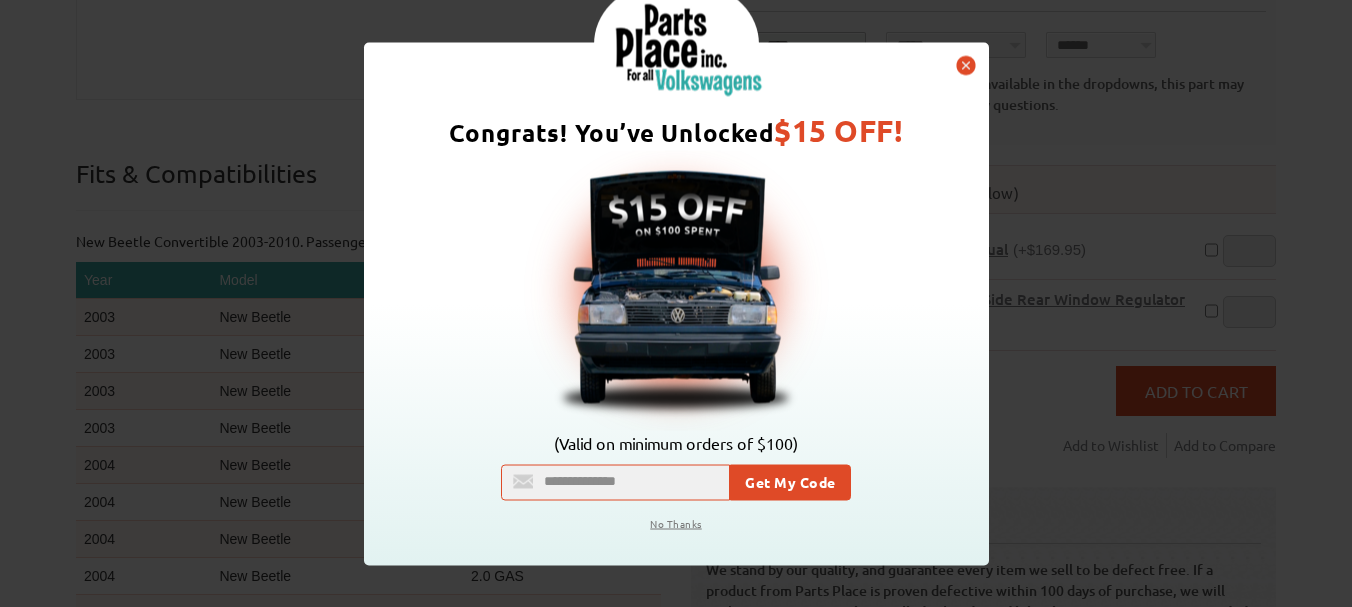 click at bounding box center (615, 482) 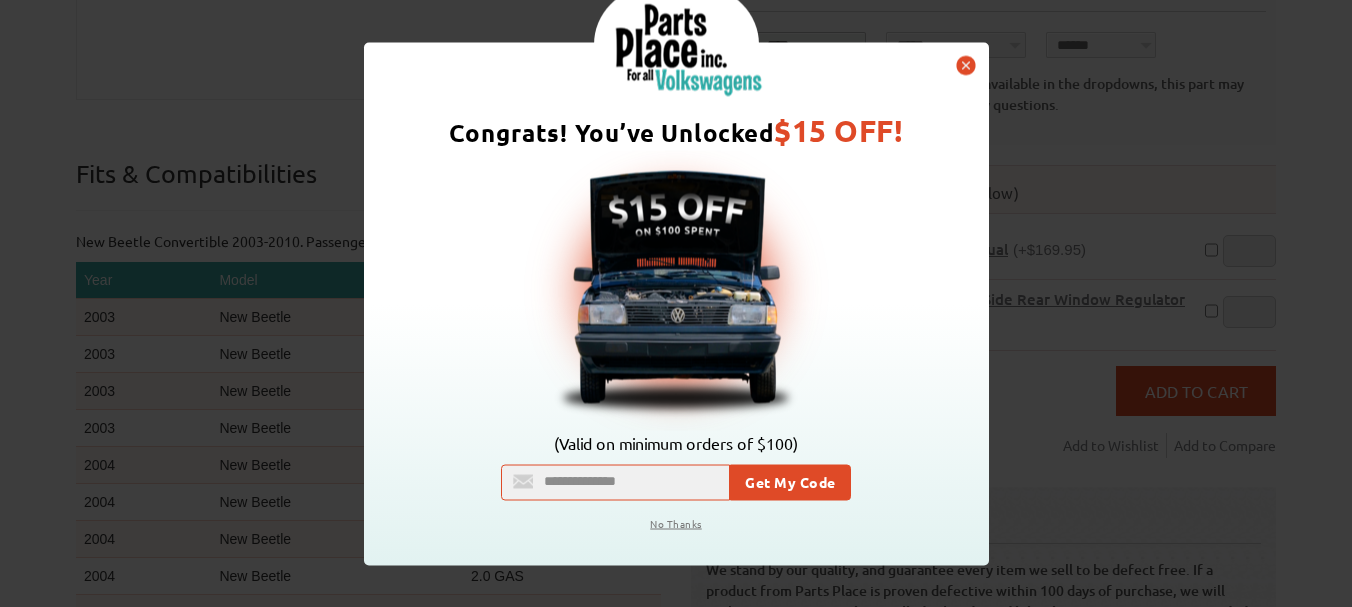 type on "**********" 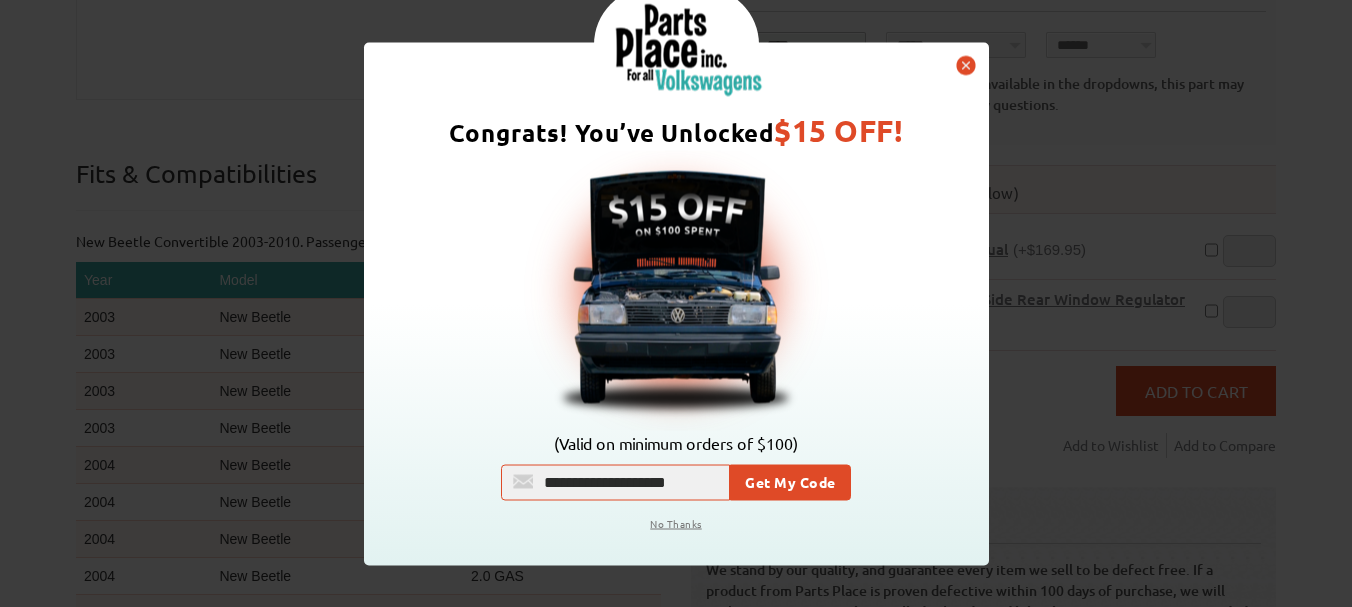 click on "Get My Code" at bounding box center [790, 482] 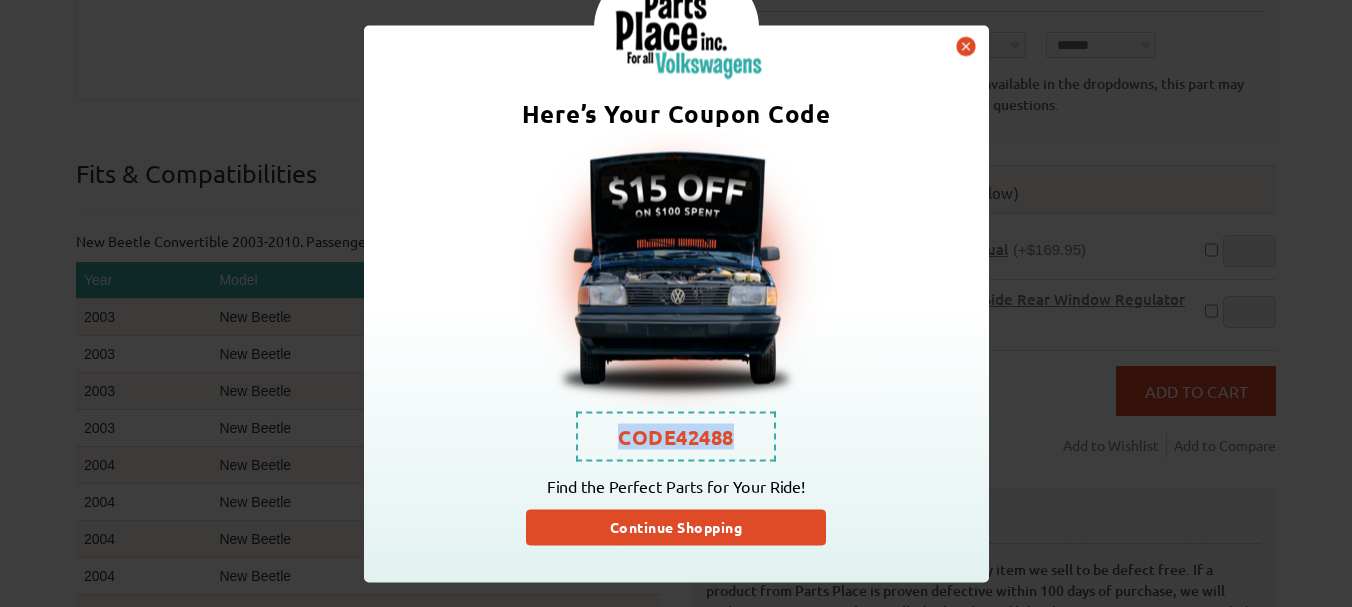 drag, startPoint x: 741, startPoint y: 437, endPoint x: 606, endPoint y: 431, distance: 135.13327 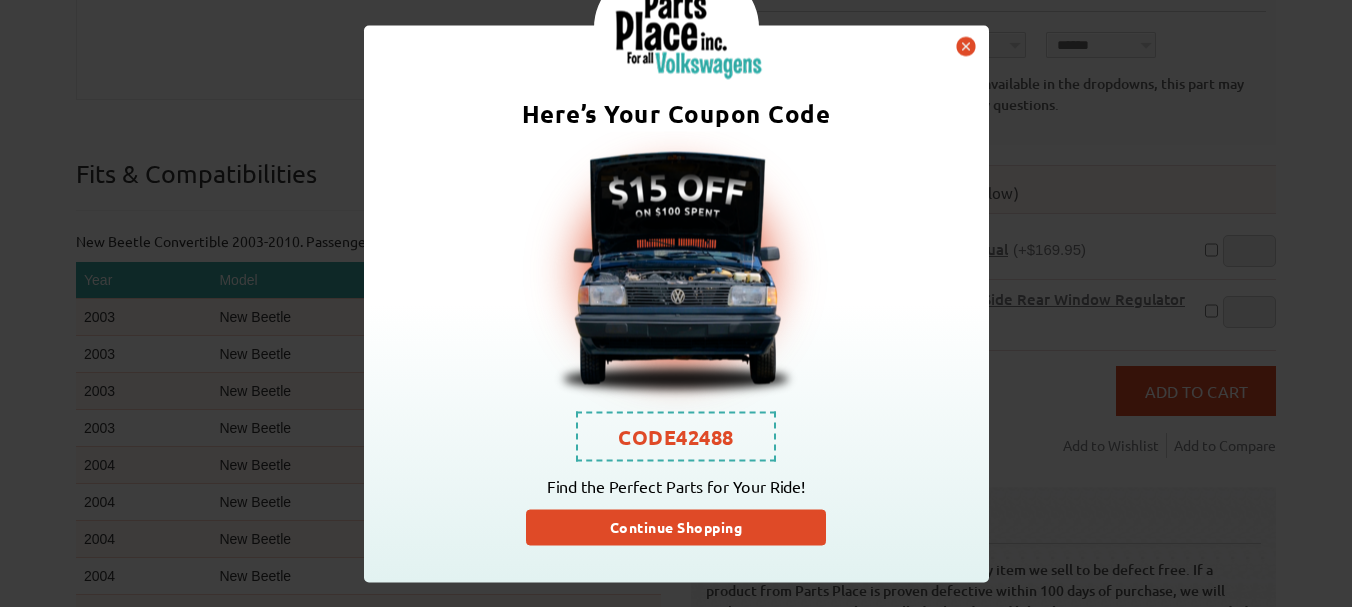 click on "Continue Shopping" at bounding box center (676, 527) 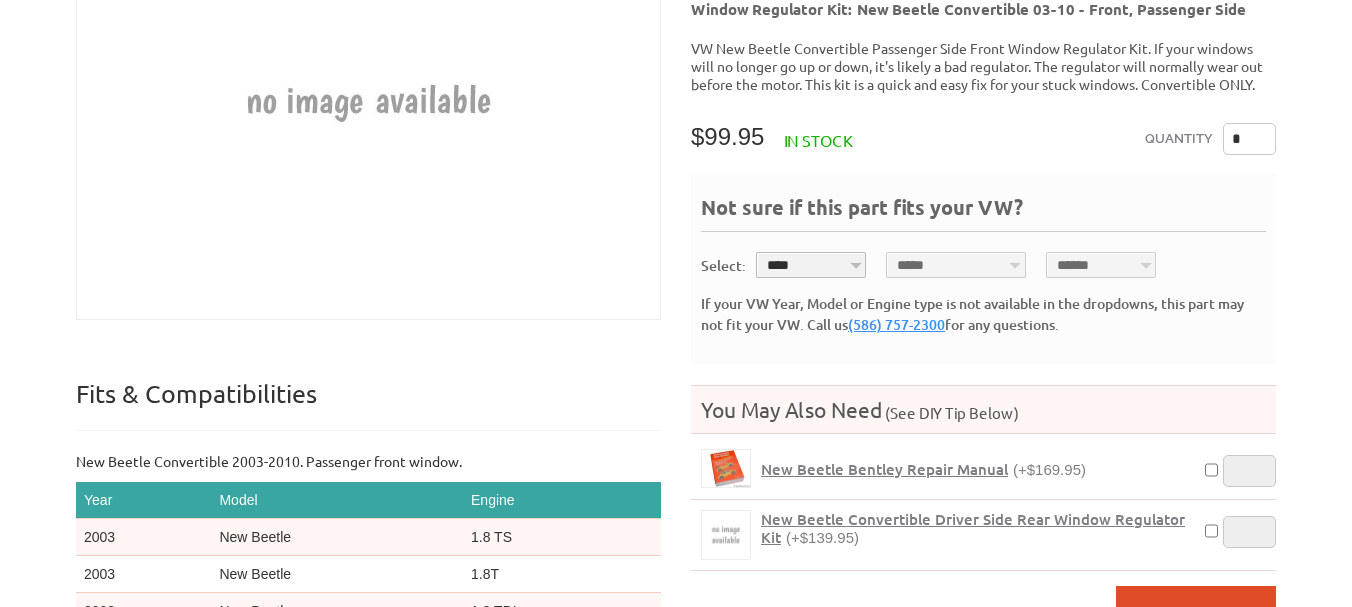 scroll, scrollTop: 429, scrollLeft: 0, axis: vertical 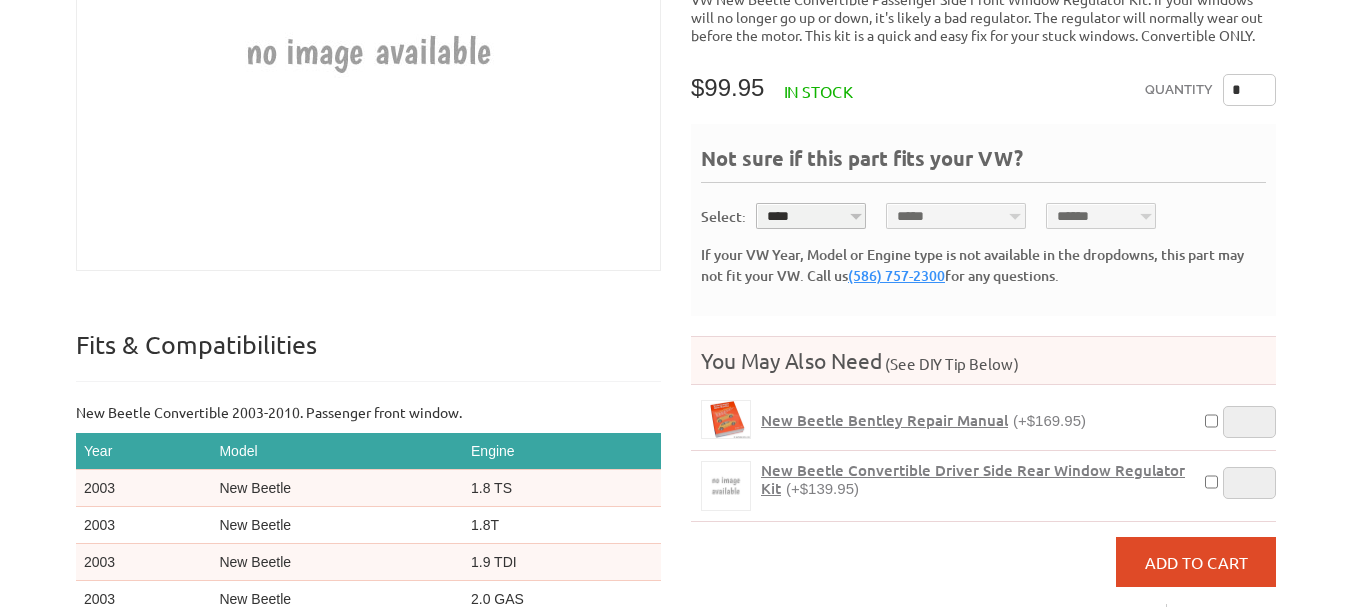 click on "**** **** **** **** **** **** **** **** ****" at bounding box center (811, 216) 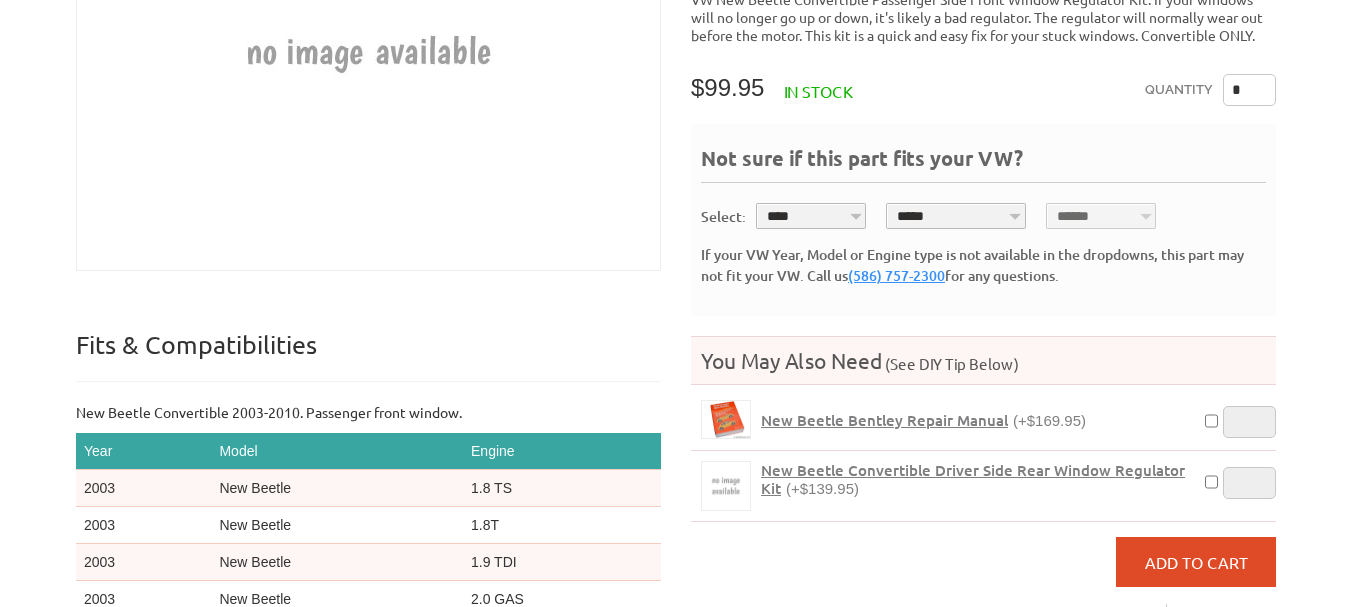 click on "**********" at bounding box center (956, 216) 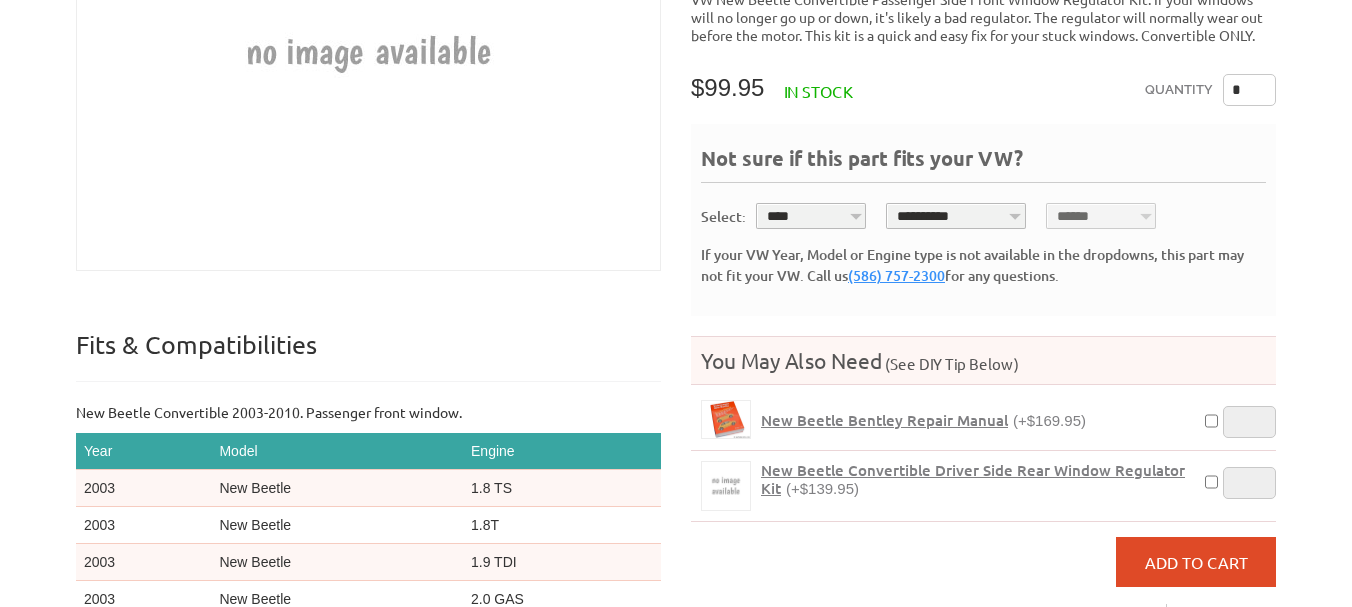 click on "**********" at bounding box center [956, 216] 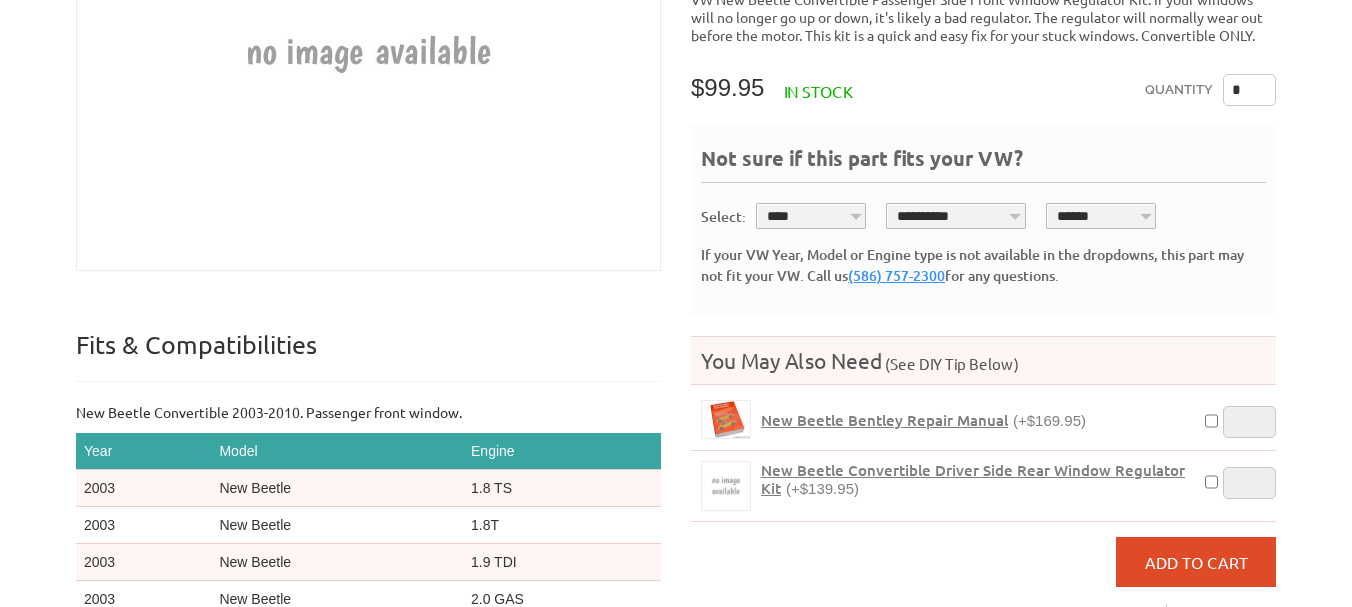 click on "****** *******" at bounding box center [1101, 216] 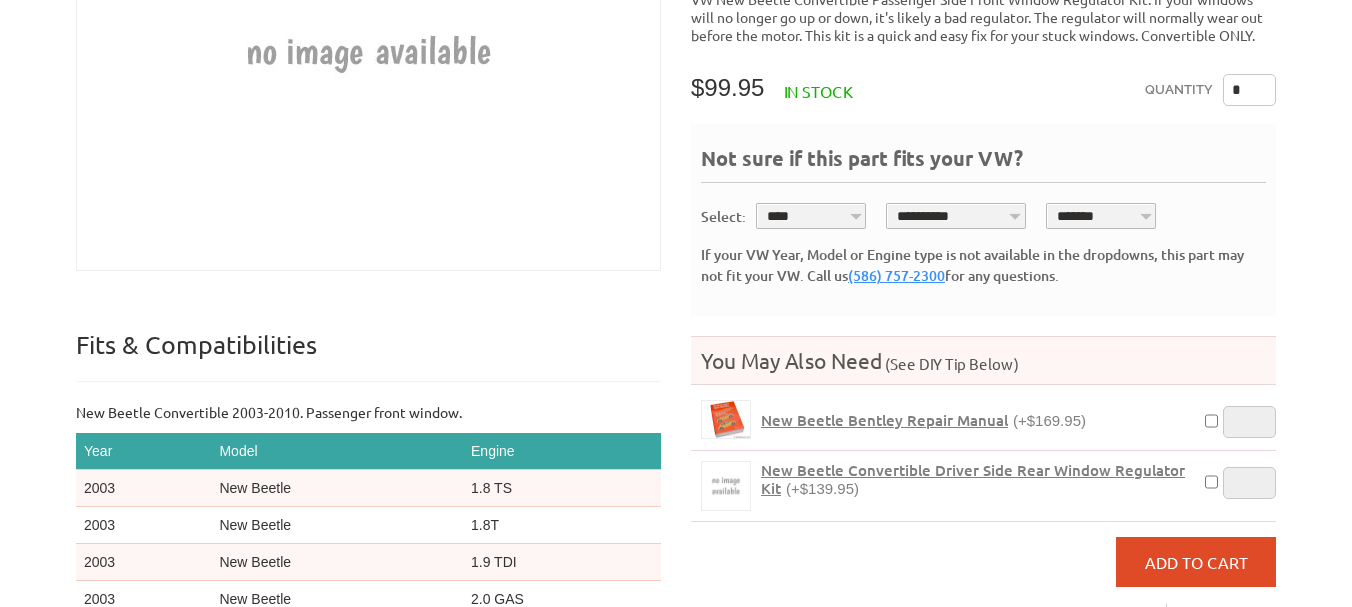click on "****** *******" at bounding box center [1101, 216] 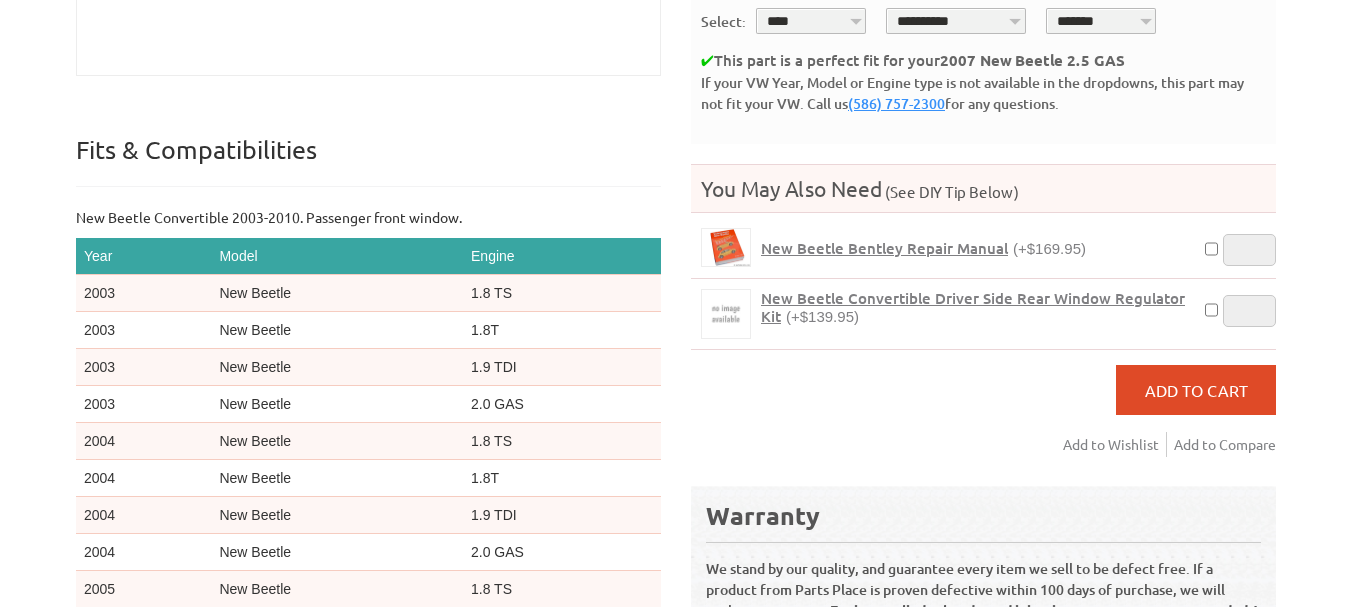 scroll, scrollTop: 629, scrollLeft: 0, axis: vertical 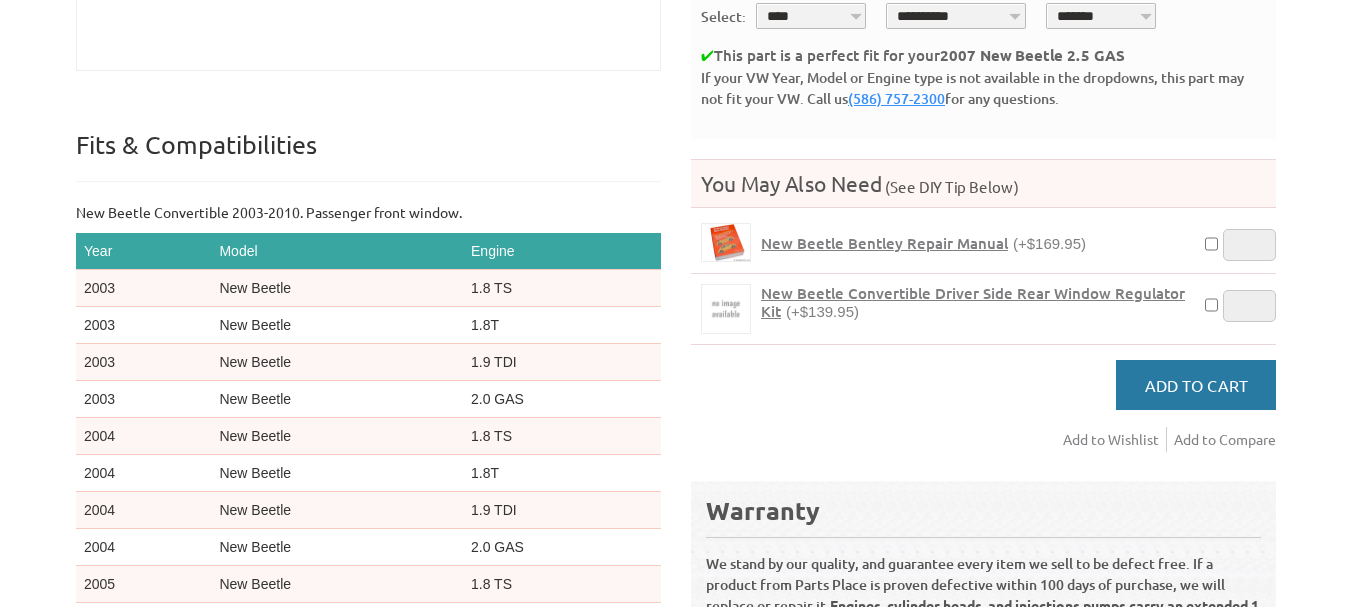 click on "Add to Cart" at bounding box center (1196, 385) 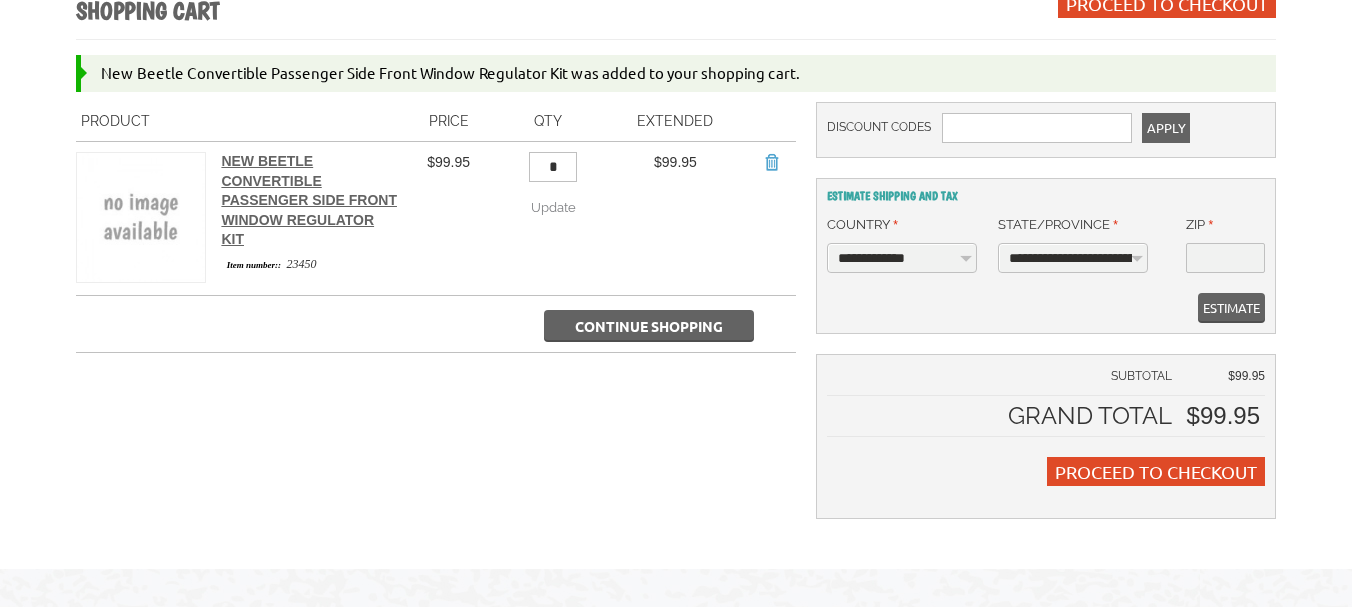 scroll, scrollTop: 500, scrollLeft: 0, axis: vertical 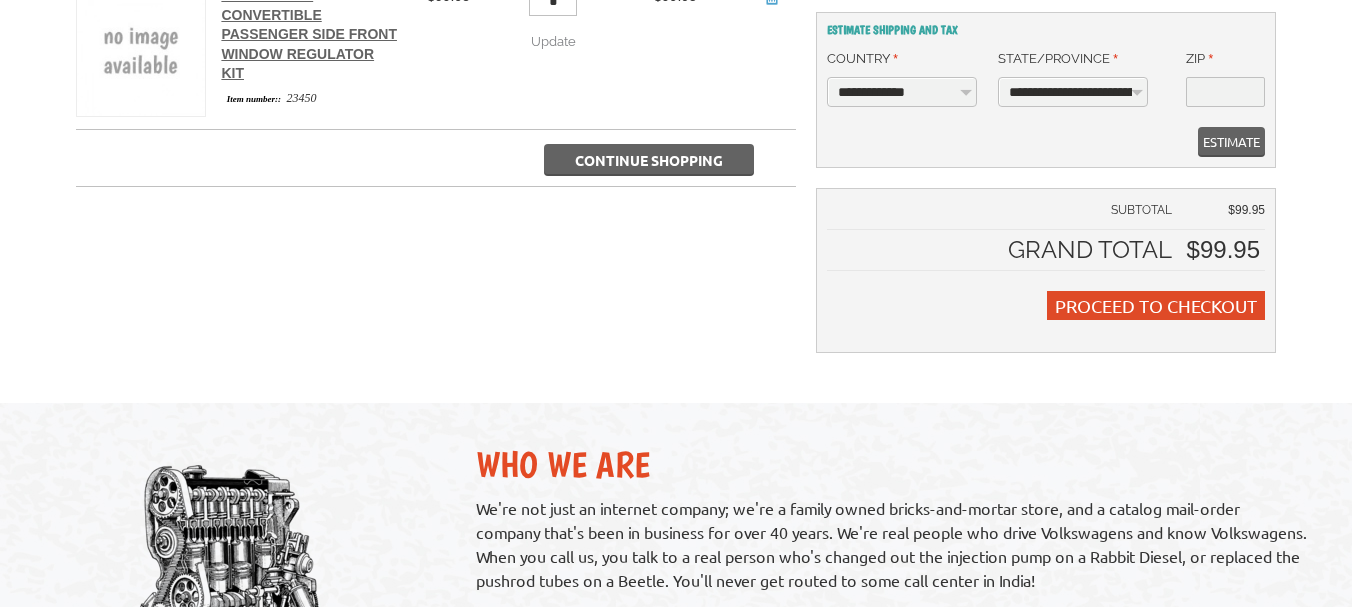 click on "Continue Shopping" at bounding box center [649, 160] 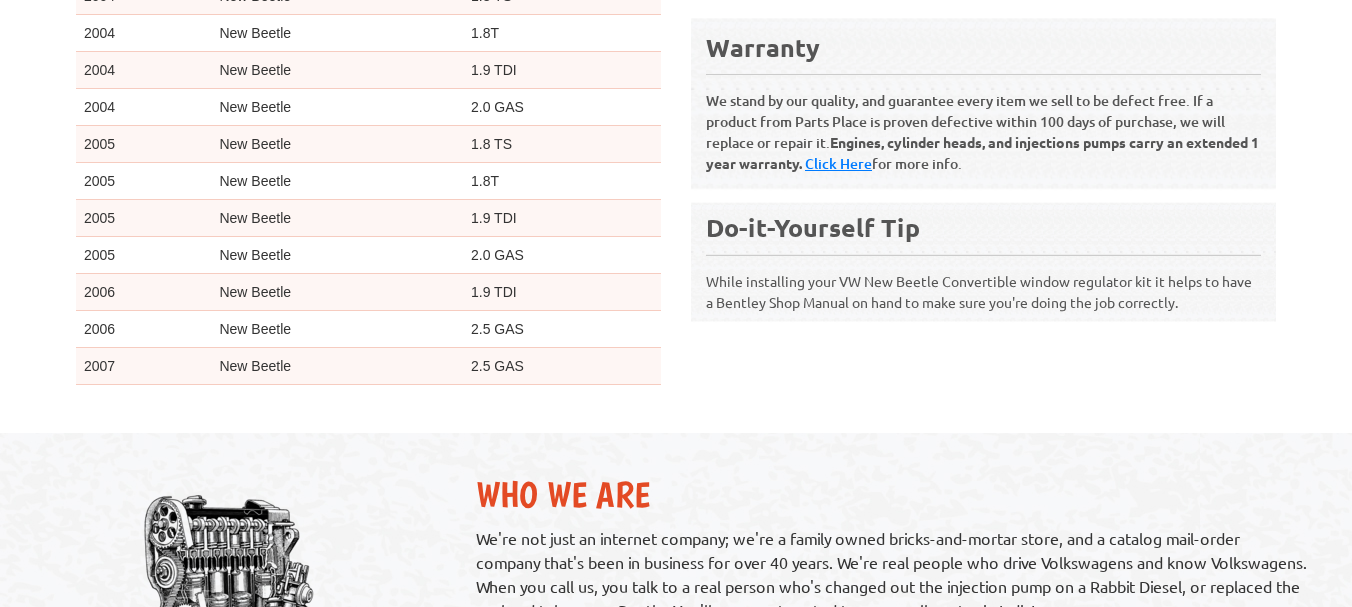 scroll, scrollTop: 1100, scrollLeft: 0, axis: vertical 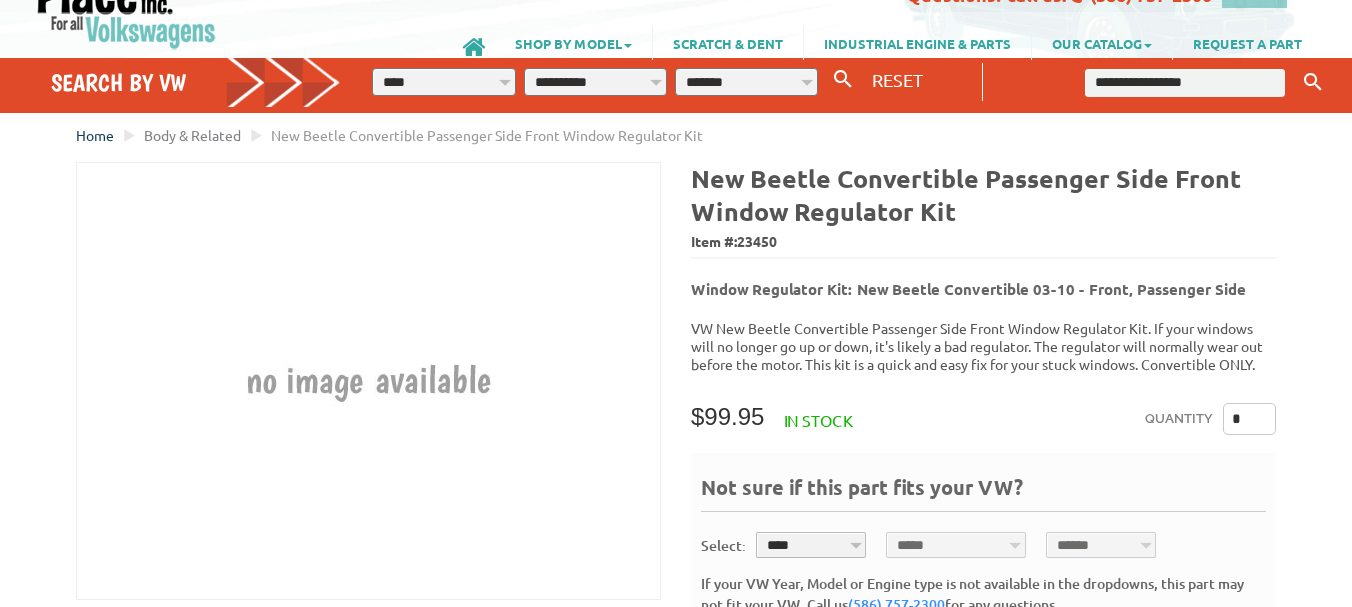 click on "Home" at bounding box center (95, 135) 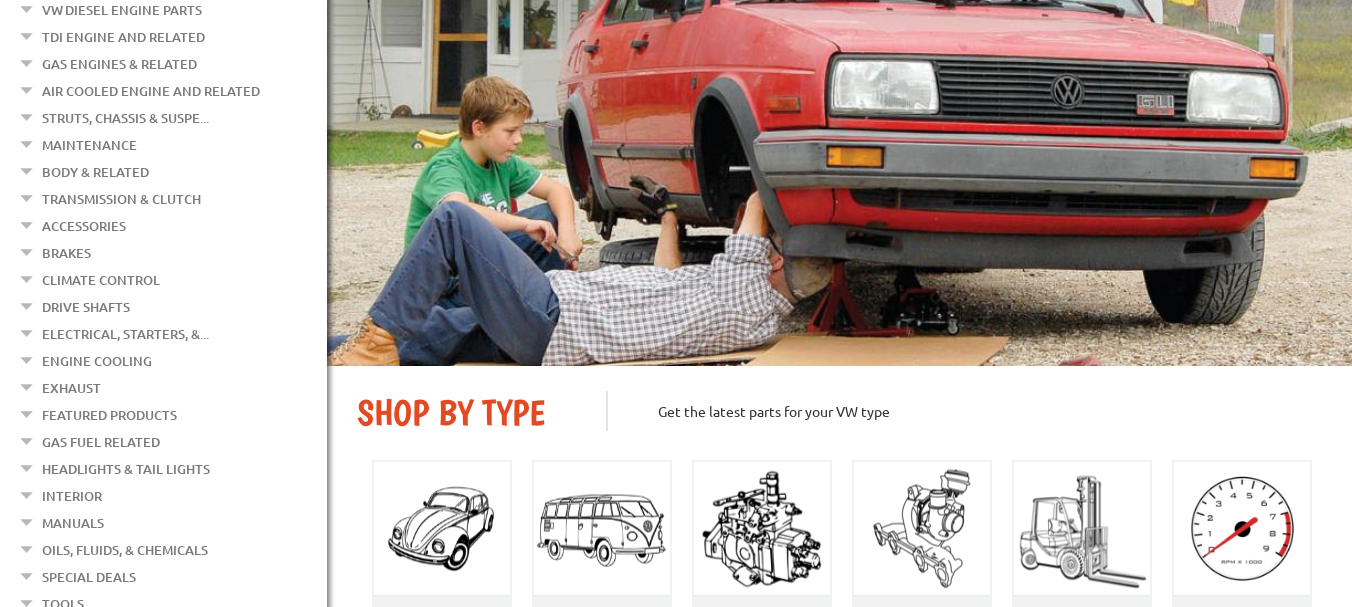scroll, scrollTop: 500, scrollLeft: 0, axis: vertical 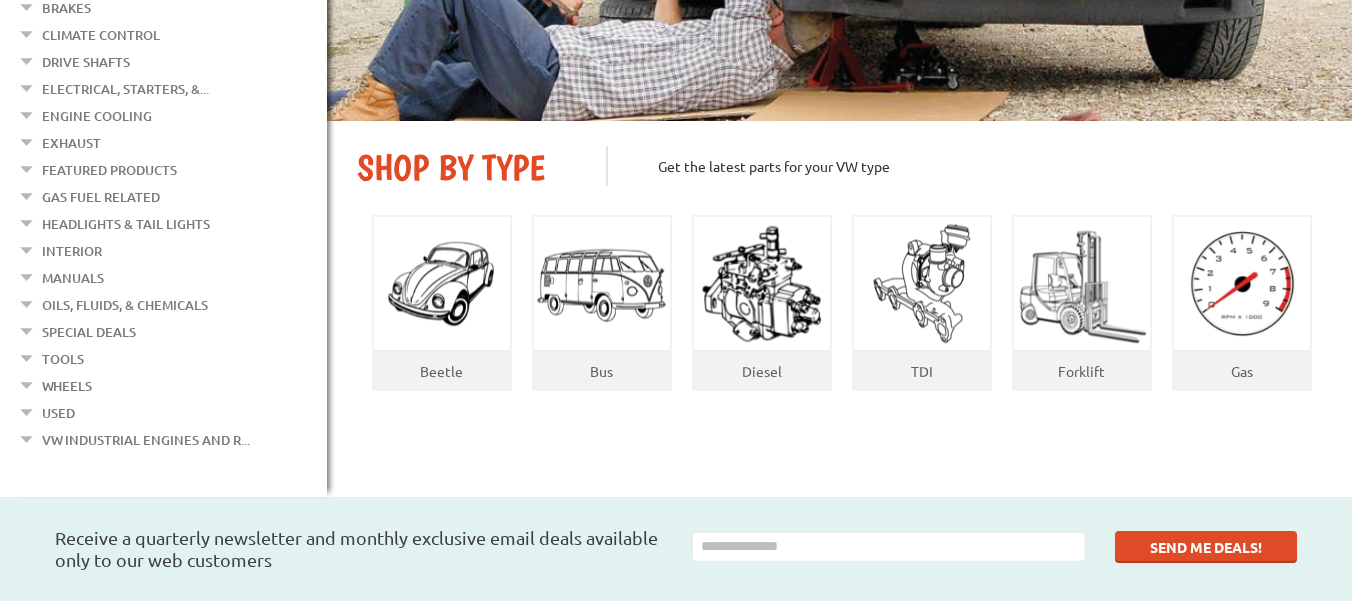 click on "Wheels" at bounding box center (67, 386) 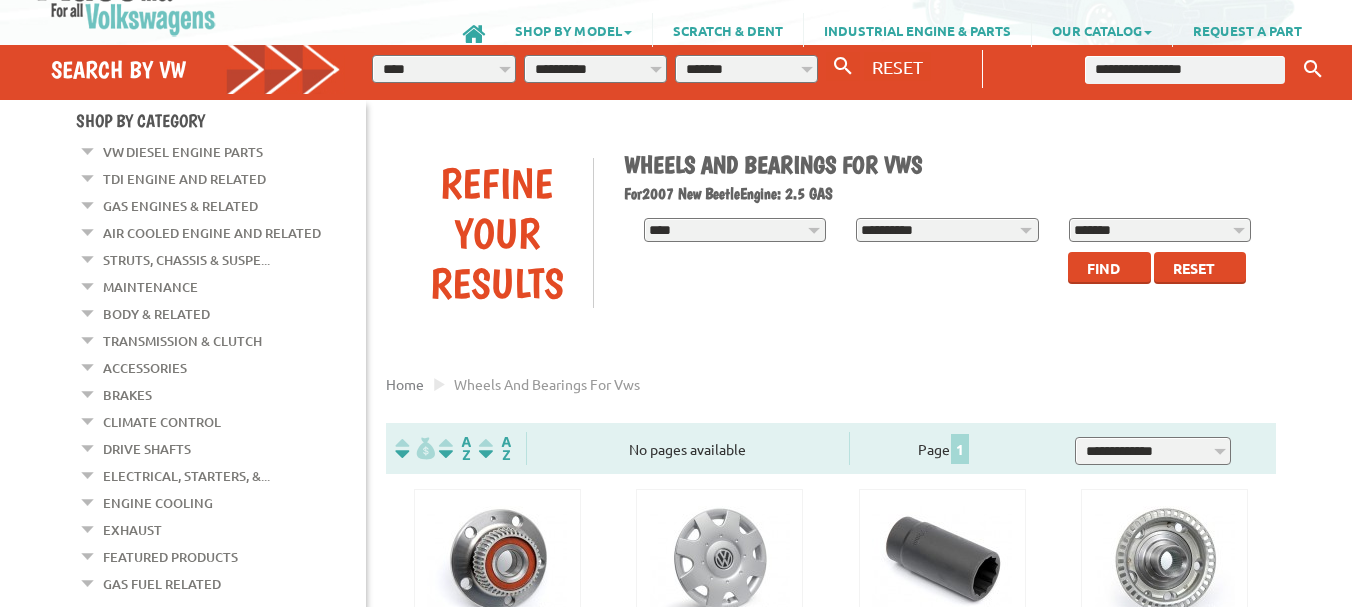 scroll, scrollTop: 100, scrollLeft: 0, axis: vertical 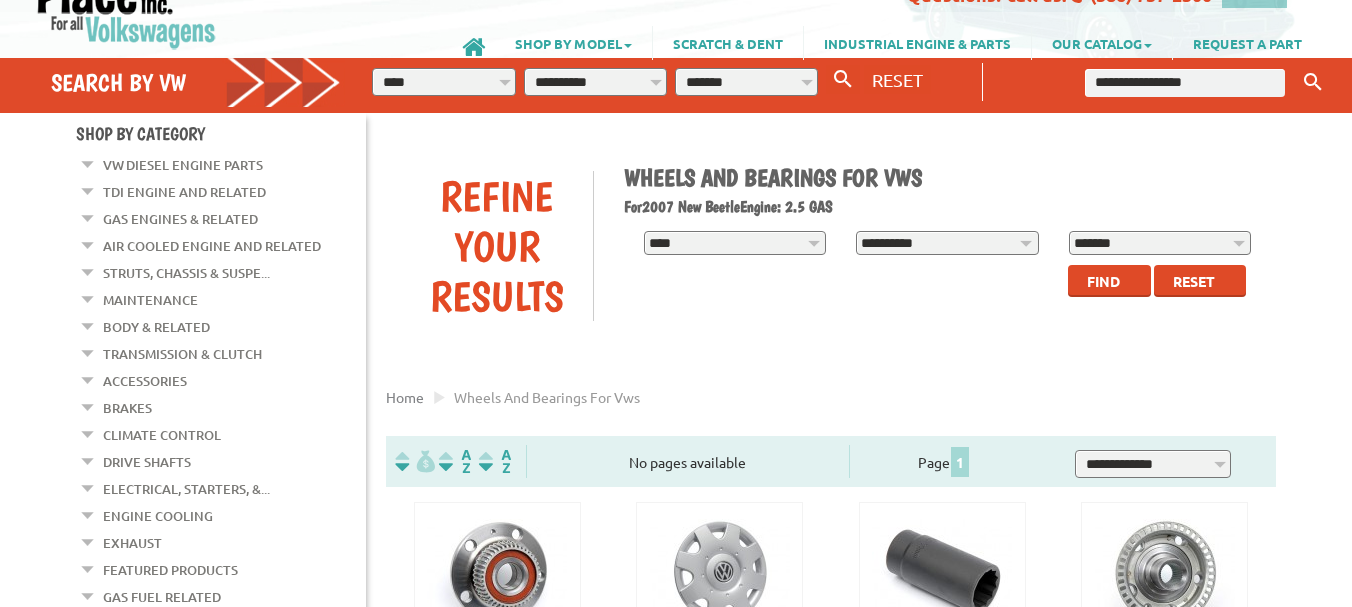 click on "Struts, Chassis & Suspe..." at bounding box center [186, 273] 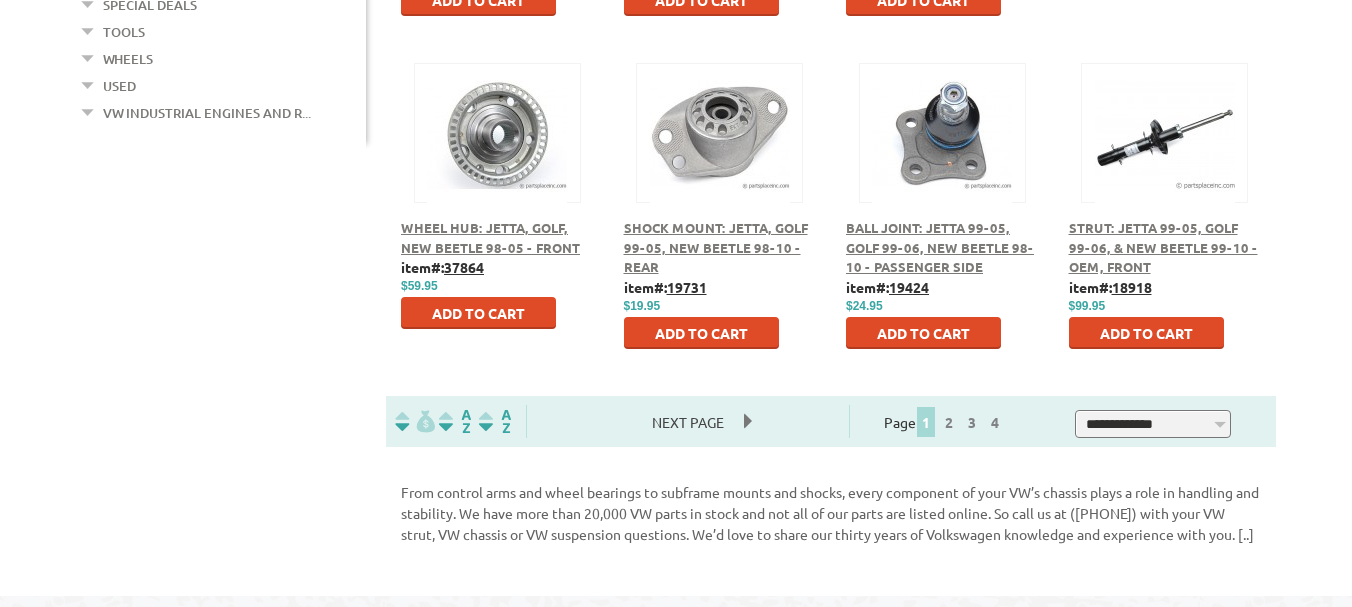 scroll, scrollTop: 1200, scrollLeft: 0, axis: vertical 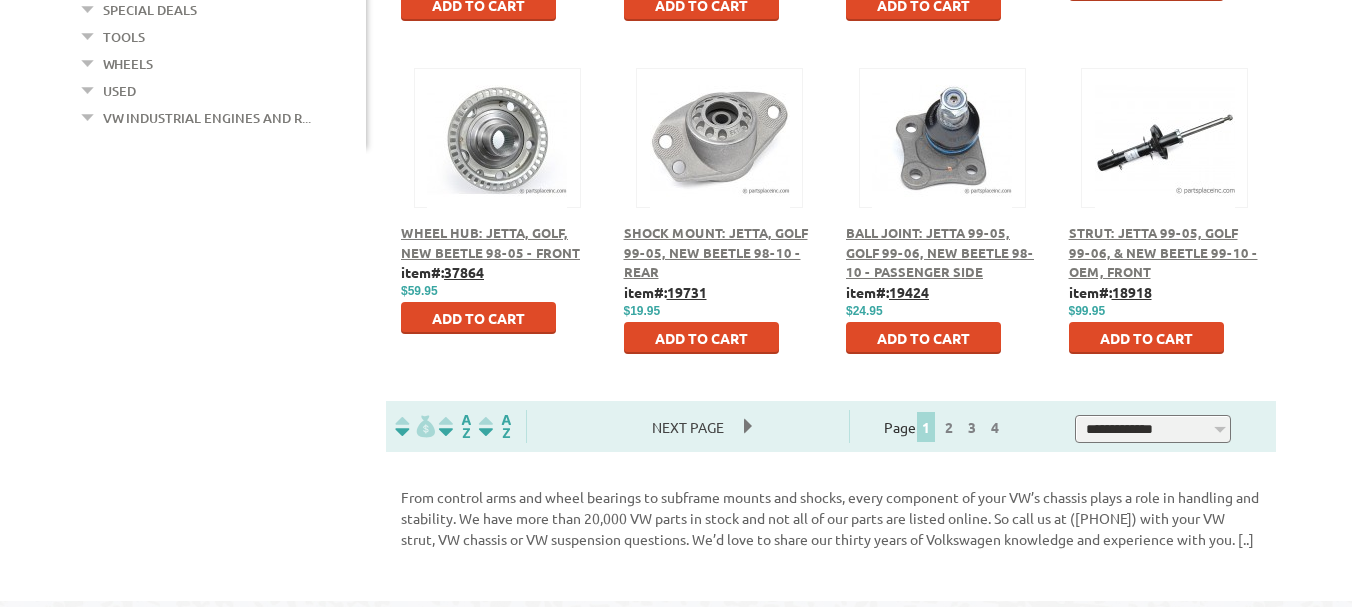 click on "Next Page" at bounding box center (688, 427) 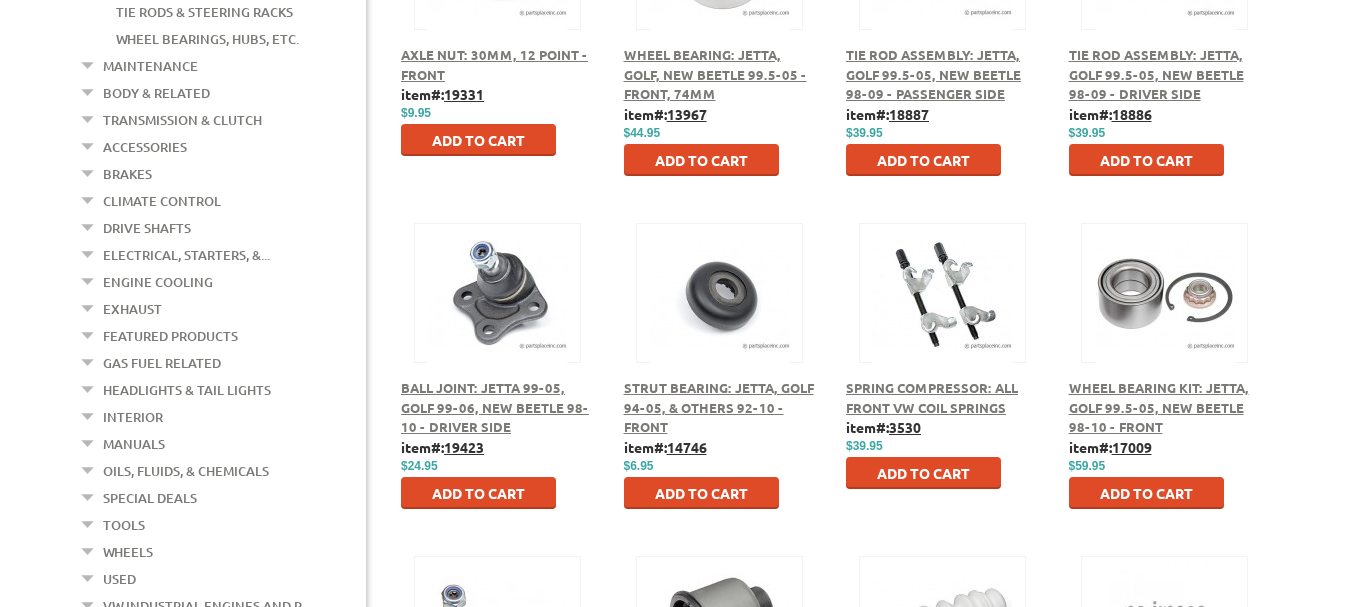 scroll, scrollTop: 700, scrollLeft: 0, axis: vertical 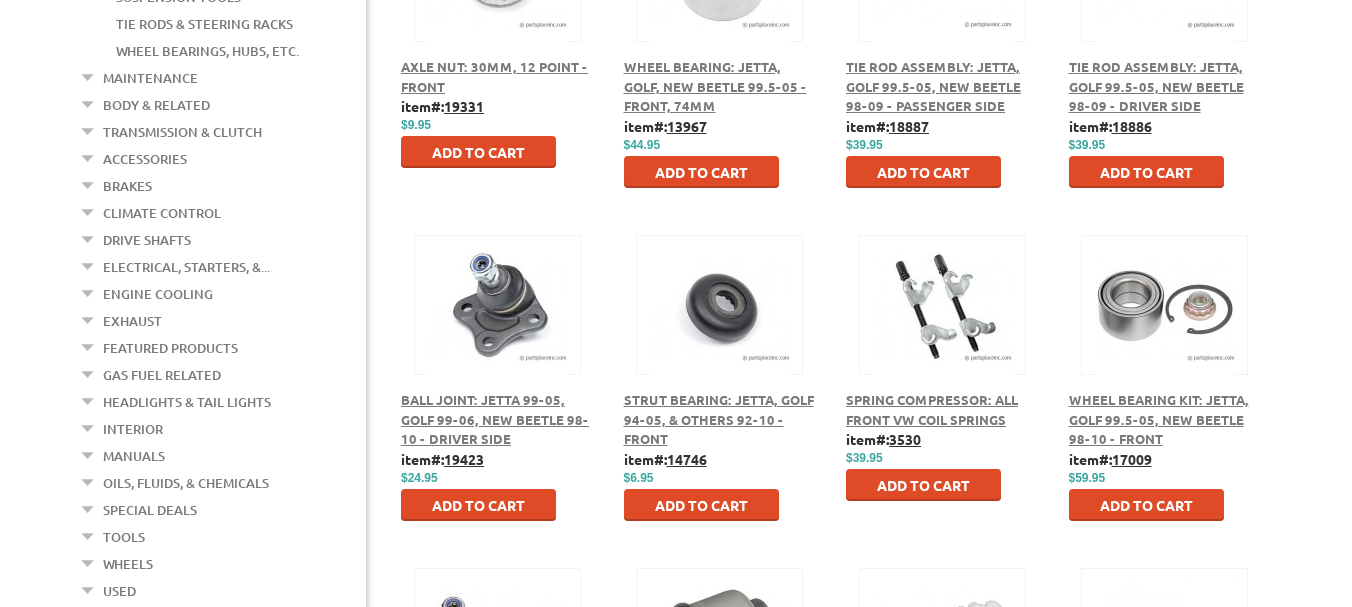 click on "Interior" at bounding box center (133, 429) 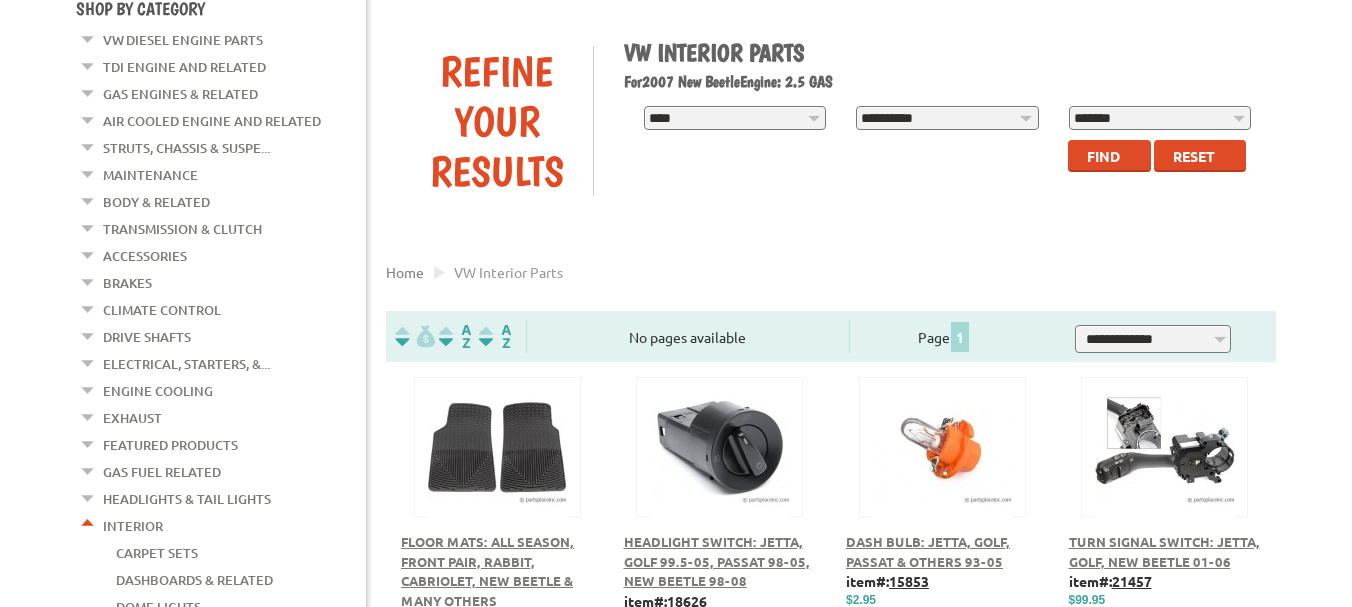 scroll, scrollTop: 200, scrollLeft: 0, axis: vertical 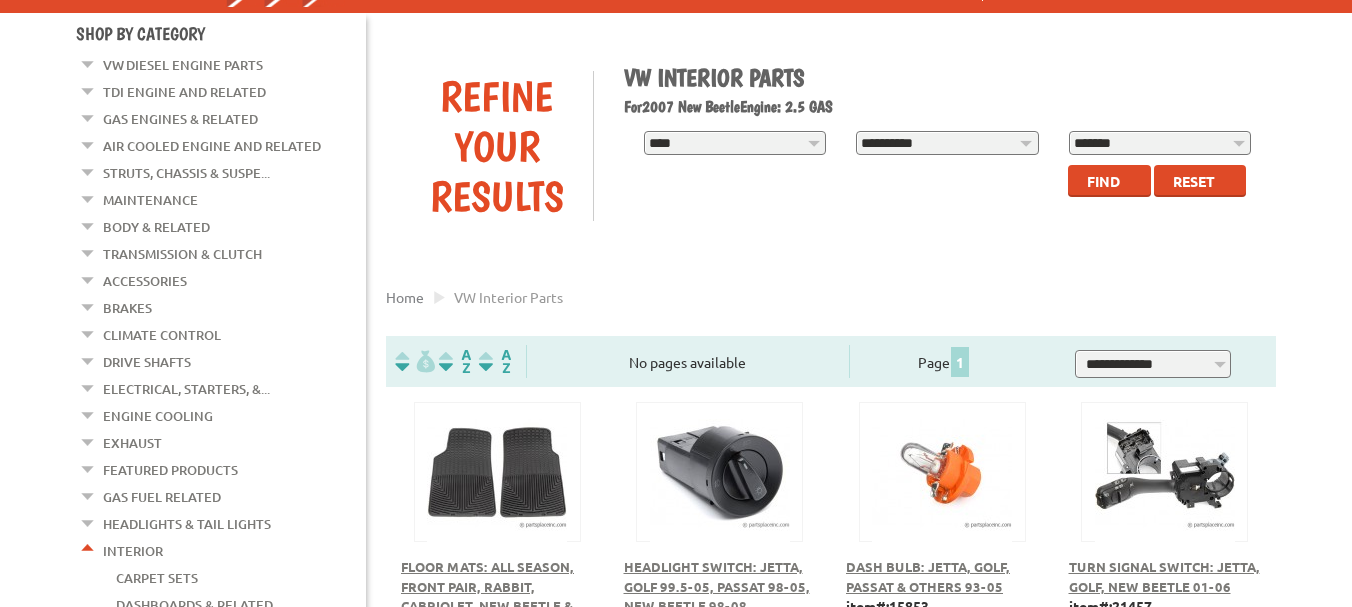 click on "Body & Related" at bounding box center (156, 227) 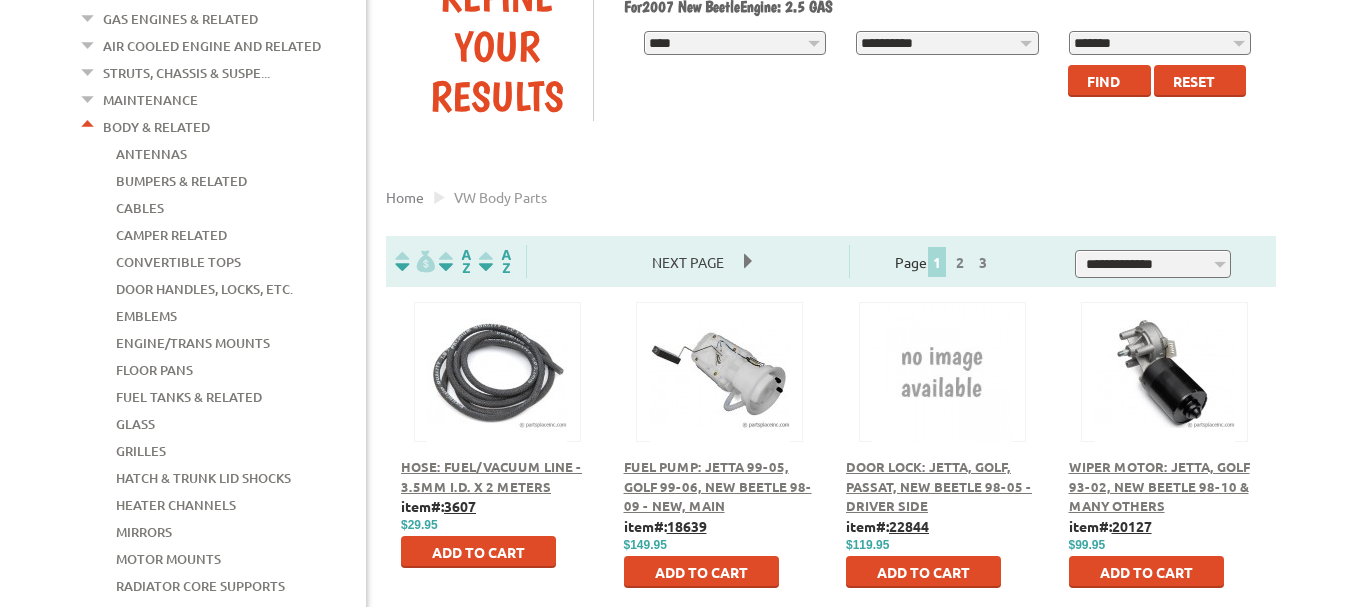 scroll, scrollTop: 300, scrollLeft: 0, axis: vertical 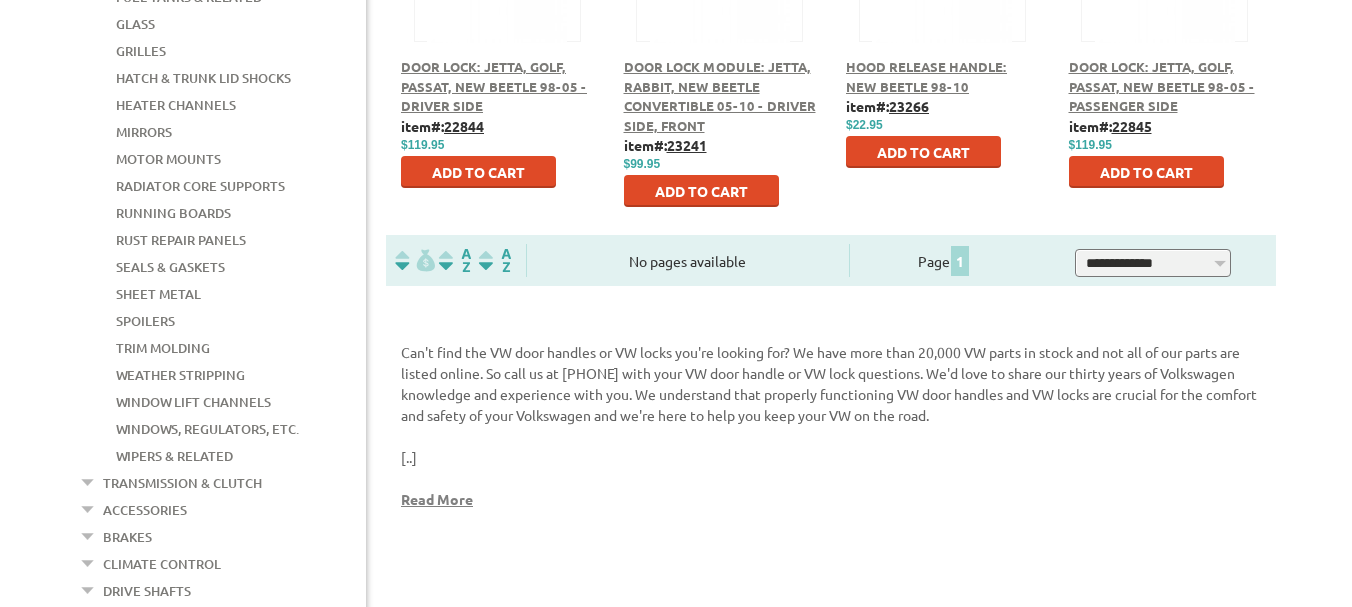 click on "Rust Repair Panels" at bounding box center [181, 240] 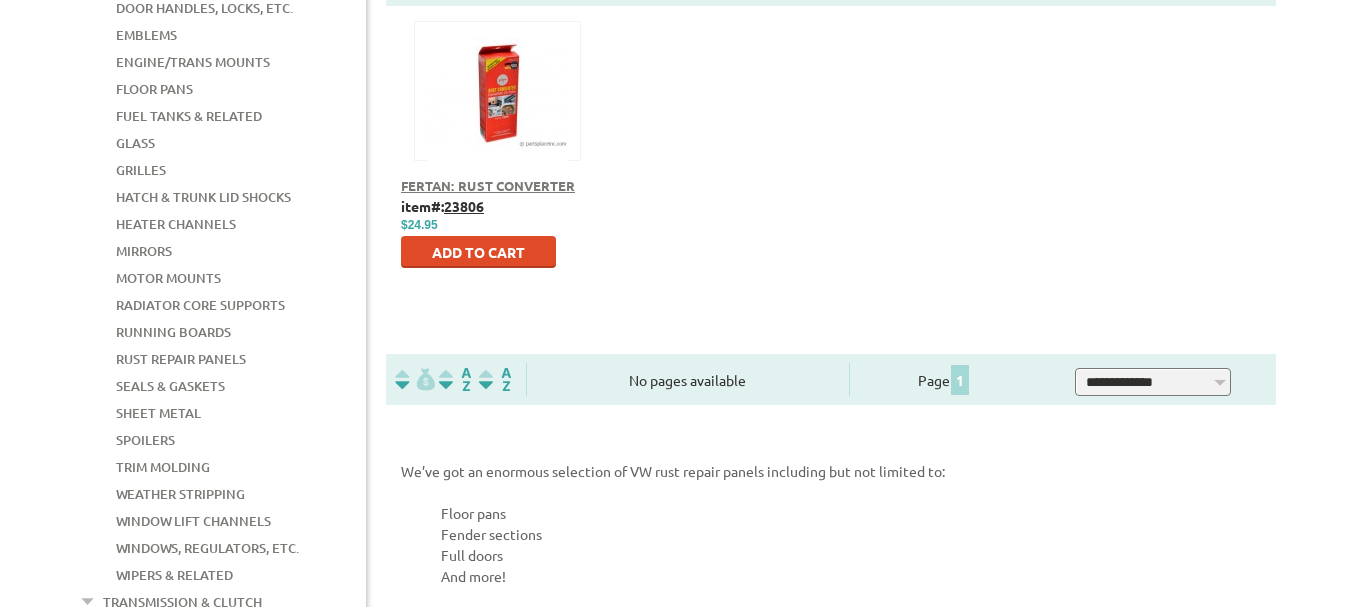 scroll, scrollTop: 400, scrollLeft: 0, axis: vertical 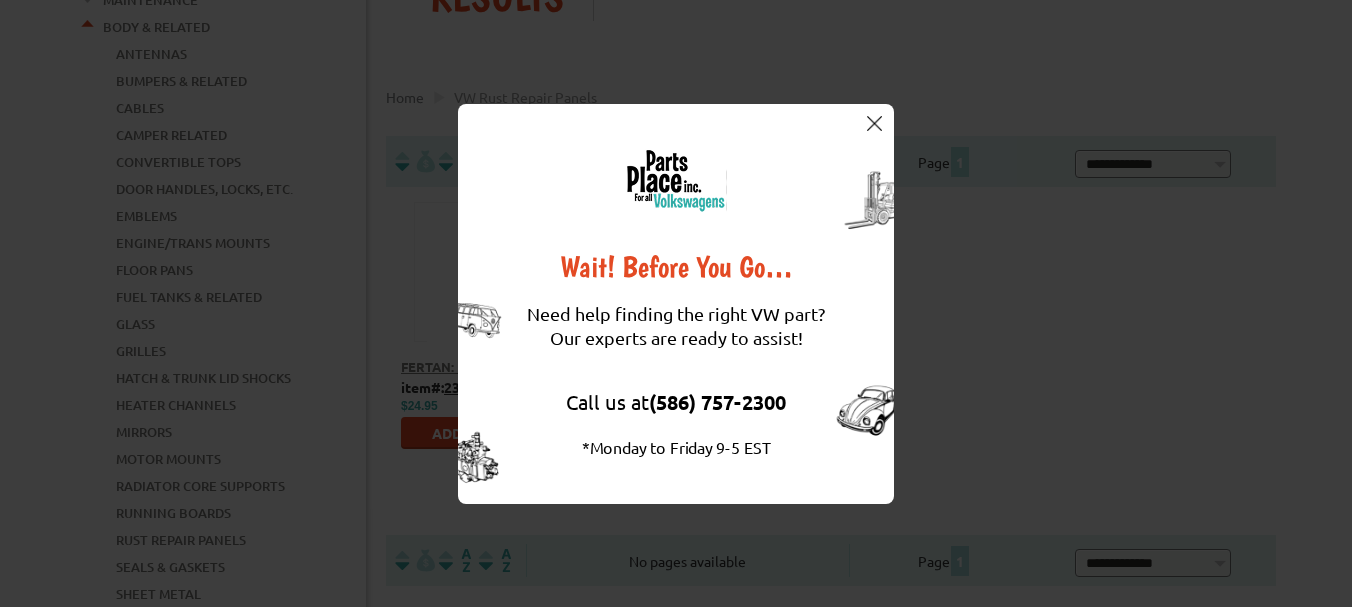 click at bounding box center (874, 123) 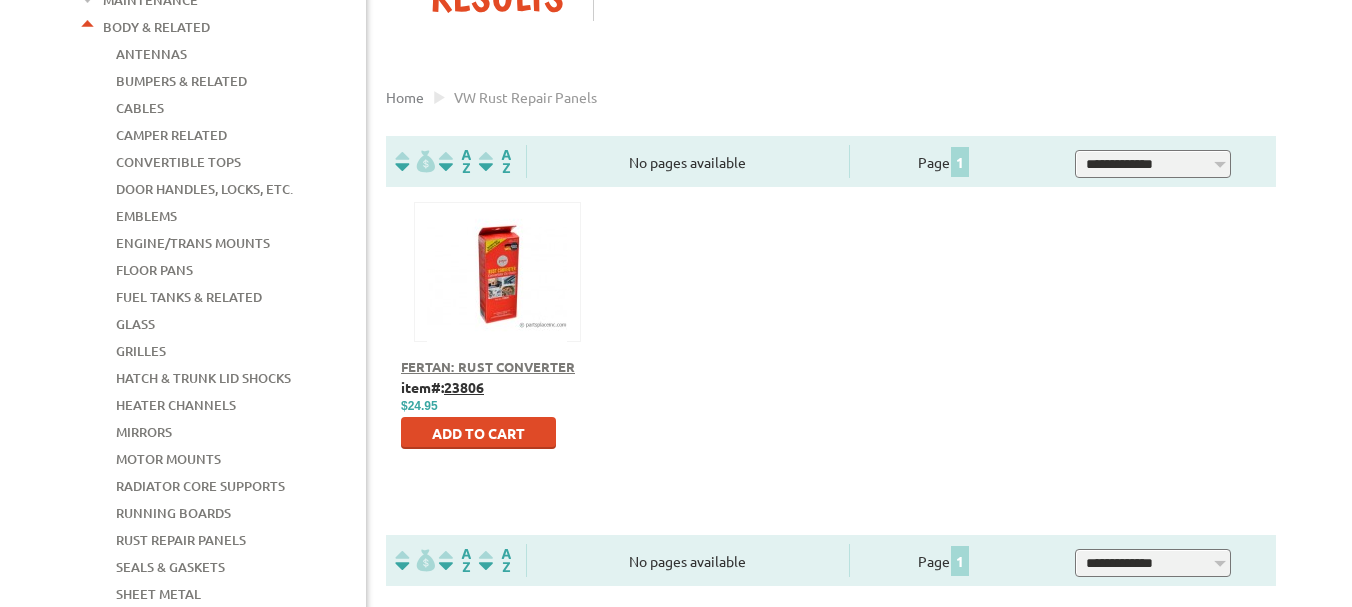 scroll, scrollTop: 199, scrollLeft: 0, axis: vertical 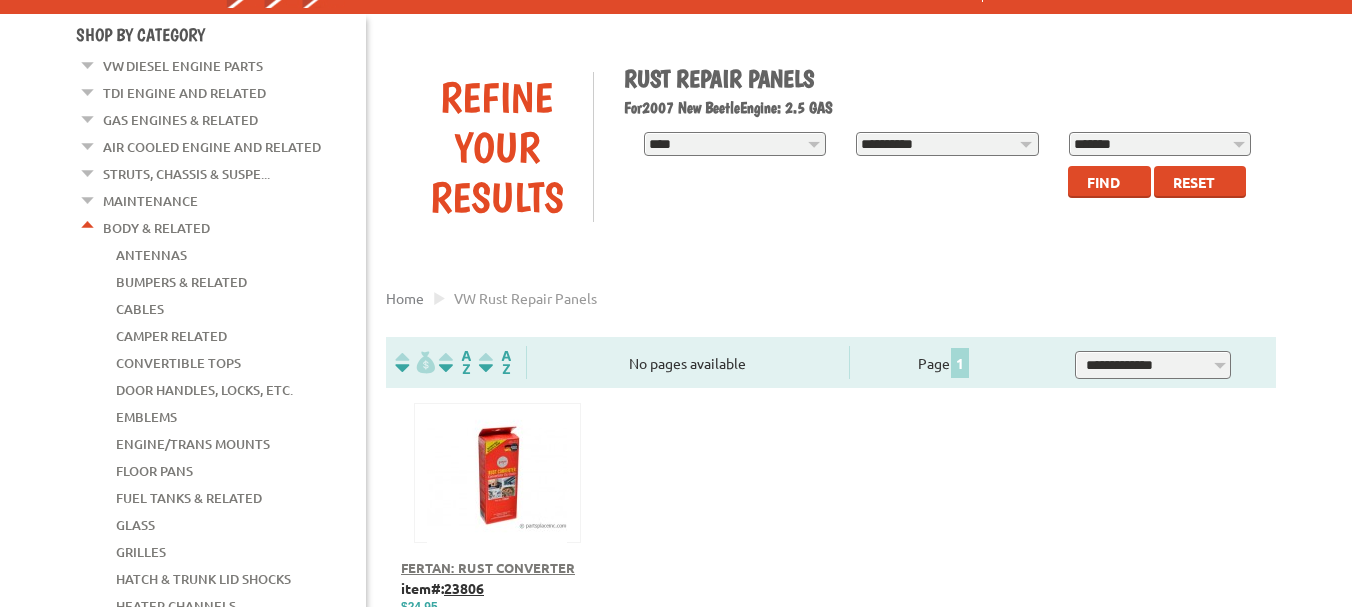 click on "Body & Related" at bounding box center [156, 228] 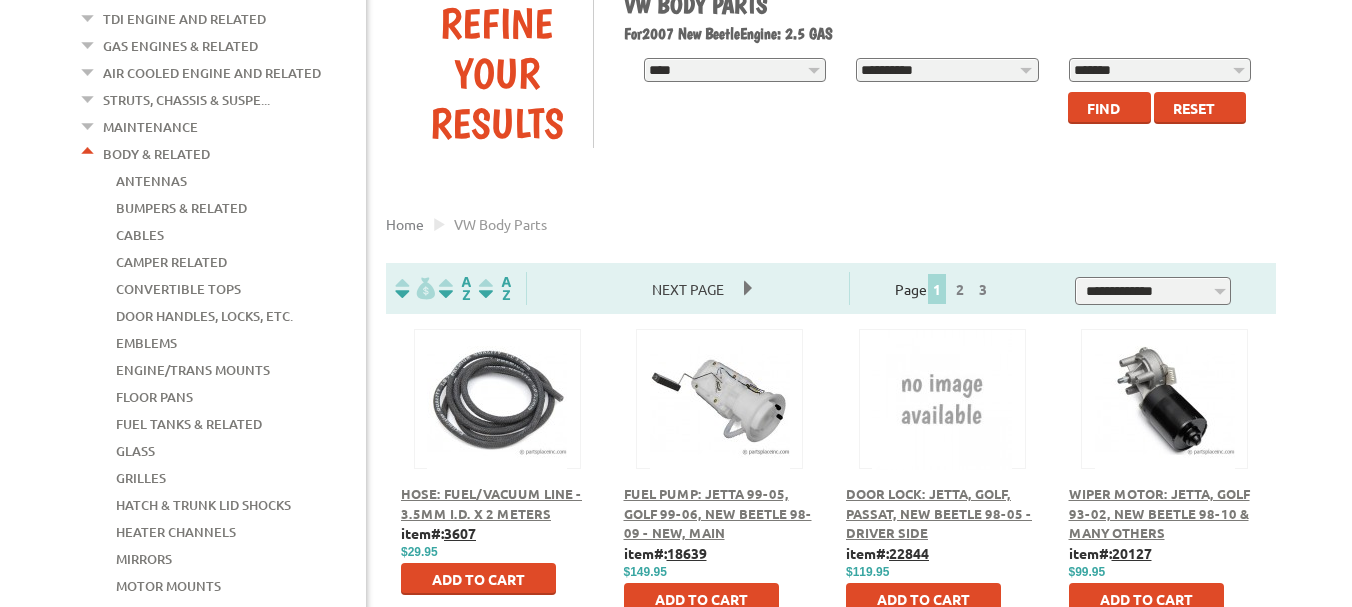 scroll, scrollTop: 200, scrollLeft: 0, axis: vertical 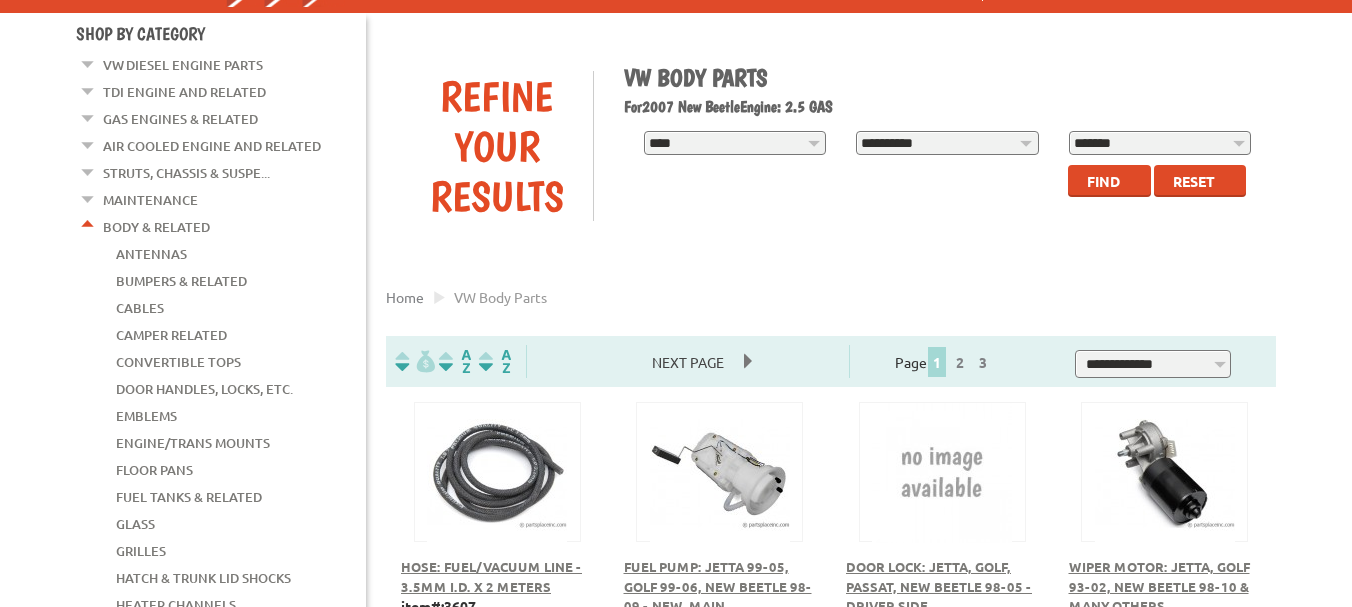 click on "Body & Related" at bounding box center (156, 227) 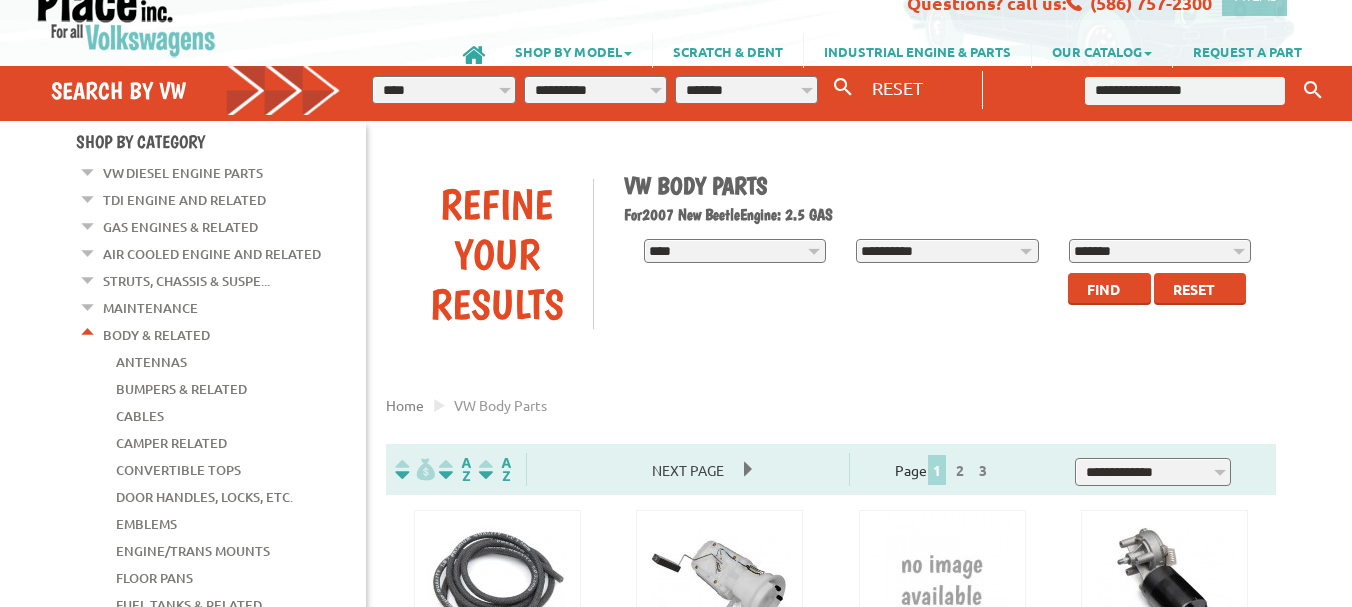 scroll, scrollTop: 0, scrollLeft: 0, axis: both 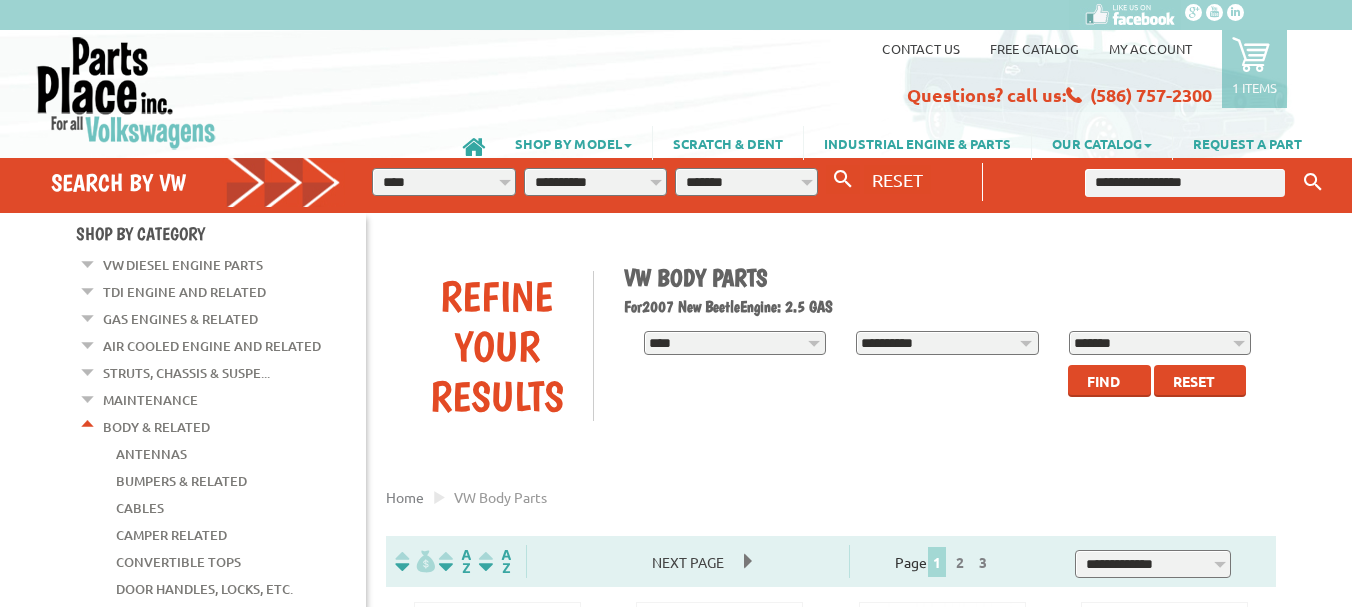 click on "Maintenance" at bounding box center [150, 400] 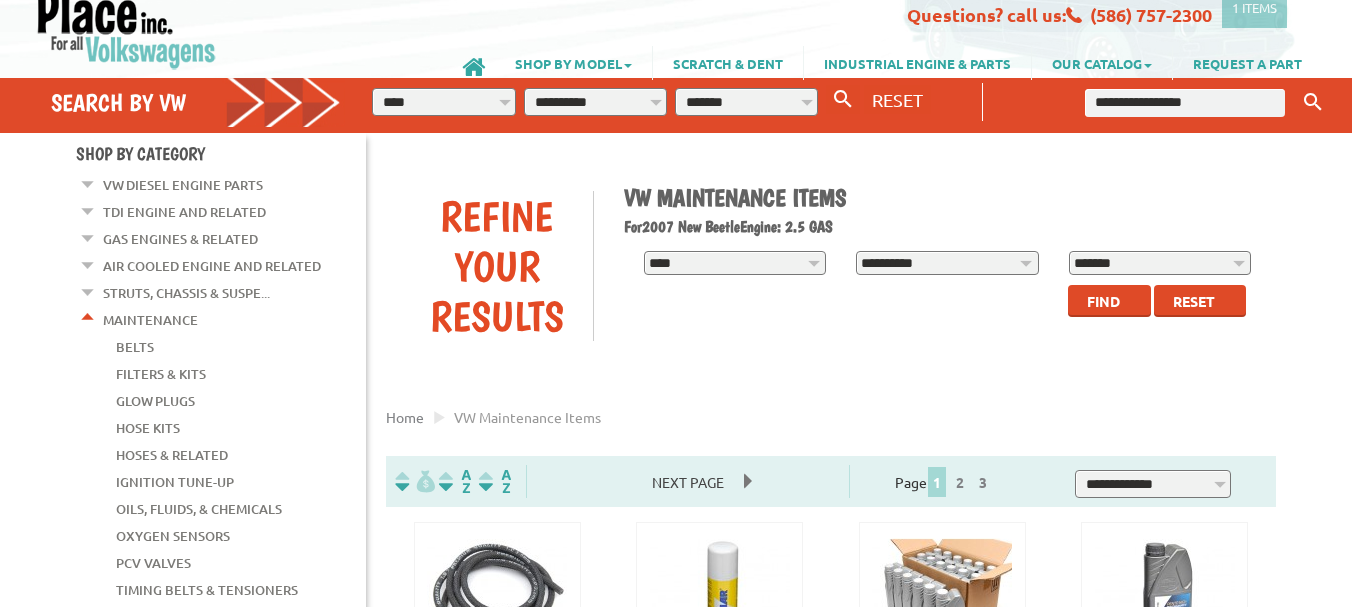 scroll, scrollTop: 300, scrollLeft: 0, axis: vertical 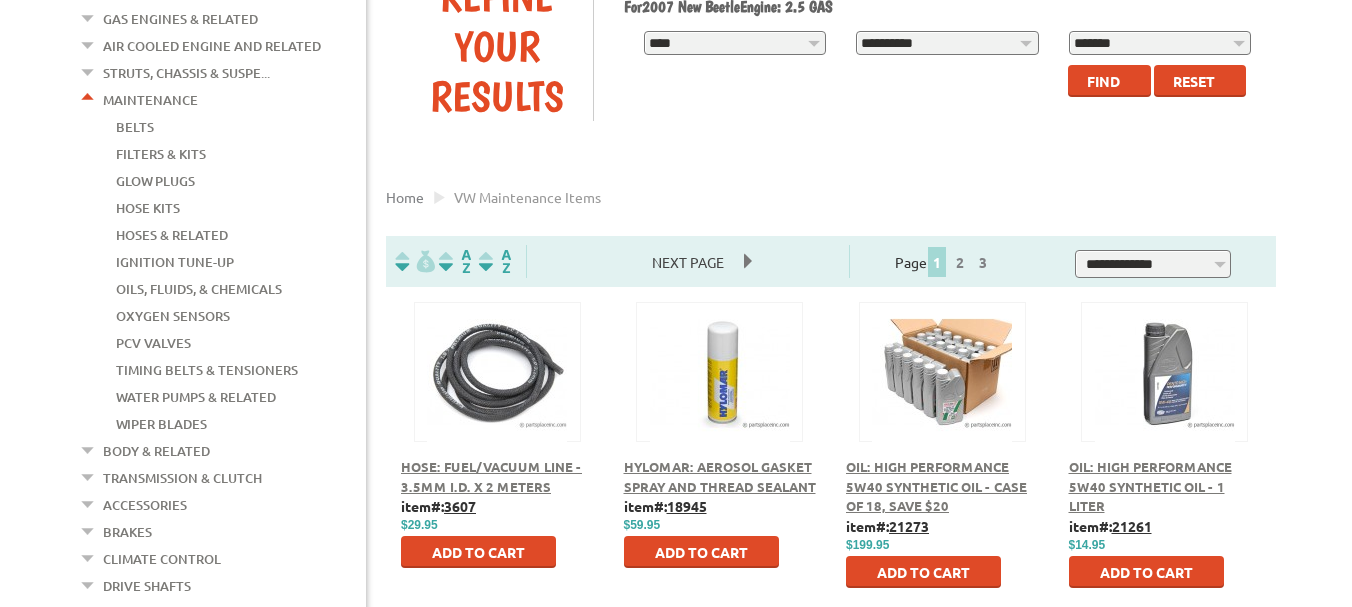 click on "Filters & Kits" at bounding box center [161, 154] 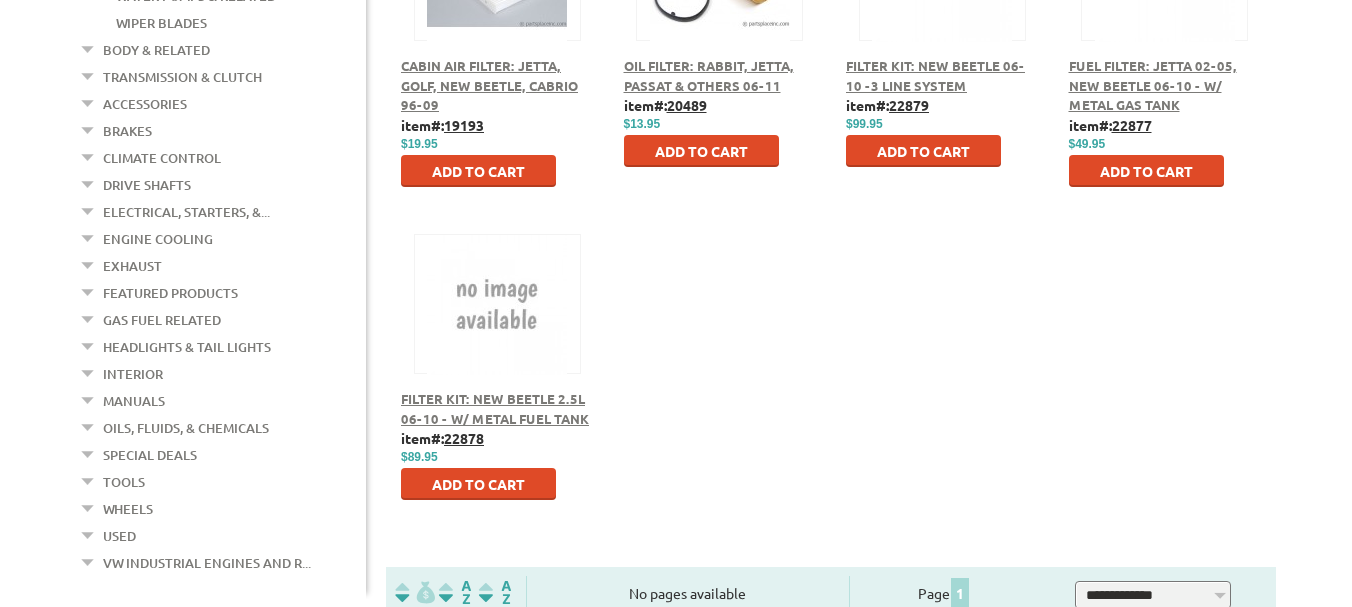 scroll, scrollTop: 700, scrollLeft: 0, axis: vertical 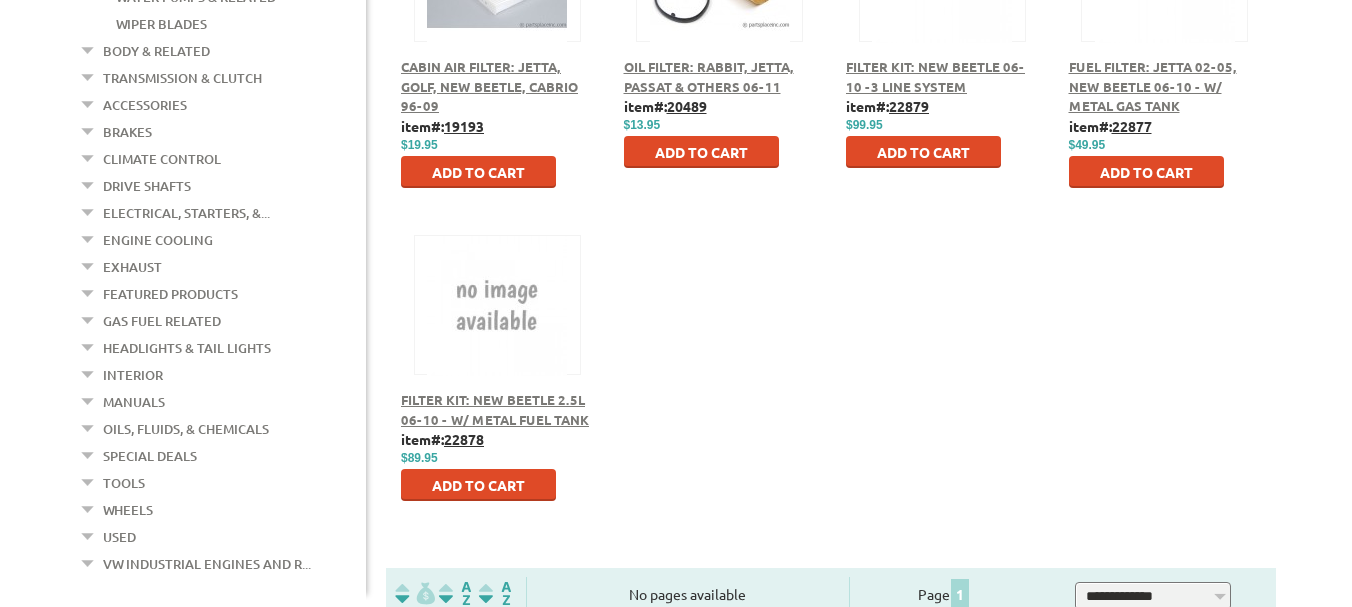 click on "Special Deals" at bounding box center [150, 456] 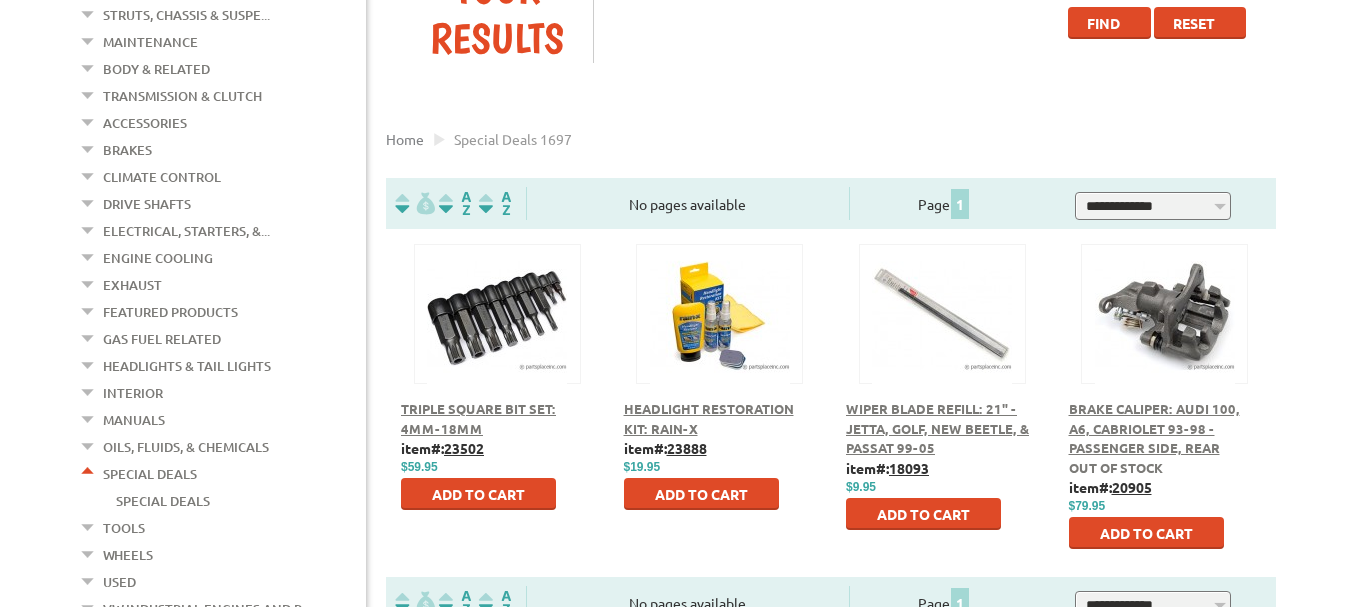 scroll, scrollTop: 300, scrollLeft: 0, axis: vertical 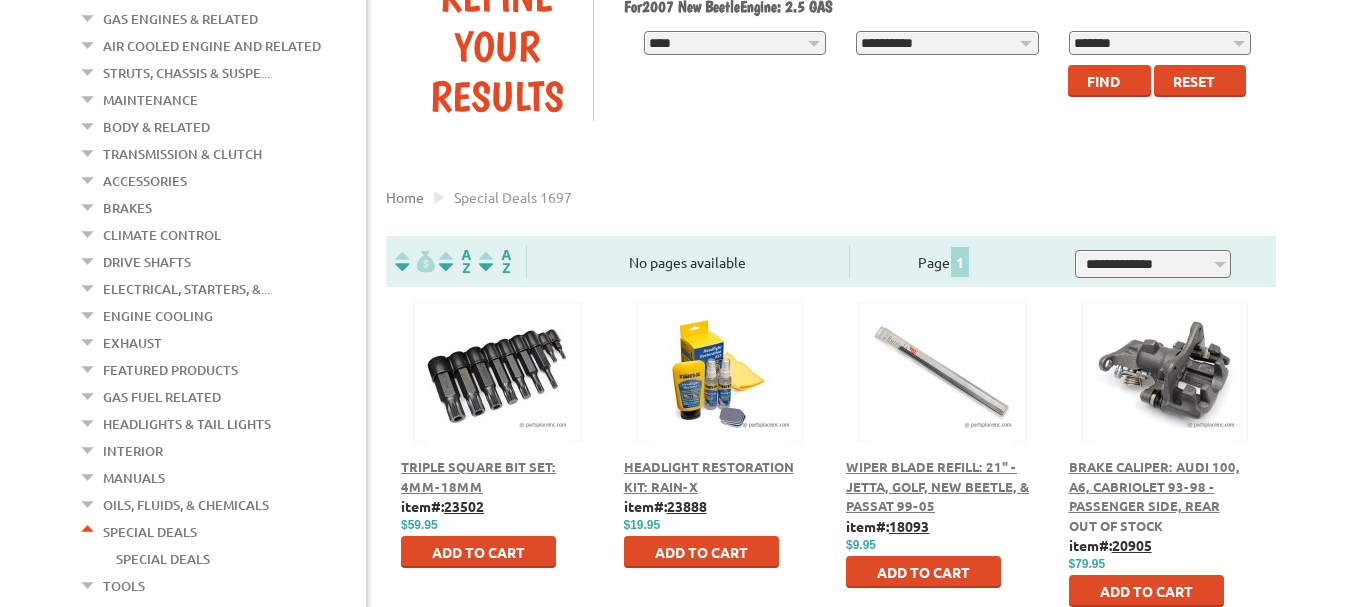 click on "Gas Fuel Related" at bounding box center [162, 397] 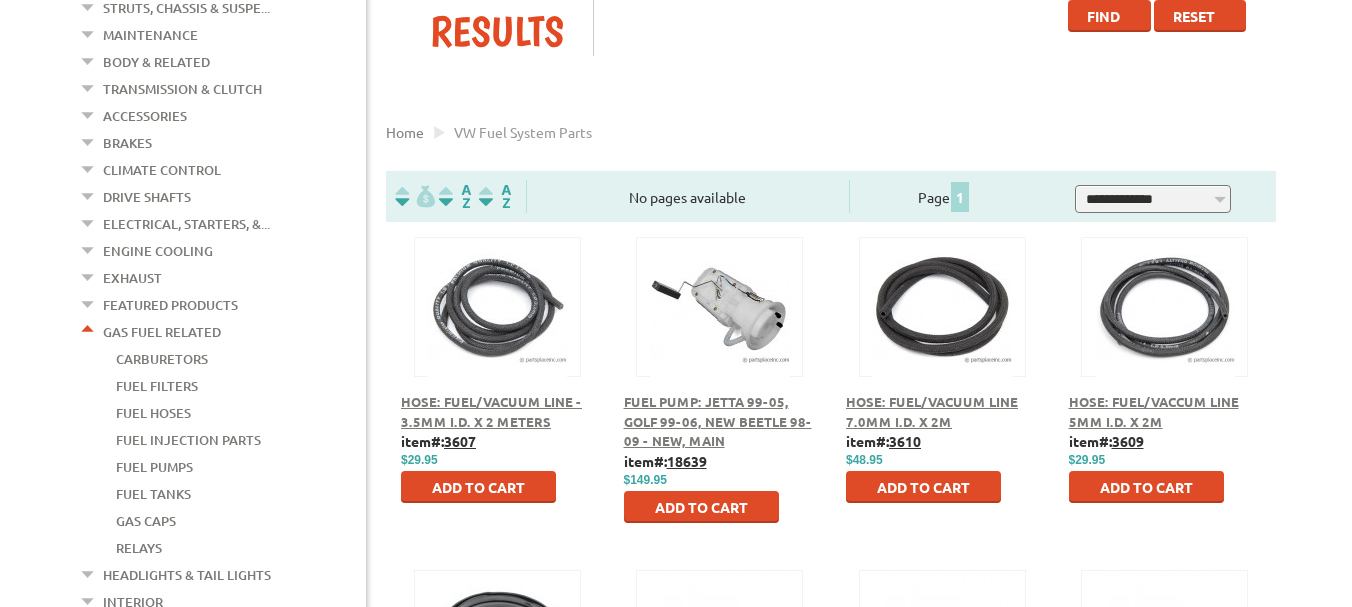 scroll, scrollTop: 300, scrollLeft: 0, axis: vertical 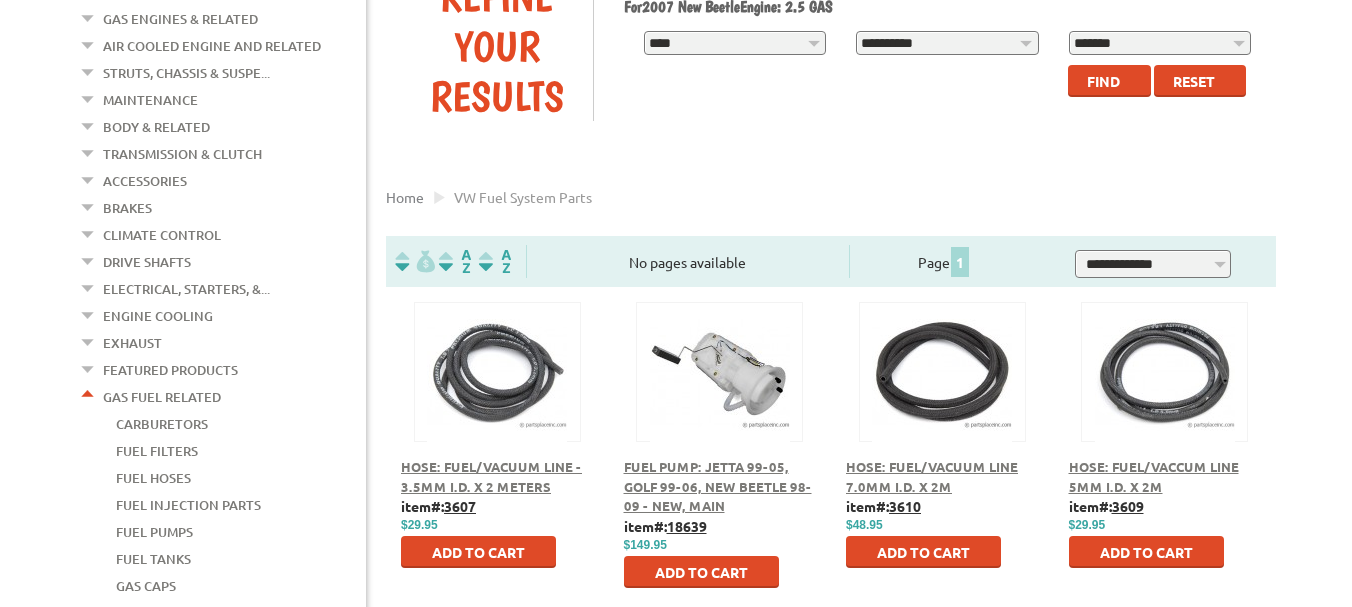 click on "Gas Fuel Related" at bounding box center [162, 397] 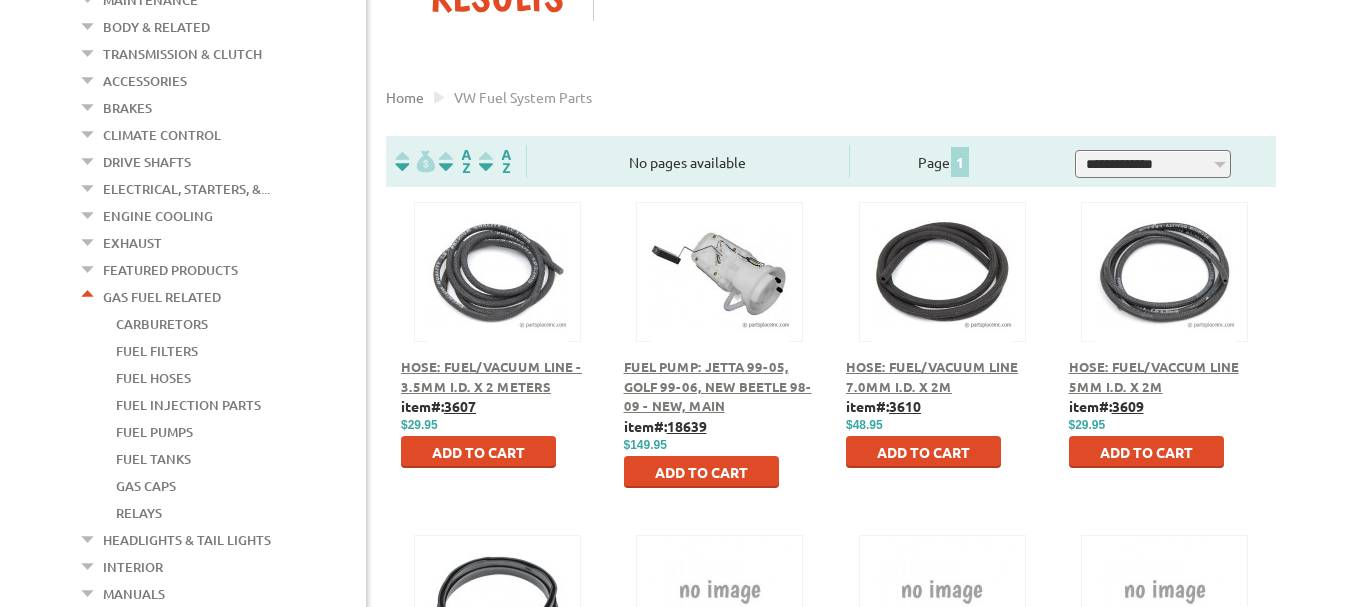 scroll, scrollTop: 500, scrollLeft: 0, axis: vertical 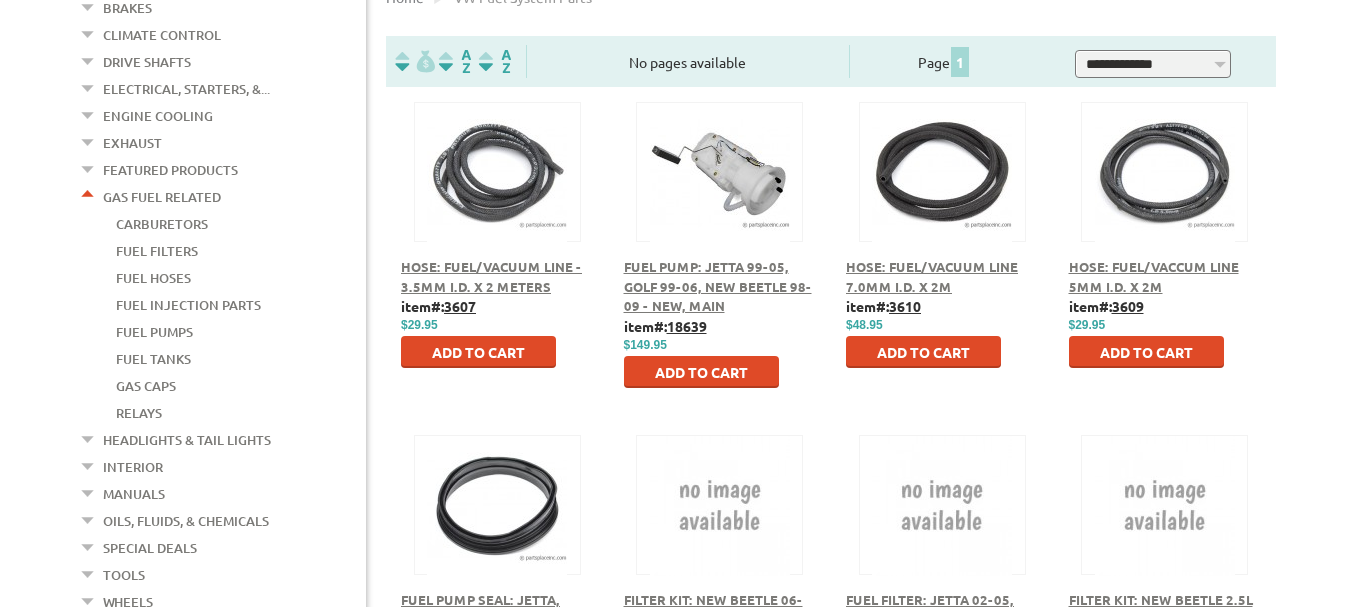 click on "Exhaust" at bounding box center (132, 143) 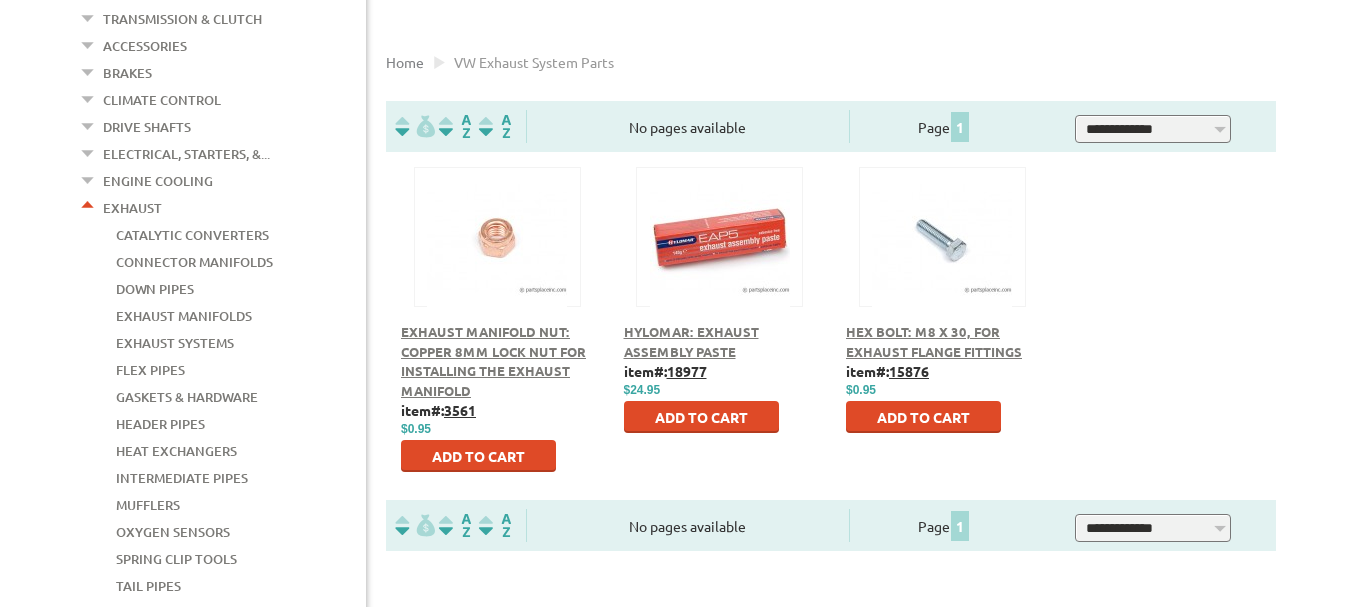 scroll, scrollTop: 400, scrollLeft: 0, axis: vertical 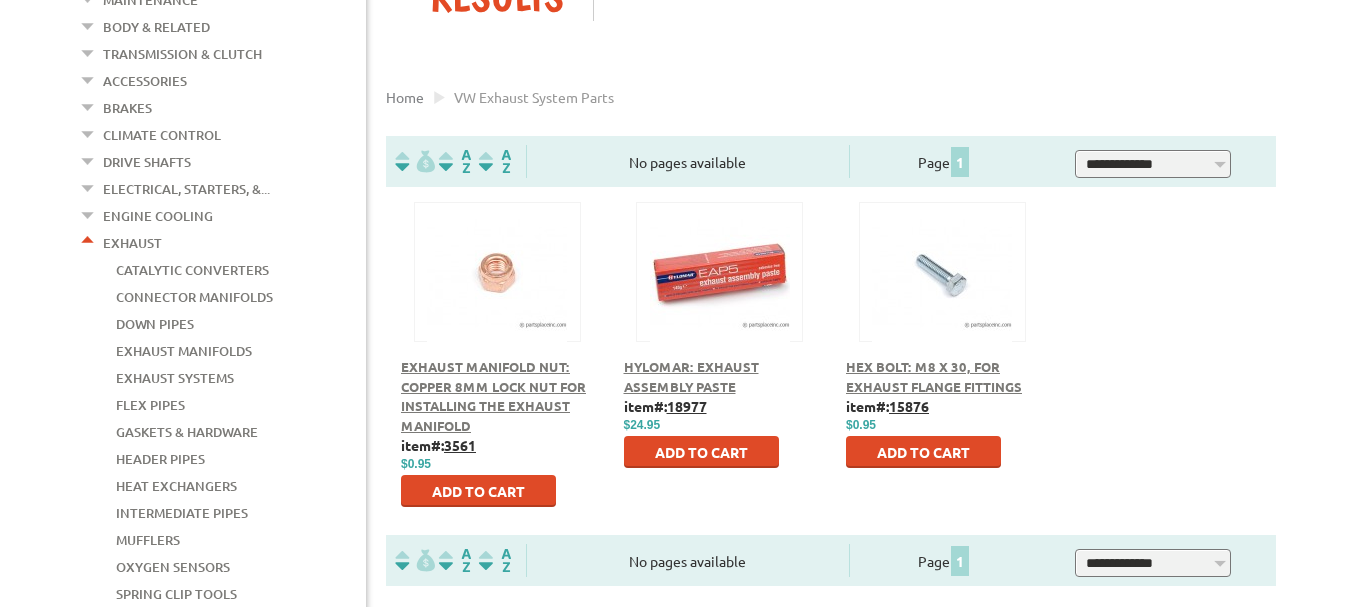 click on "Engine Cooling" at bounding box center [158, 216] 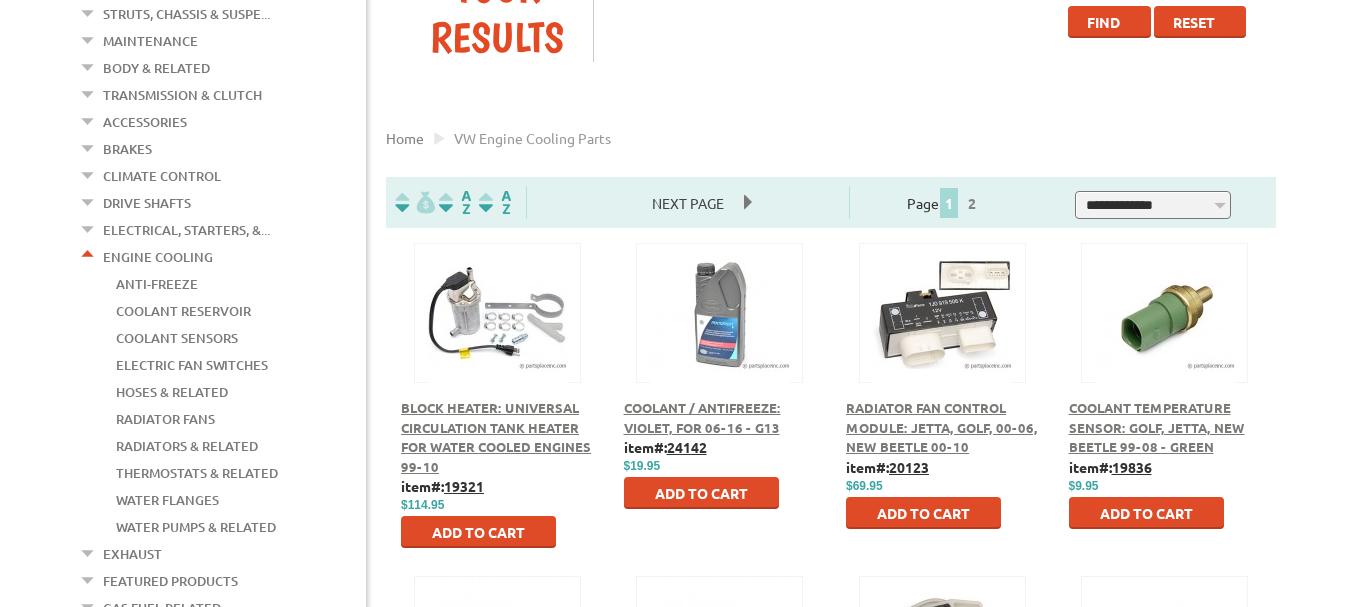 scroll, scrollTop: 300, scrollLeft: 0, axis: vertical 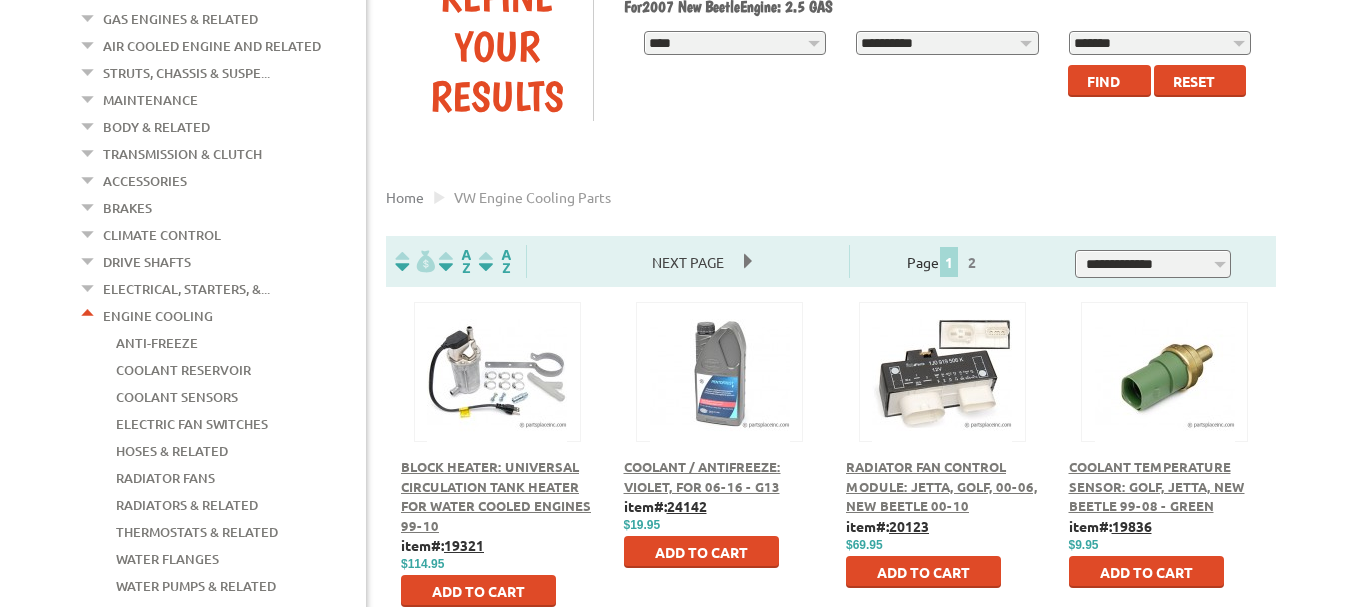 click on "Electrical, Starters, &..." at bounding box center [186, 289] 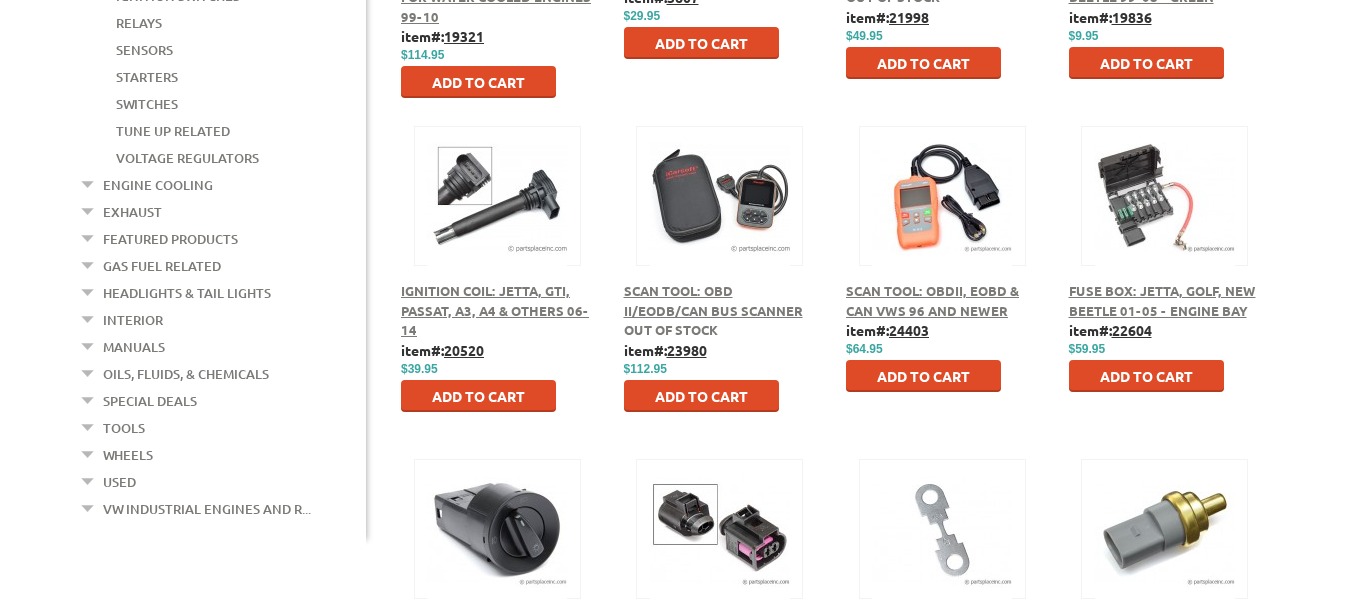 scroll, scrollTop: 800, scrollLeft: 0, axis: vertical 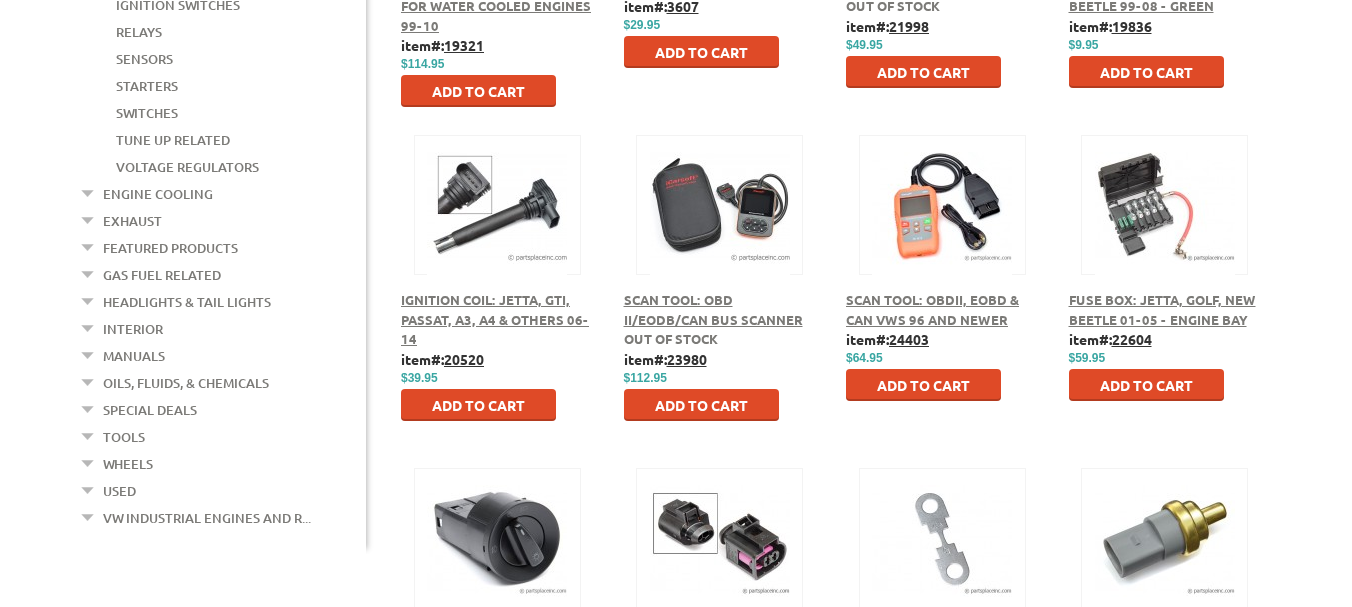 click on "Manuals" at bounding box center (134, 356) 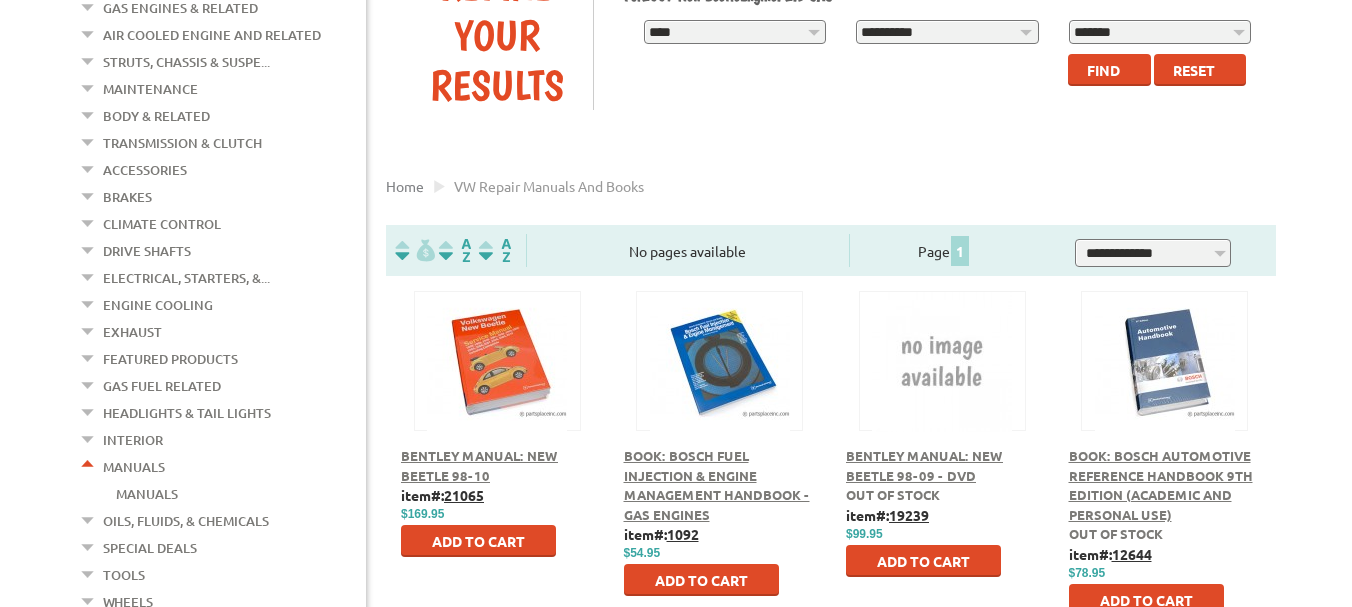 scroll, scrollTop: 300, scrollLeft: 0, axis: vertical 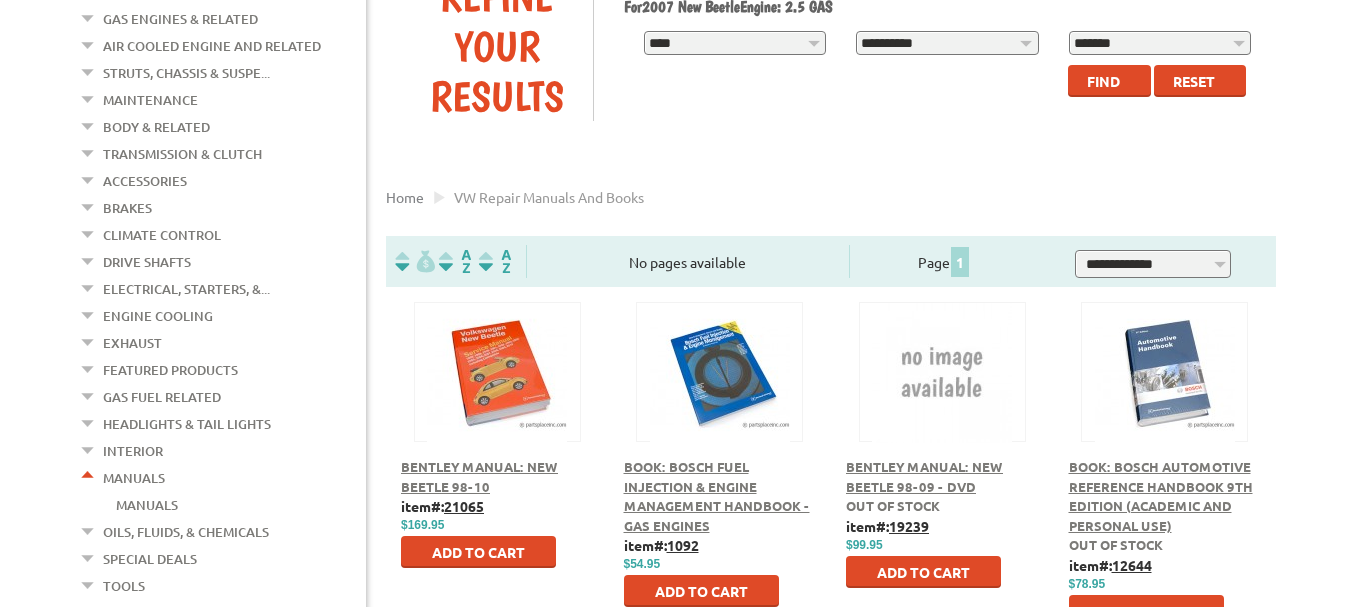 click on "Featured Products" at bounding box center [170, 370] 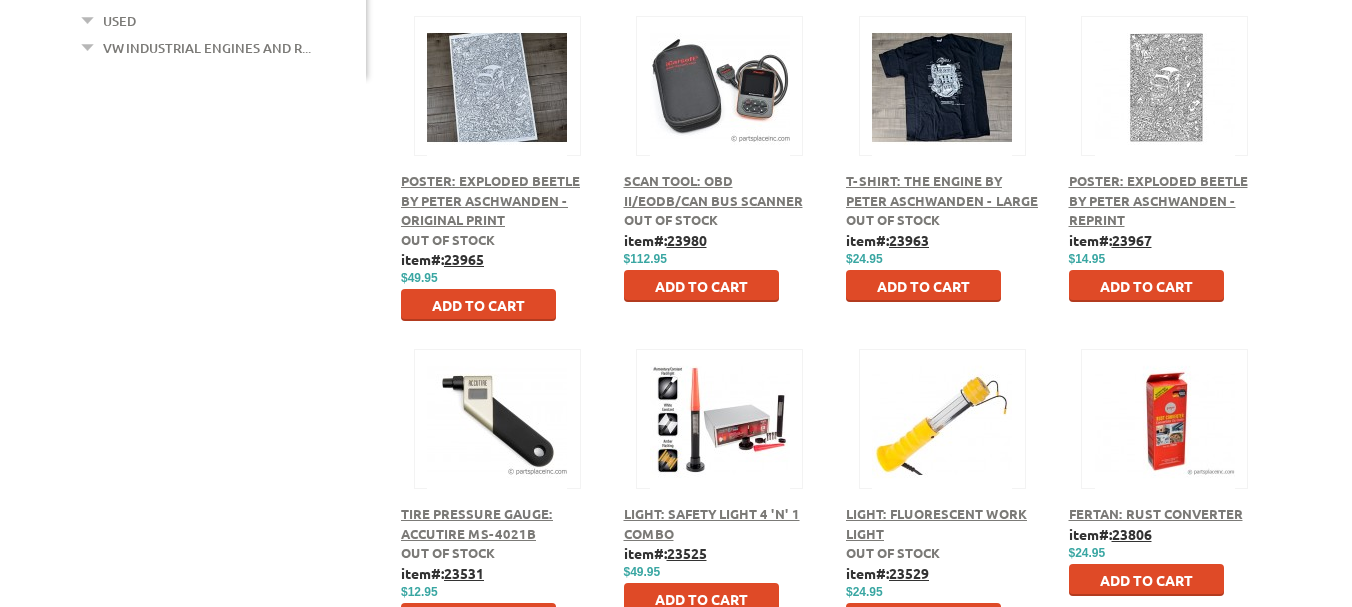 scroll, scrollTop: 1100, scrollLeft: 0, axis: vertical 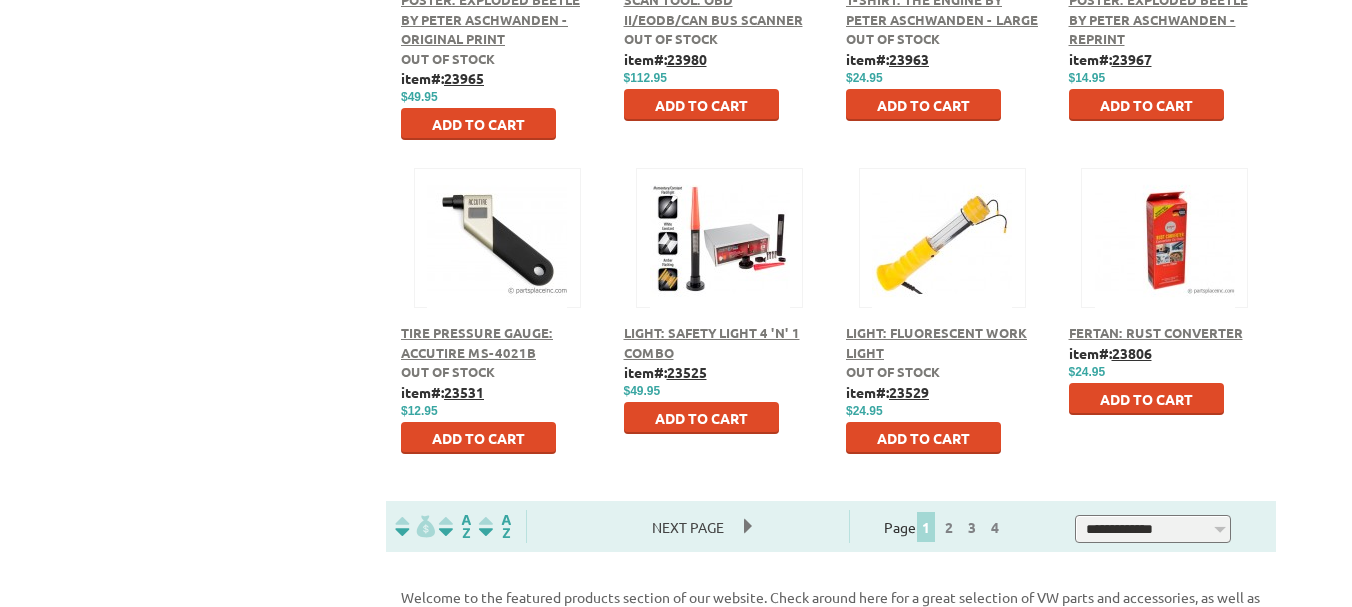 click on "Next Page" at bounding box center [688, 527] 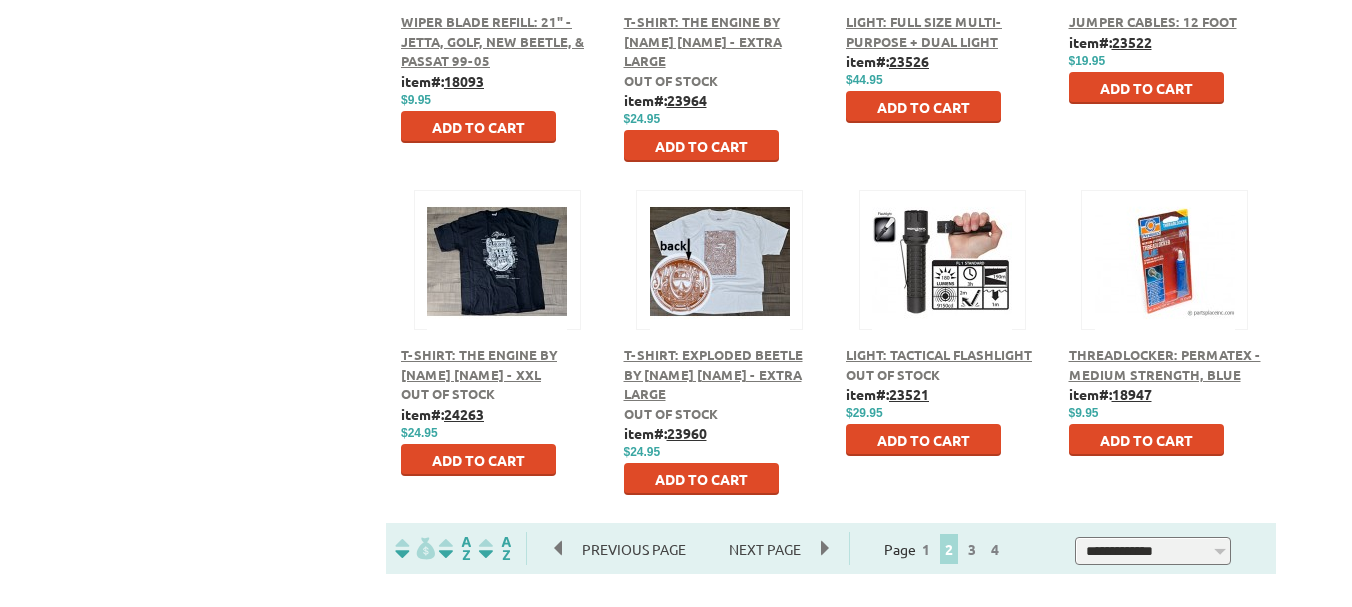 scroll, scrollTop: 1200, scrollLeft: 0, axis: vertical 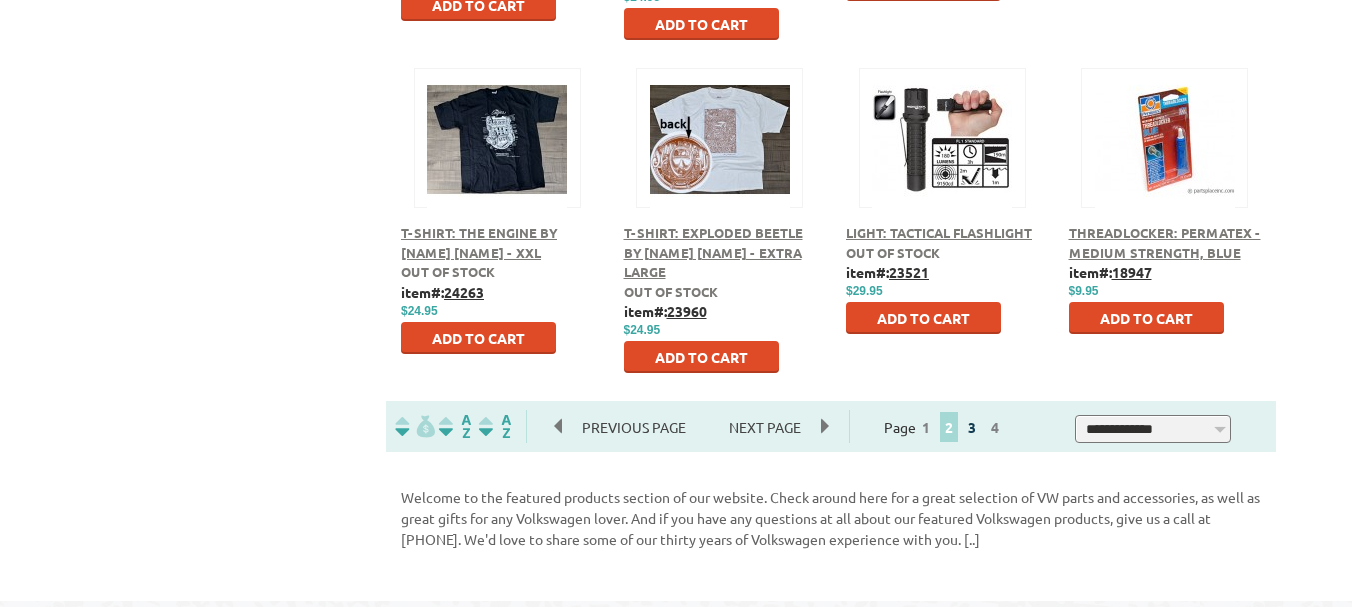 click on "3" at bounding box center [972, 427] 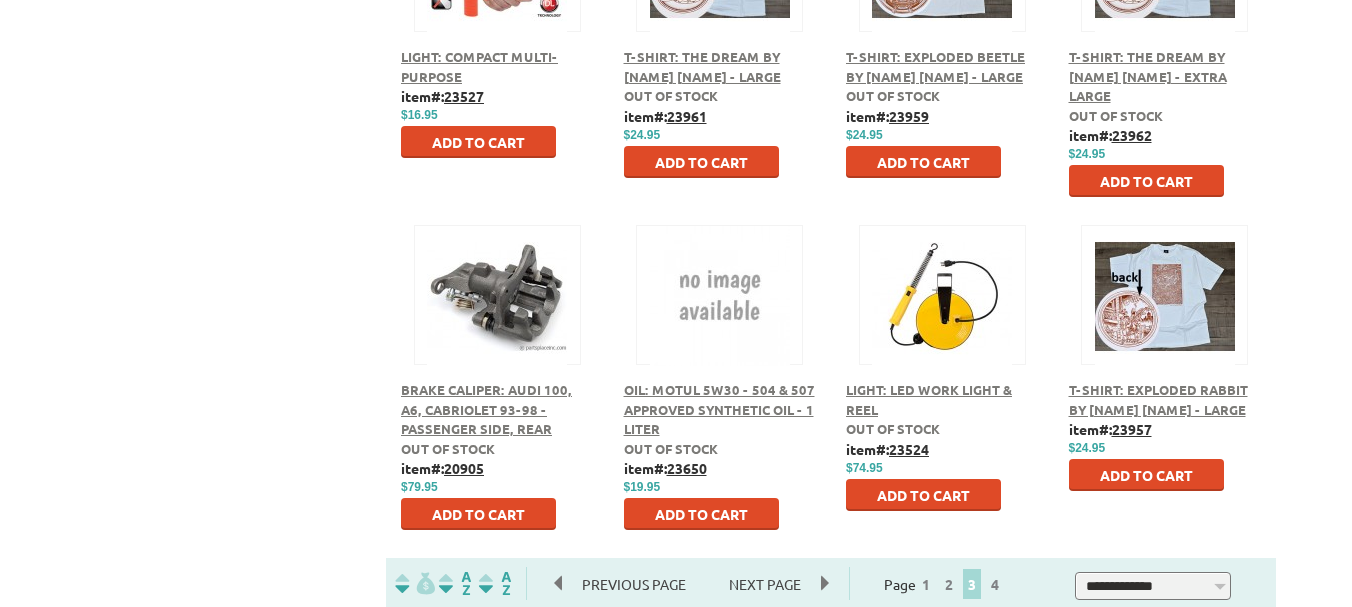 scroll, scrollTop: 1200, scrollLeft: 0, axis: vertical 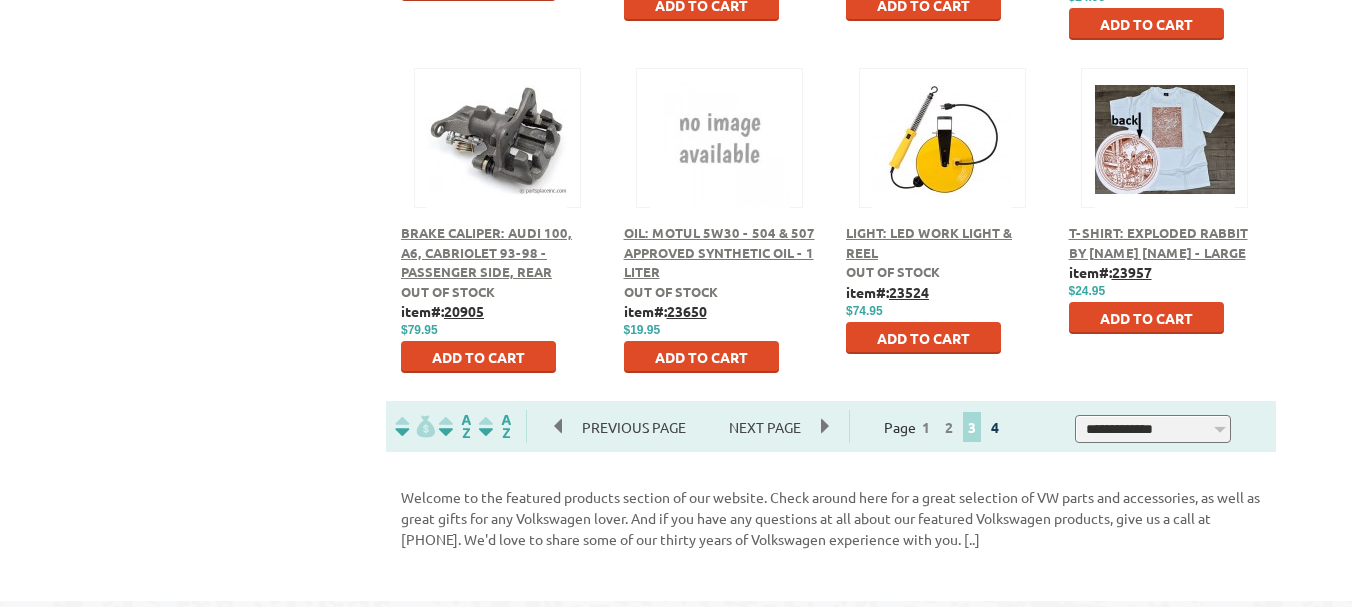 click on "4" at bounding box center [995, 427] 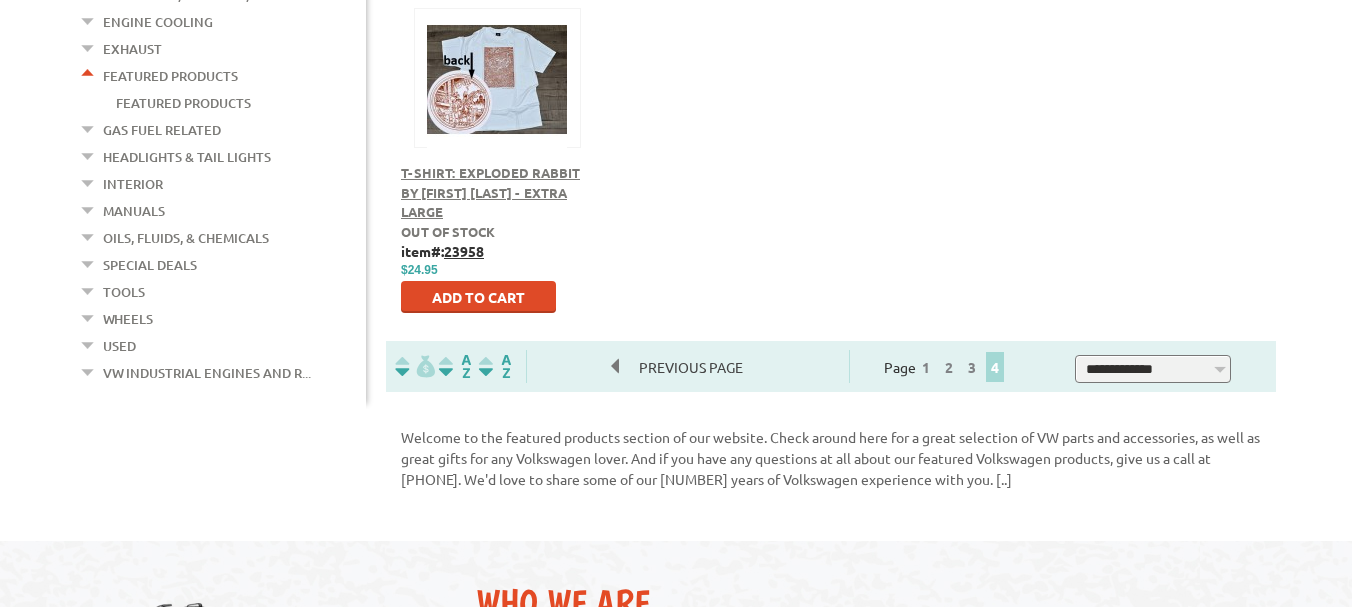 scroll, scrollTop: 600, scrollLeft: 0, axis: vertical 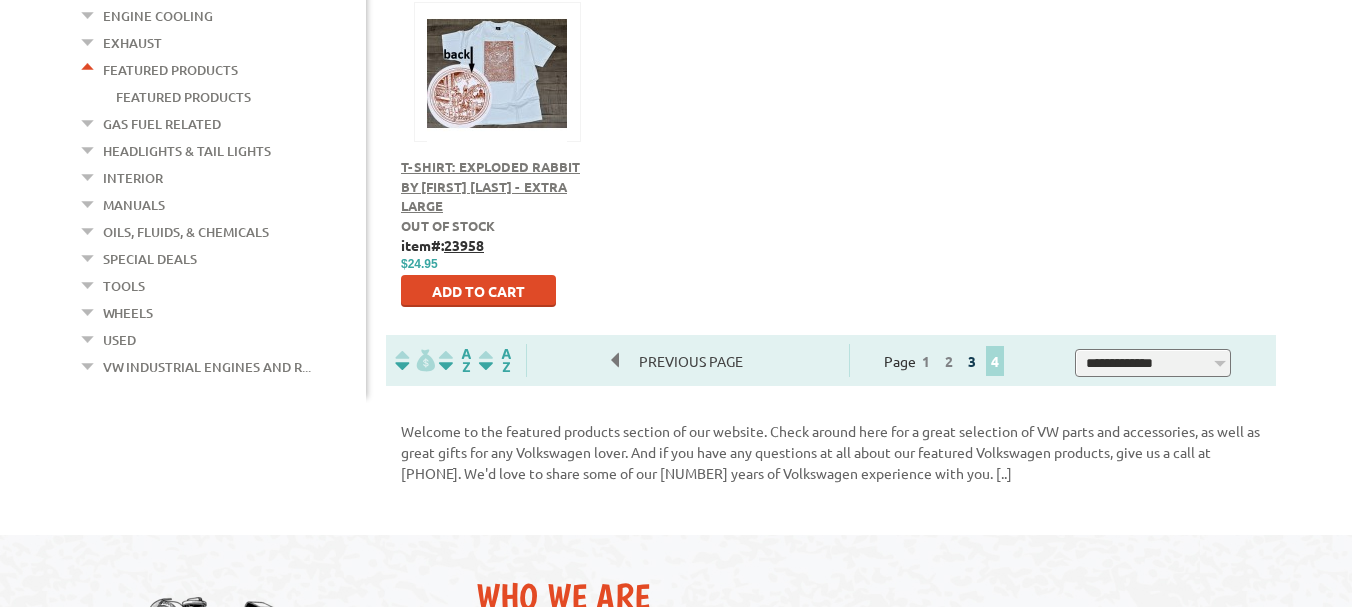 click on "3" at bounding box center (972, 361) 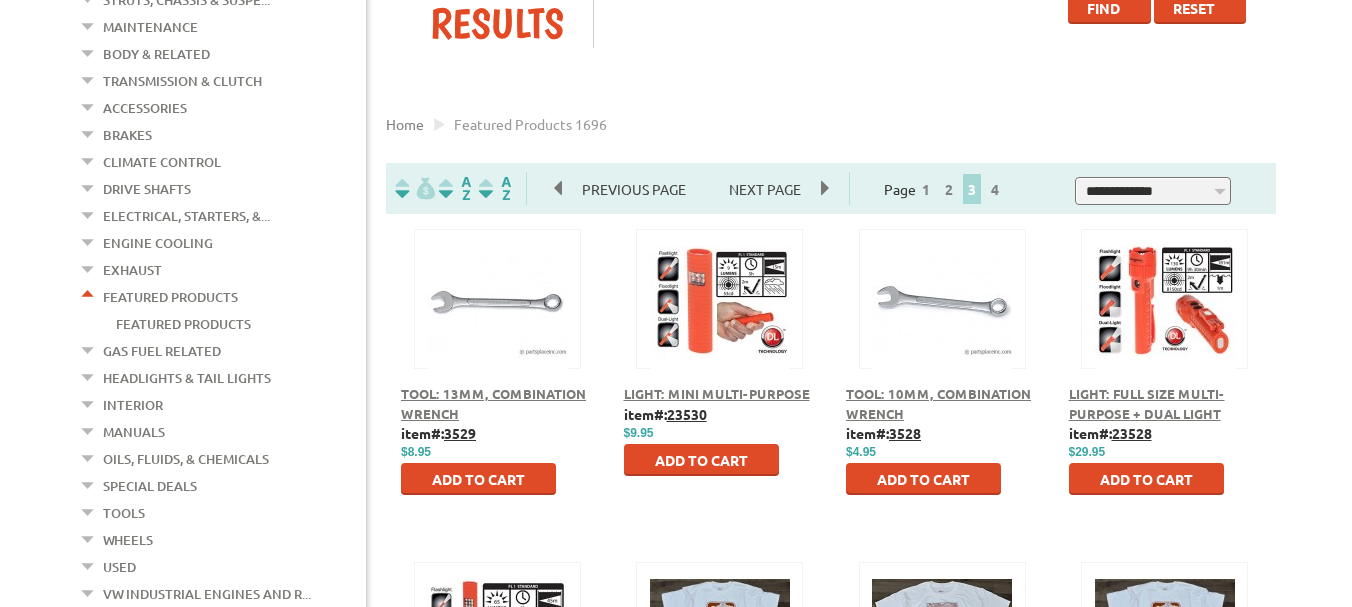 scroll, scrollTop: 400, scrollLeft: 0, axis: vertical 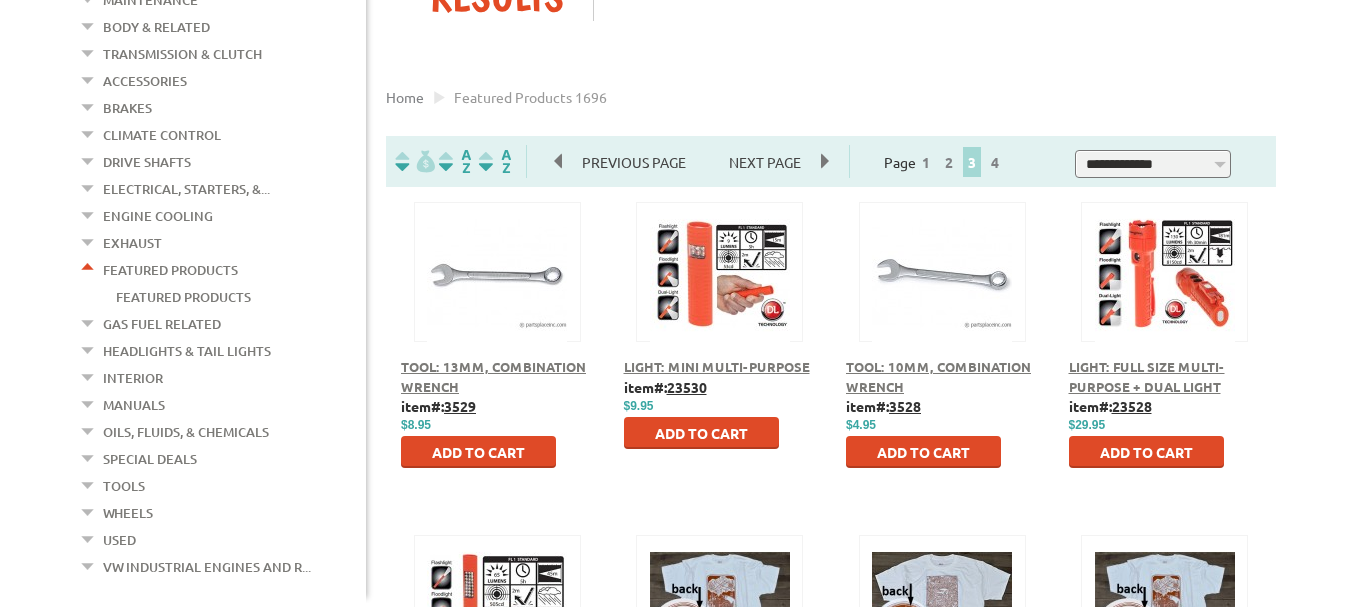 click on "Tool: 10mm, Combination Wrench" at bounding box center (938, 376) 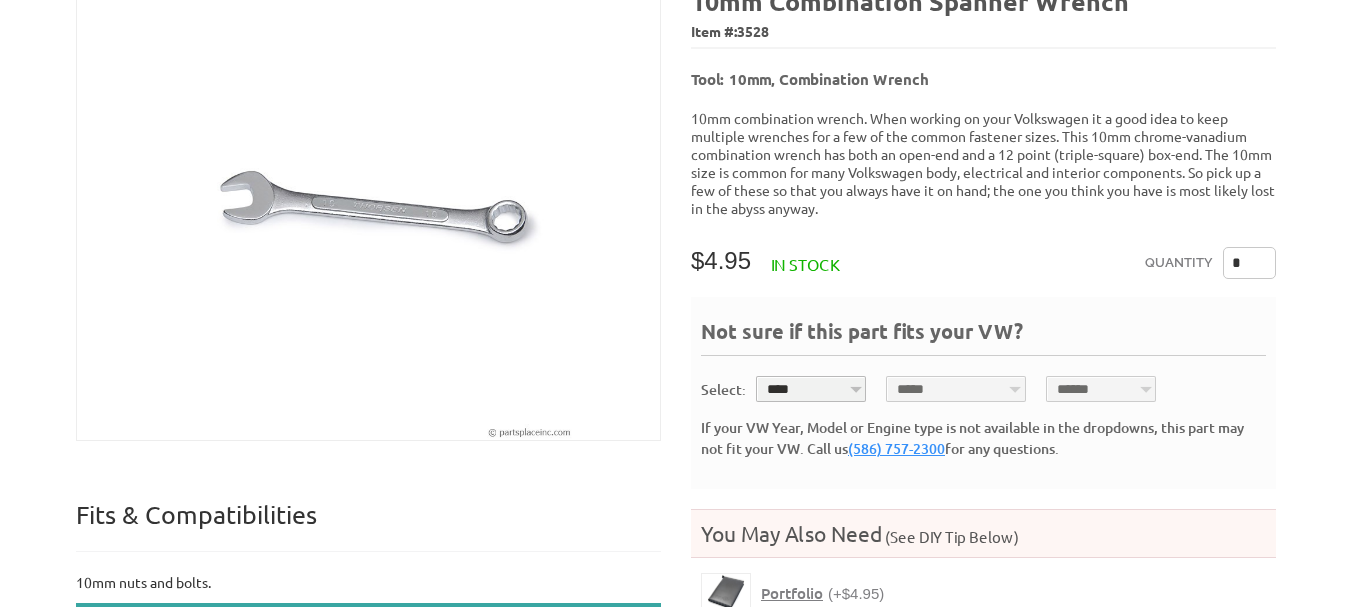 scroll, scrollTop: 300, scrollLeft: 0, axis: vertical 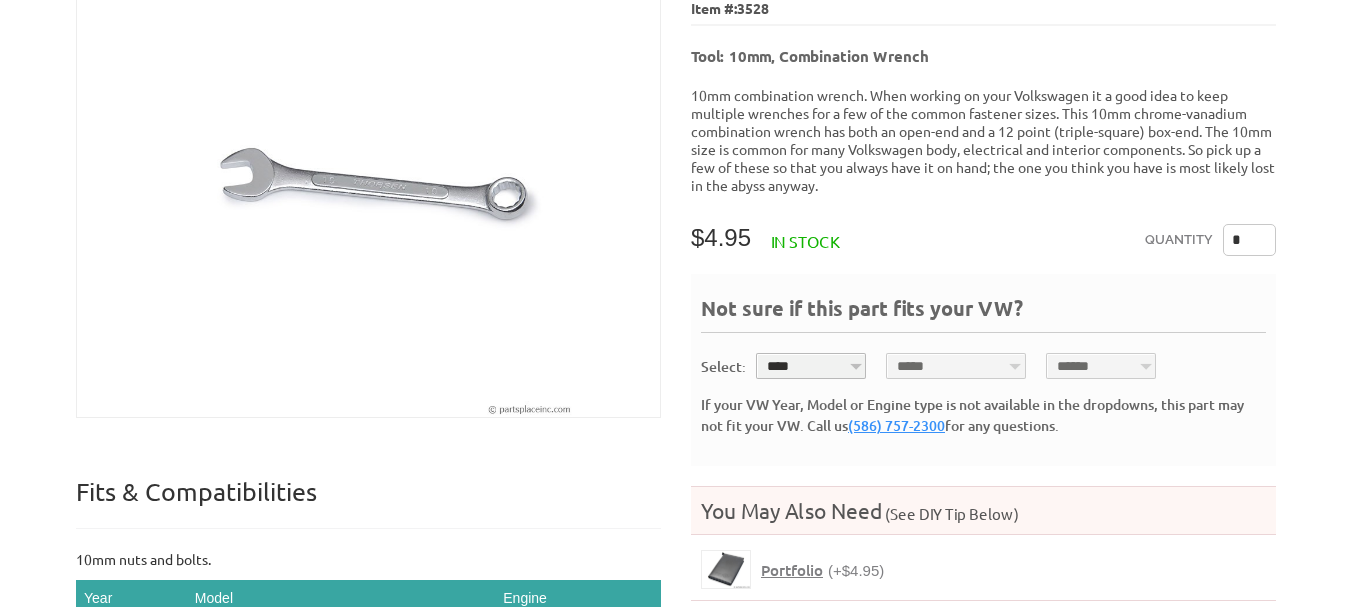drag, startPoint x: 1244, startPoint y: 227, endPoint x: 1222, endPoint y: 227, distance: 22 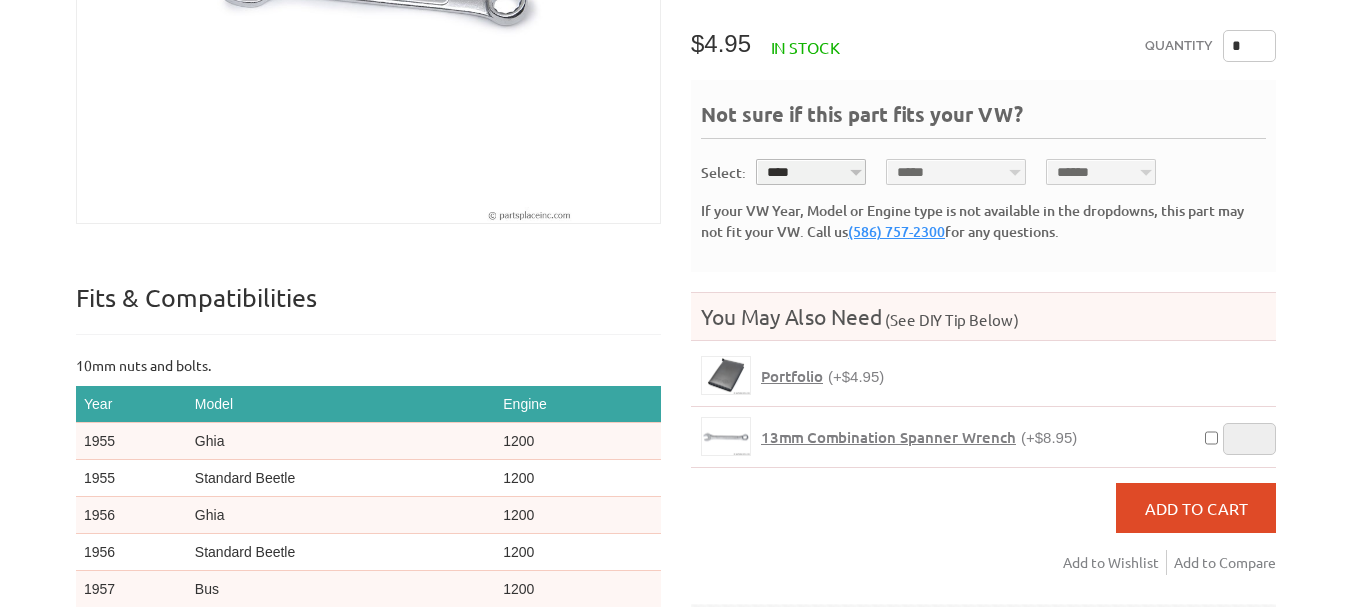 scroll, scrollTop: 500, scrollLeft: 0, axis: vertical 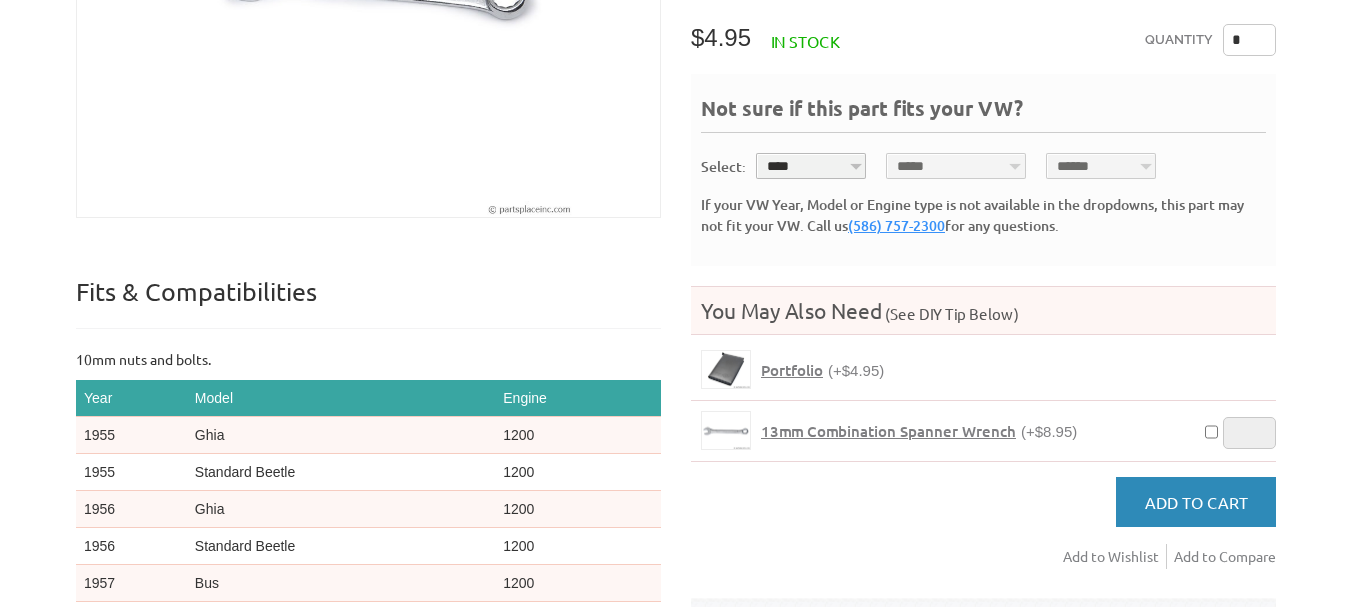 type on "*" 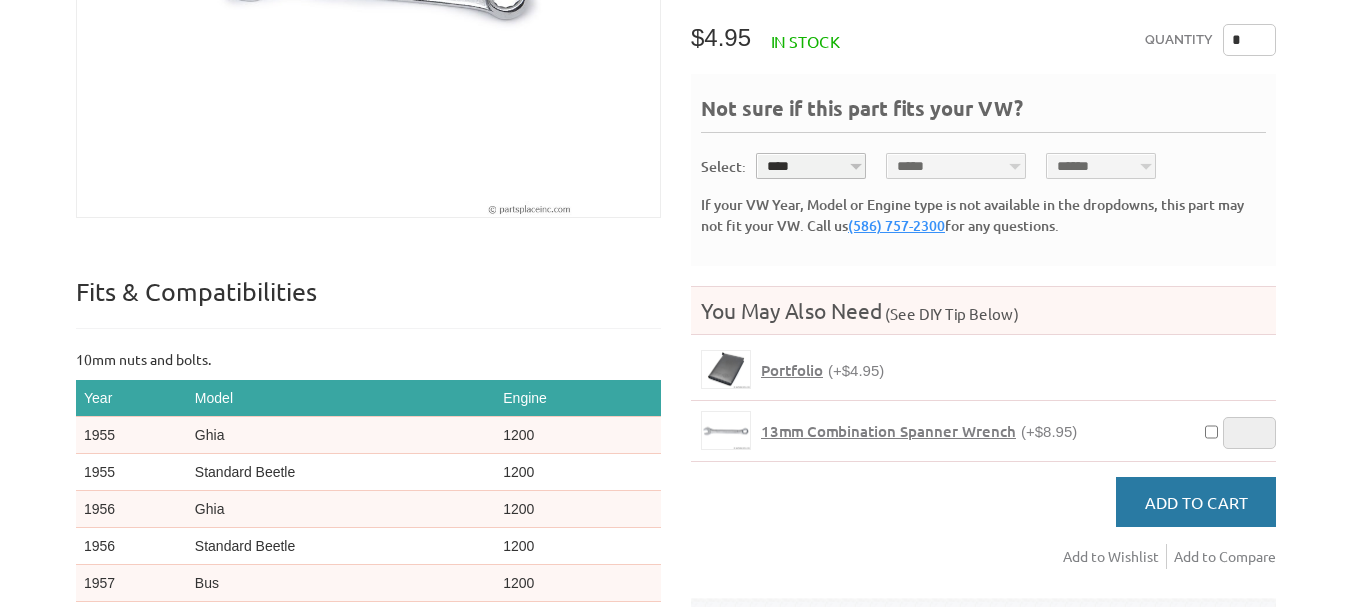 click on "Add to Cart" at bounding box center [1196, 502] 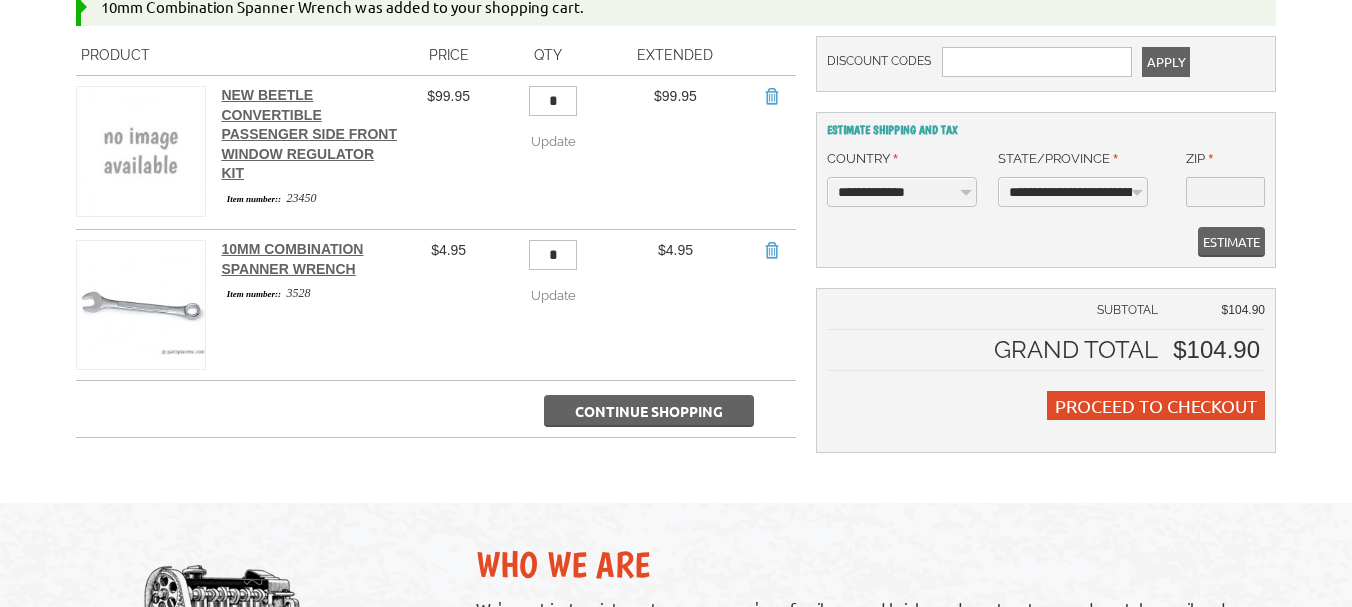 scroll, scrollTop: 400, scrollLeft: 0, axis: vertical 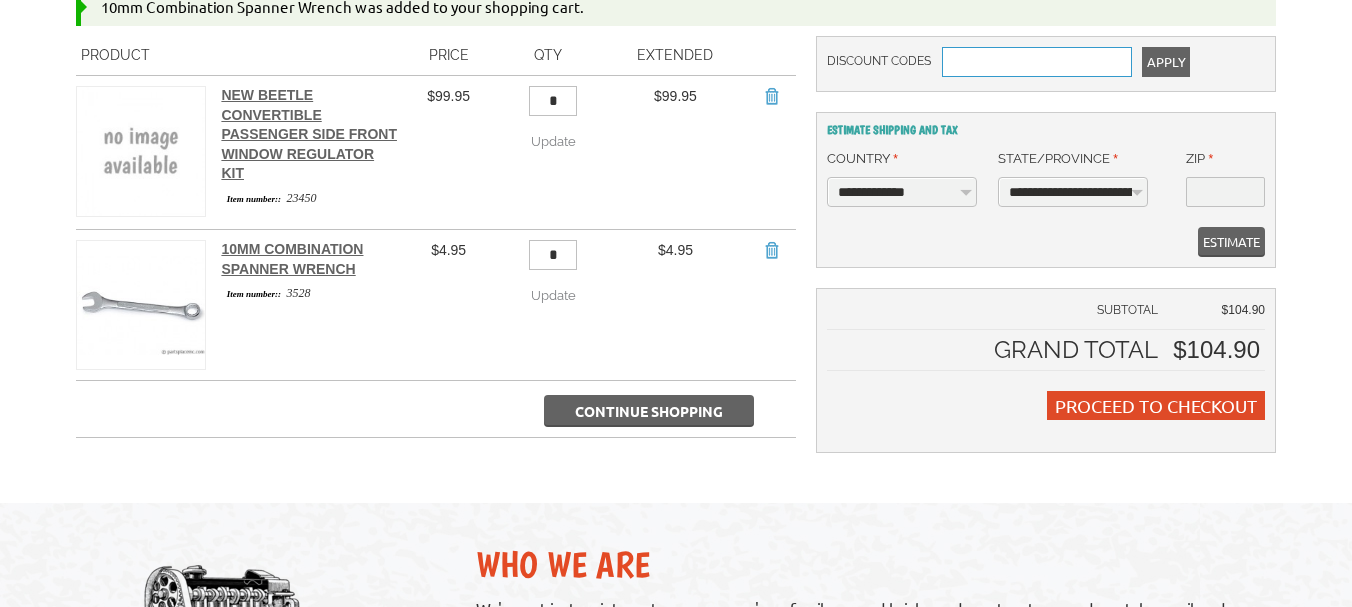 click on "Discount Codes" at bounding box center [1037, 62] 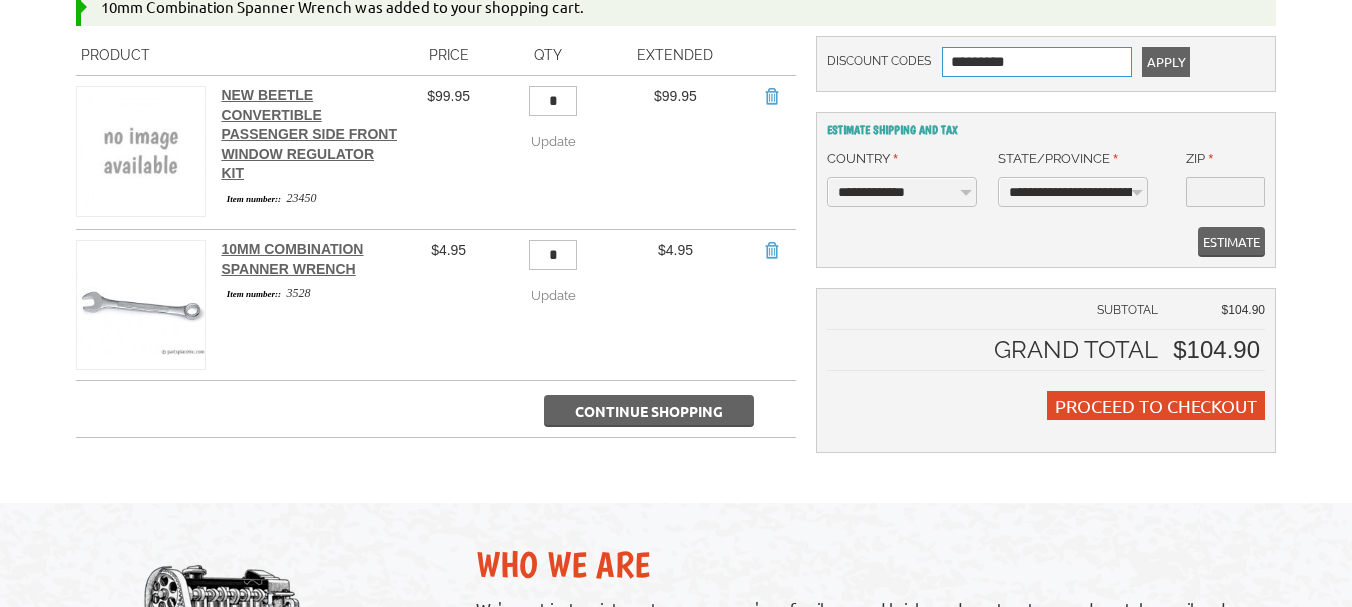 type on "*********" 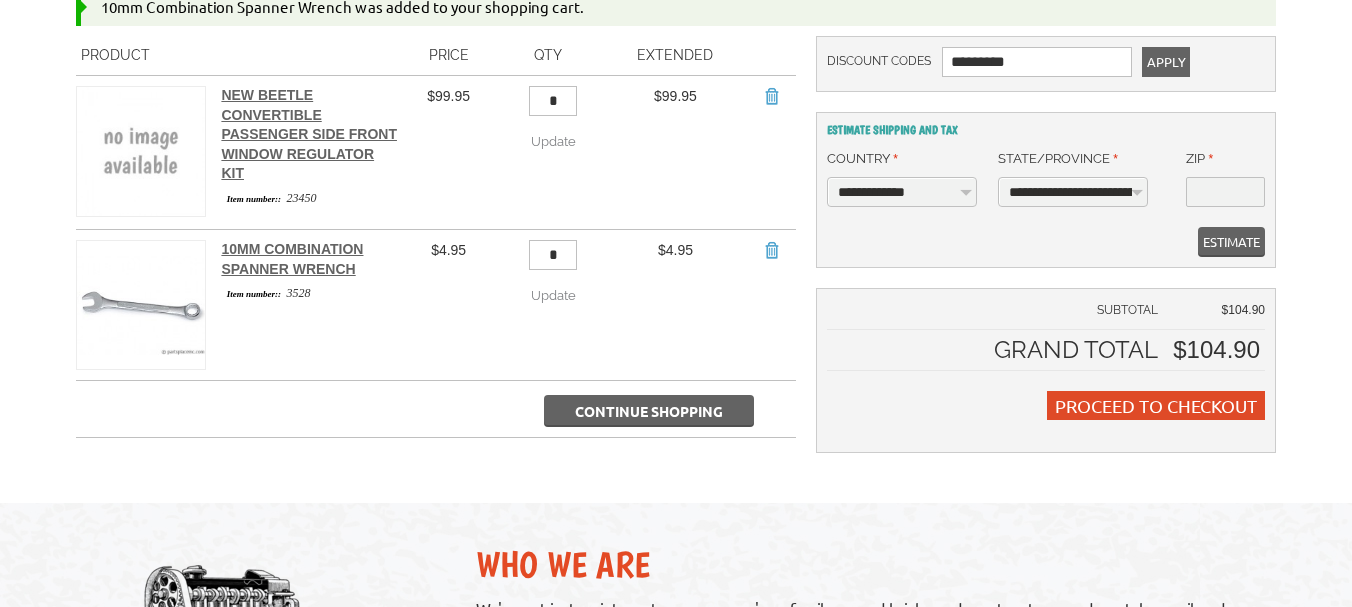 click on "Apply" at bounding box center (1166, 62) 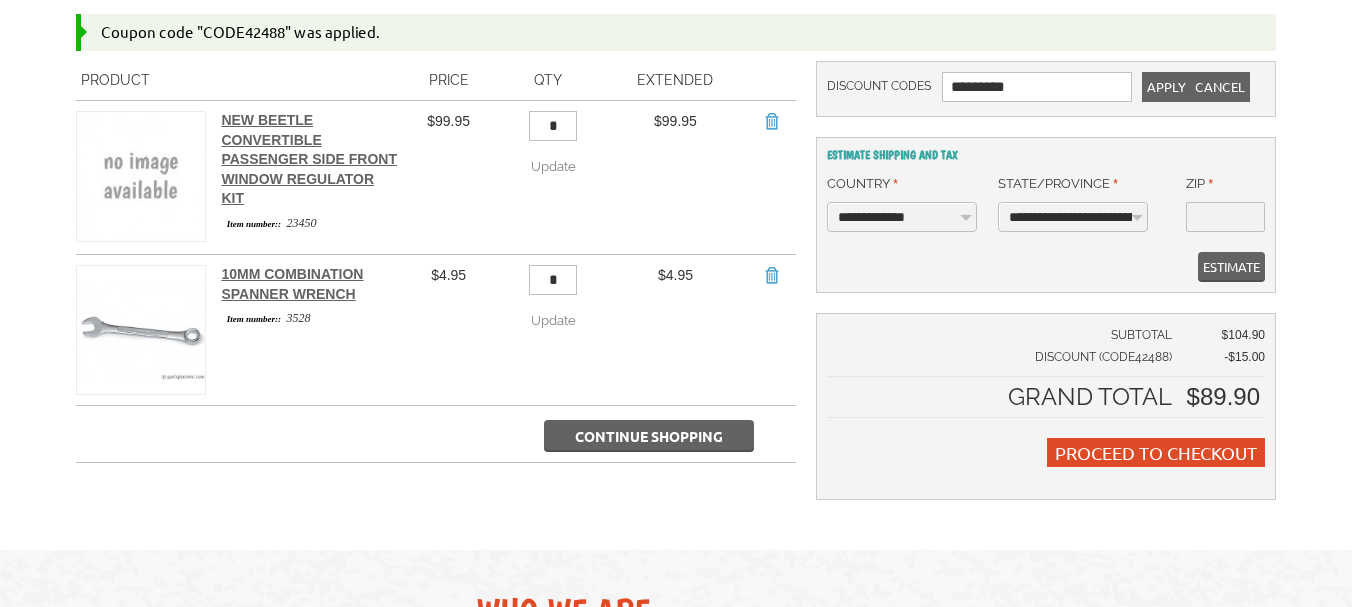 scroll, scrollTop: 400, scrollLeft: 0, axis: vertical 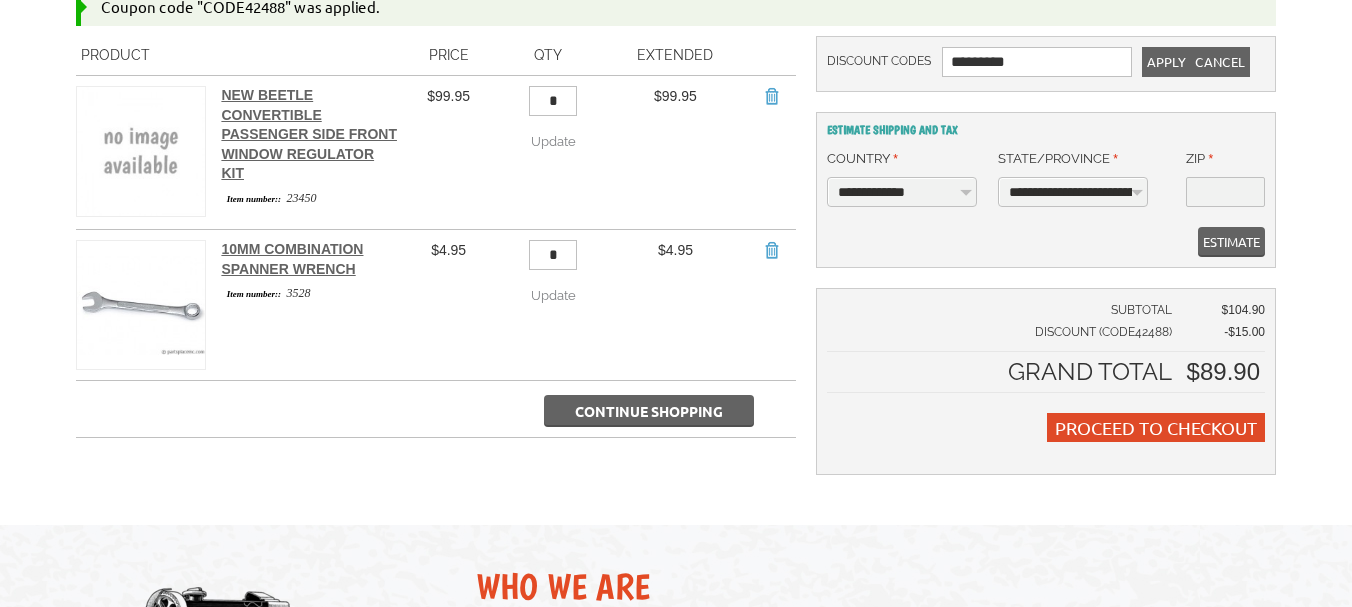 click on "**********" at bounding box center (1073, 192) 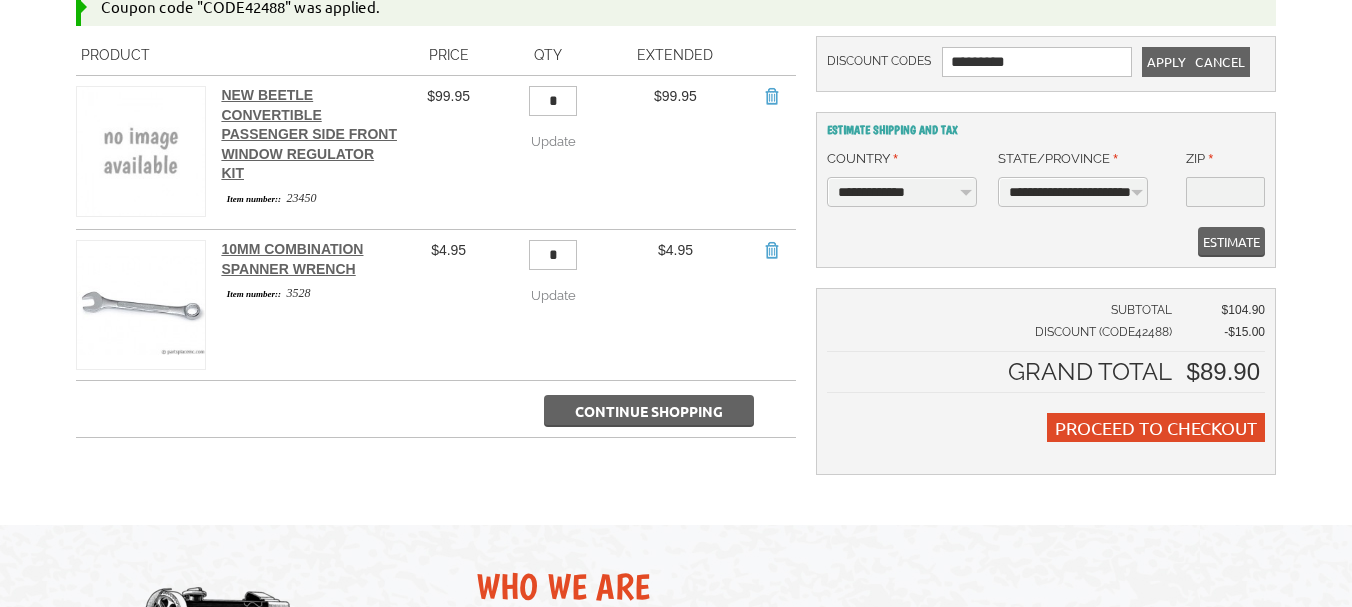 click on "**********" at bounding box center (1073, 192) 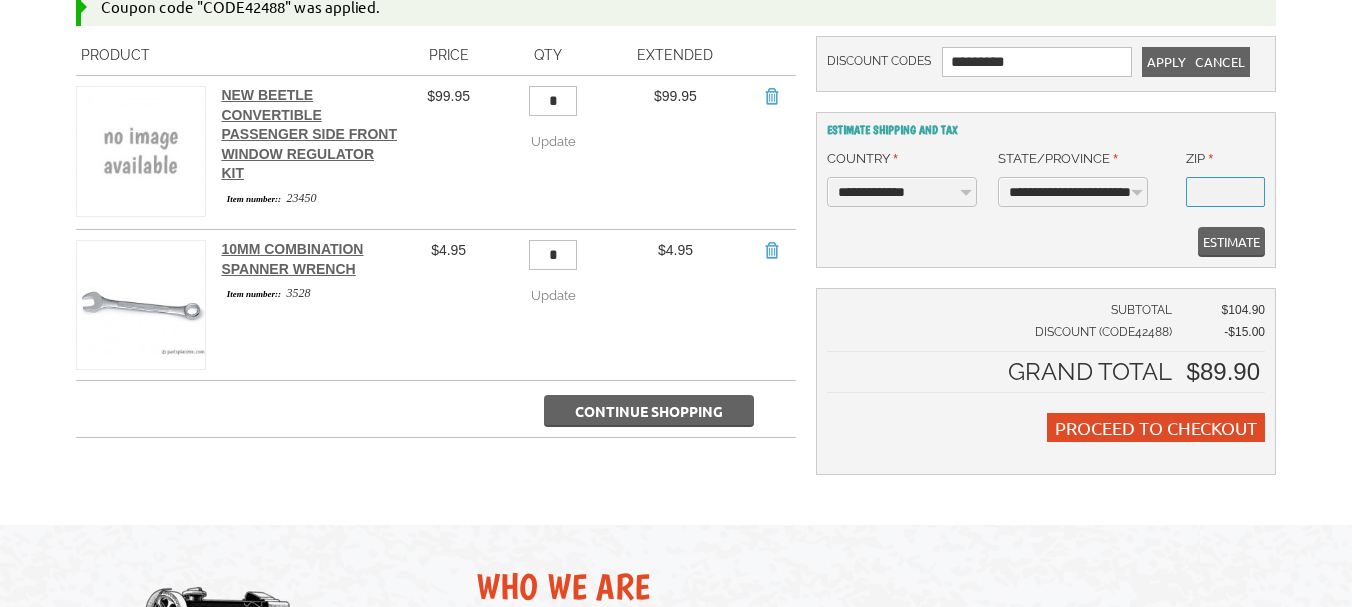 click on "* Zip" at bounding box center (1225, 192) 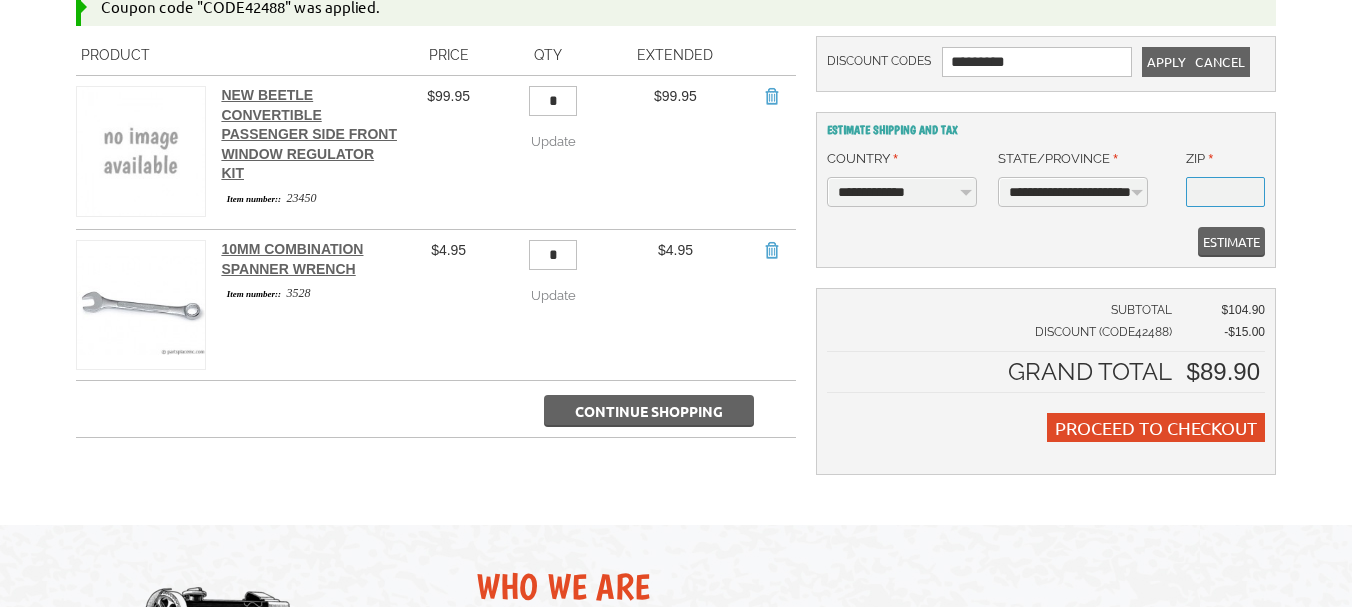 type on "*****" 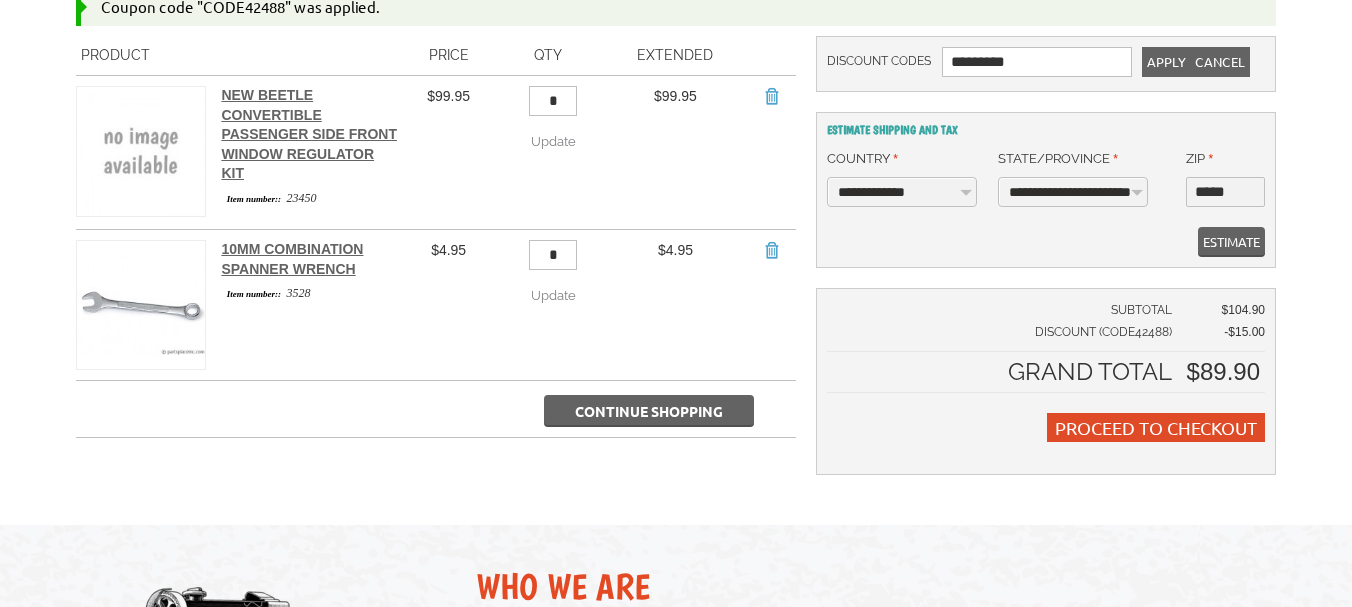 click on "Estimate" at bounding box center [1231, 242] 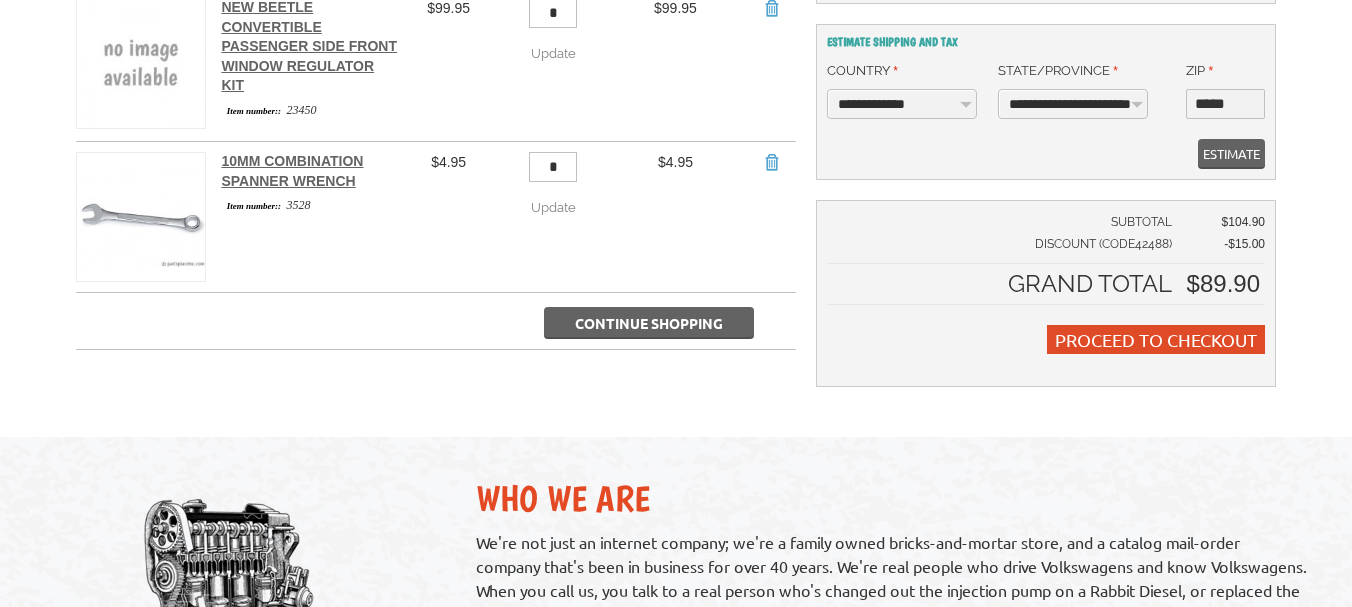 scroll, scrollTop: 500, scrollLeft: 0, axis: vertical 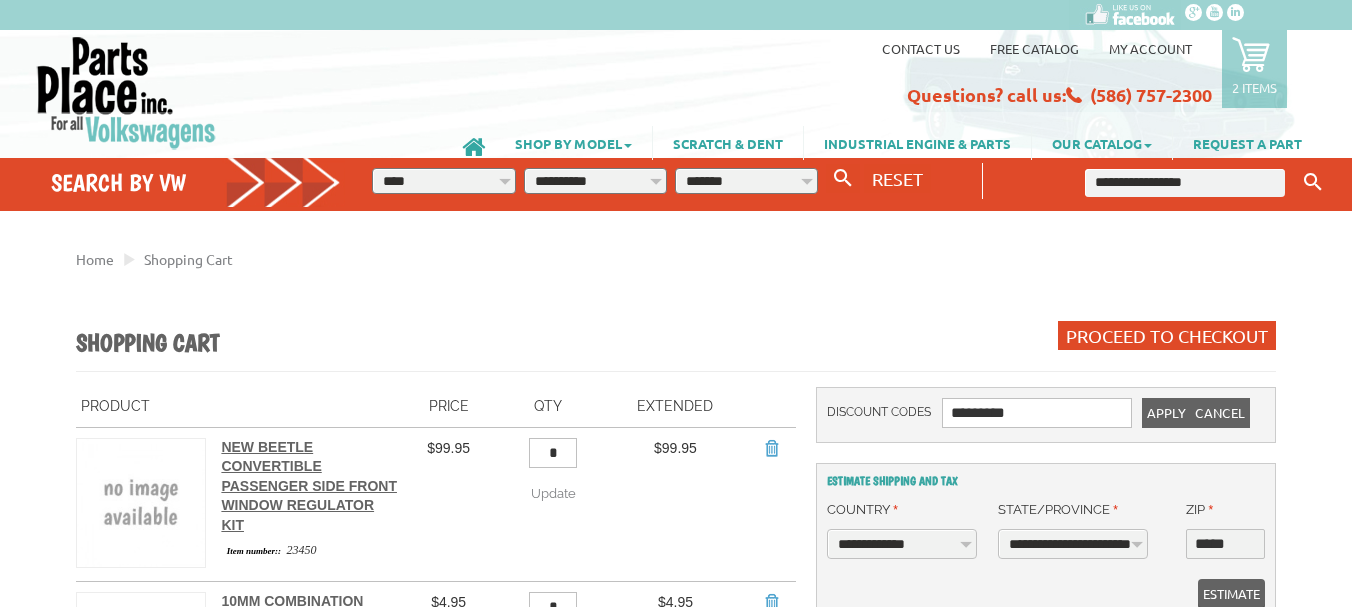 select on "**" 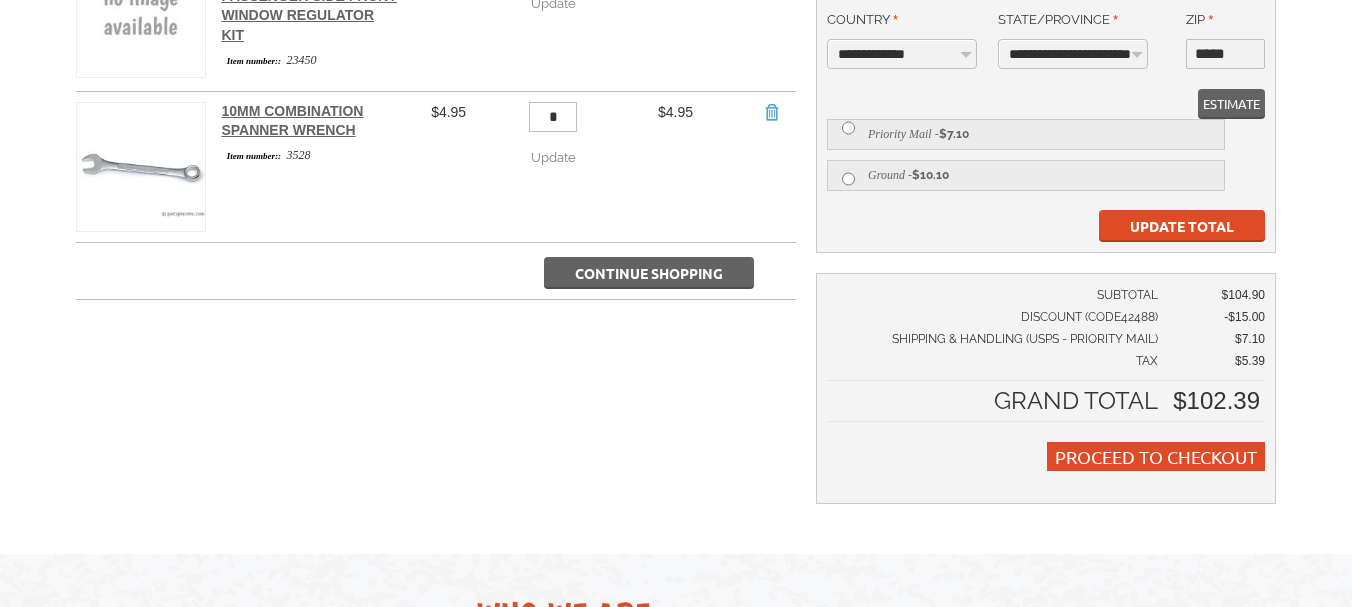 scroll, scrollTop: 500, scrollLeft: 0, axis: vertical 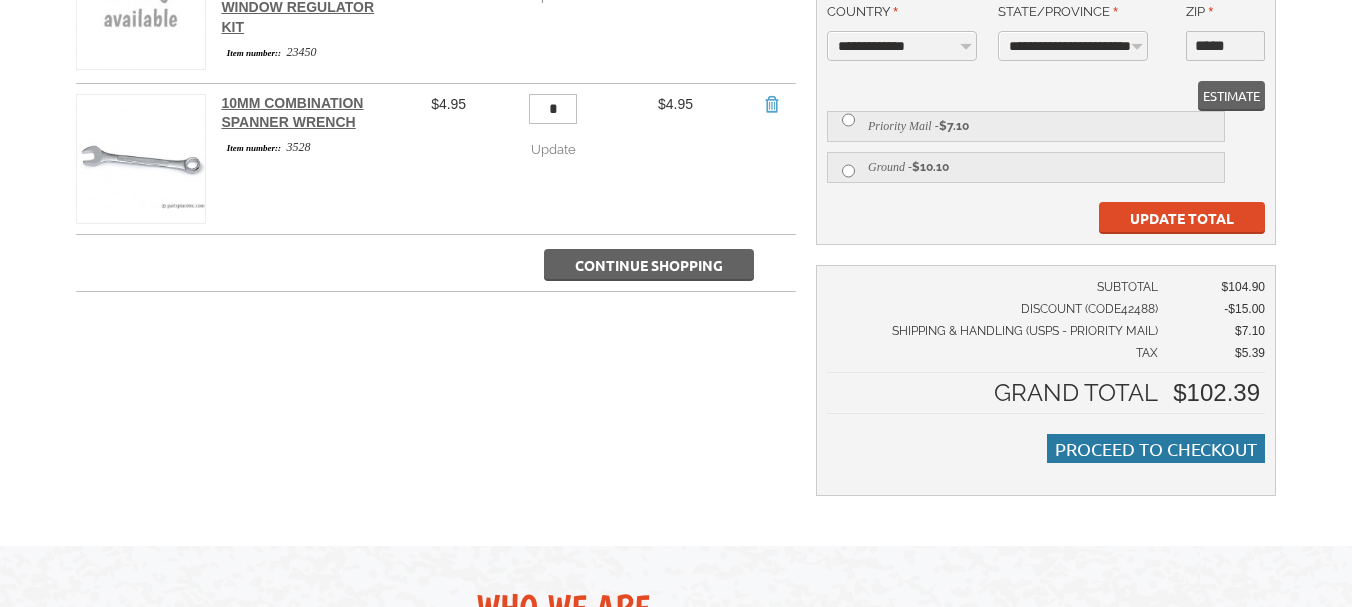 click on "Proceed to Checkout" at bounding box center (1156, 448) 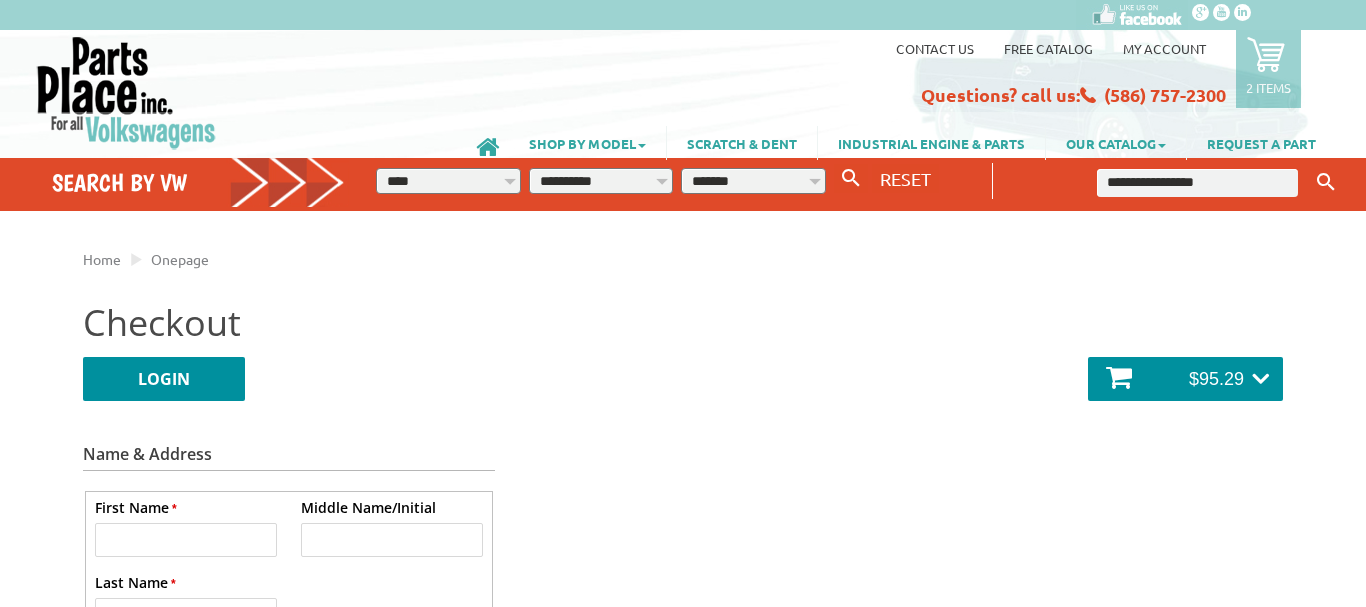 select on "**" 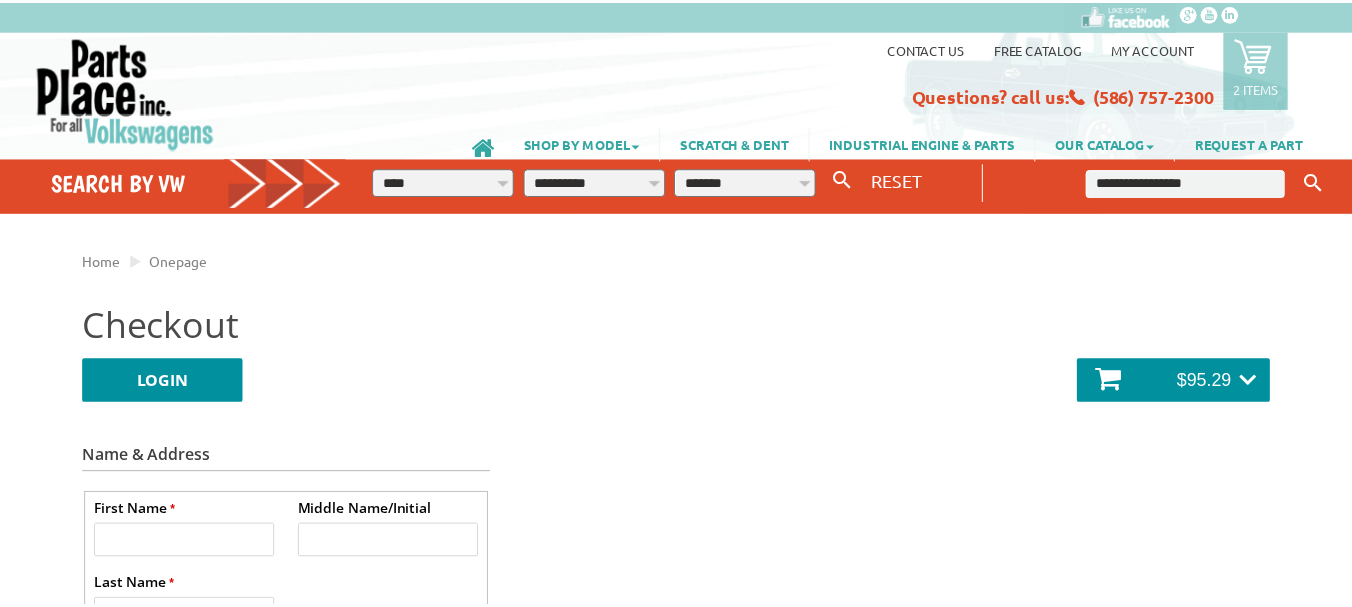 scroll, scrollTop: 0, scrollLeft: 0, axis: both 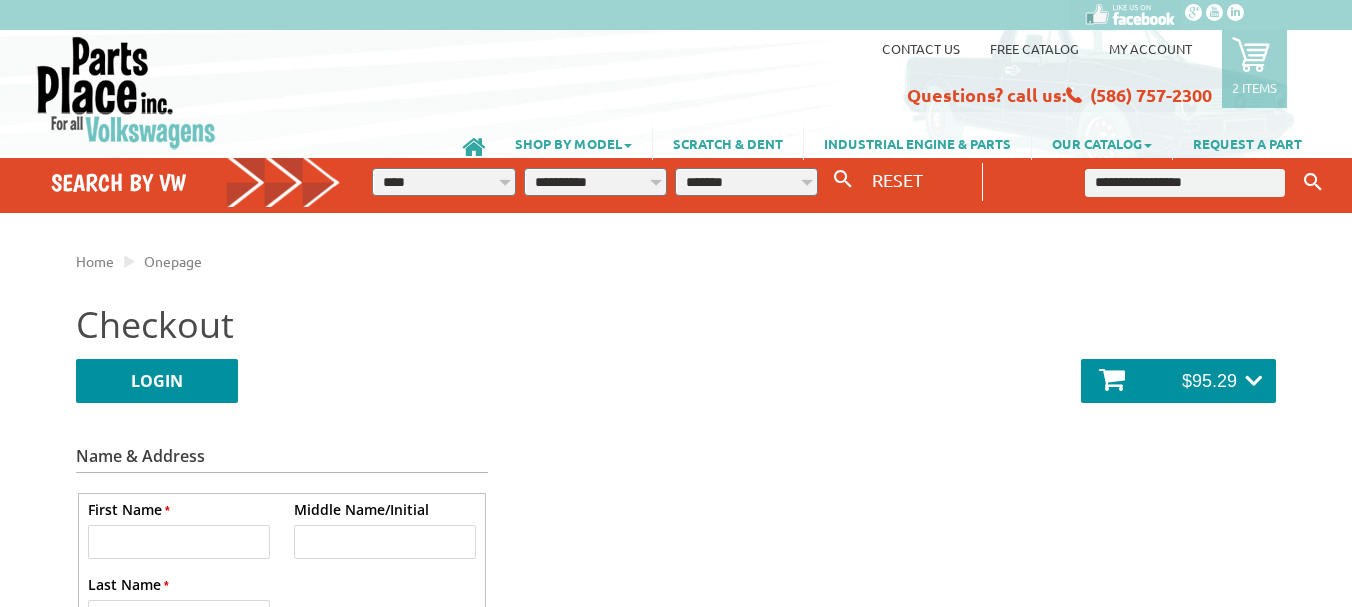 select on "**" 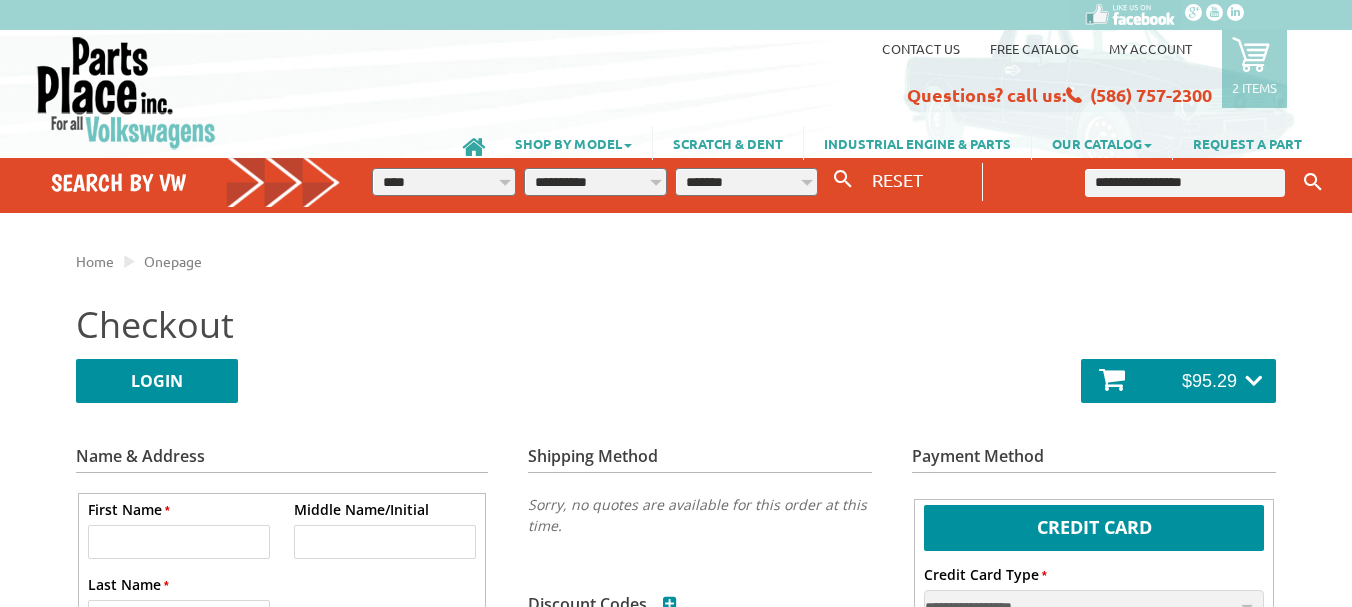 scroll, scrollTop: 400, scrollLeft: 0, axis: vertical 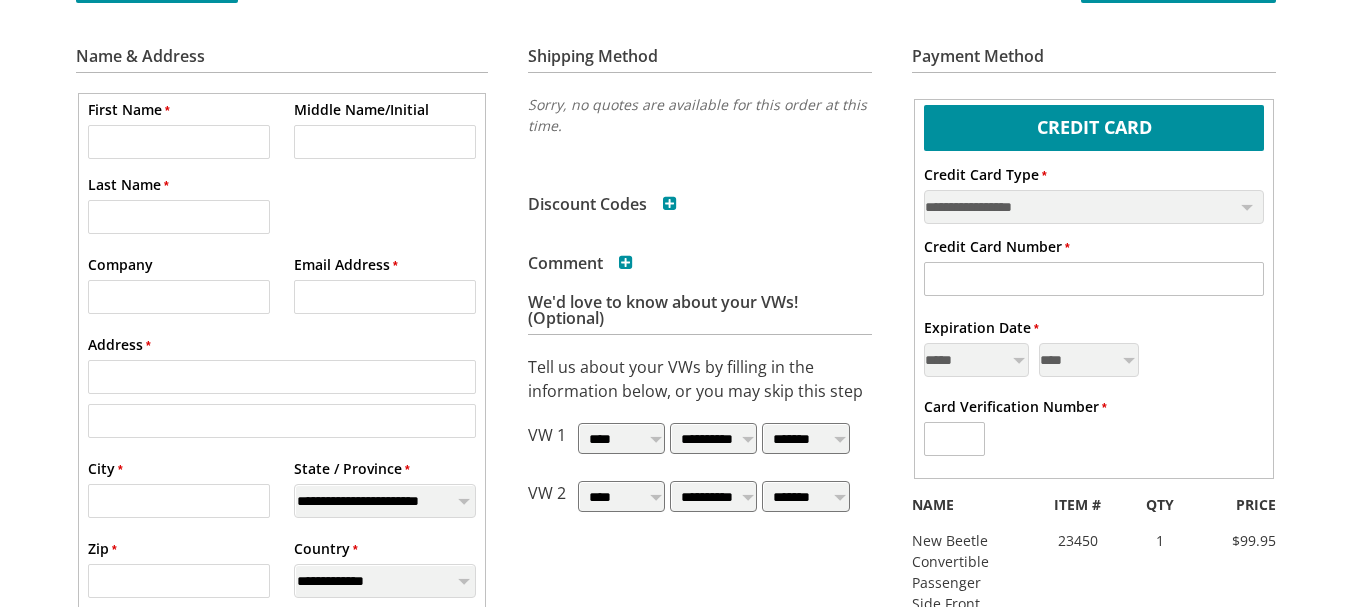 click on "* First Name" at bounding box center (179, 142) 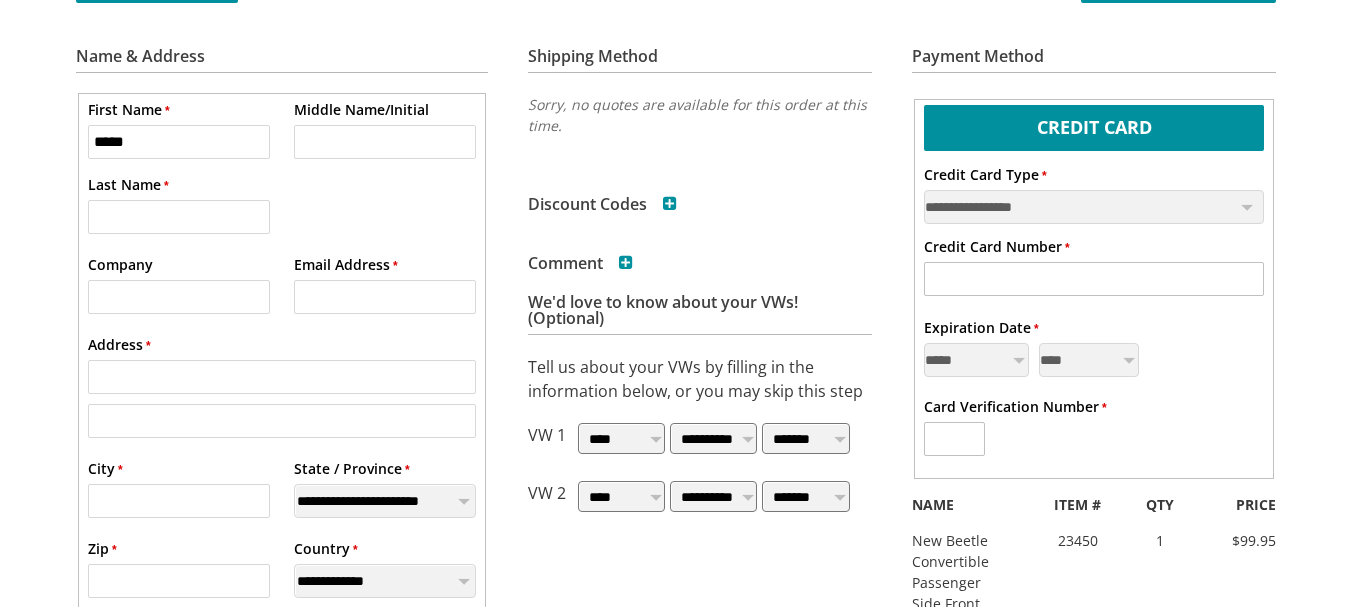 type on "*" 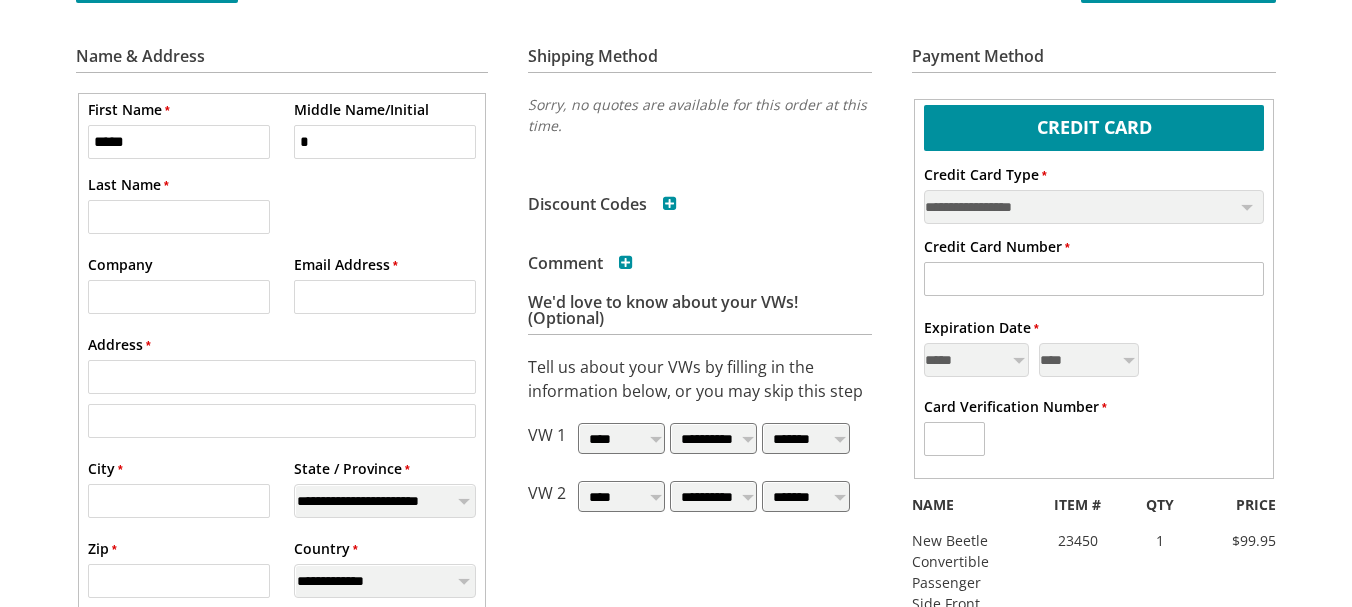 type on "*******" 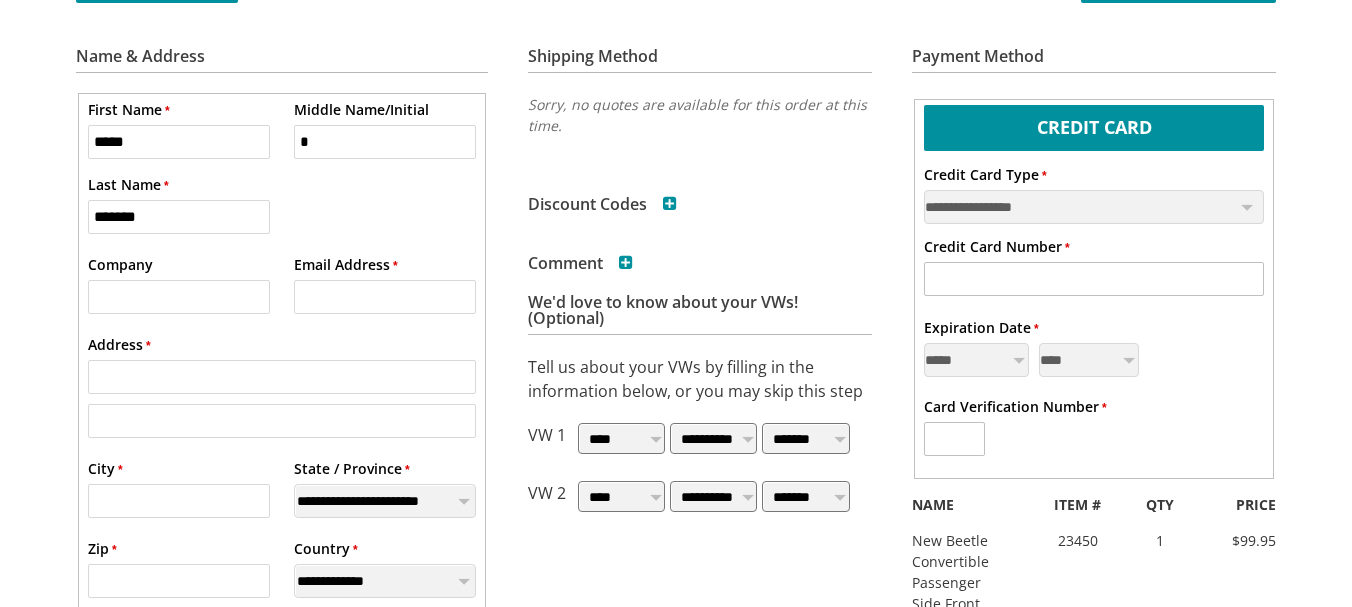 type on "**********" 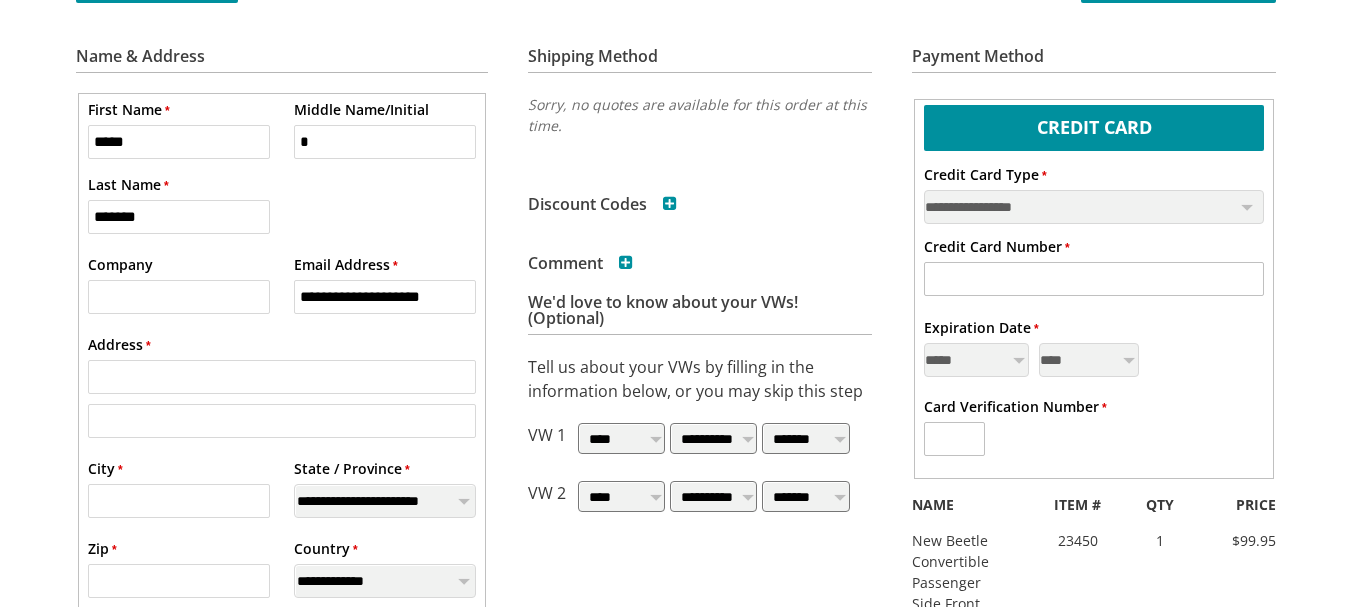 type on "**********" 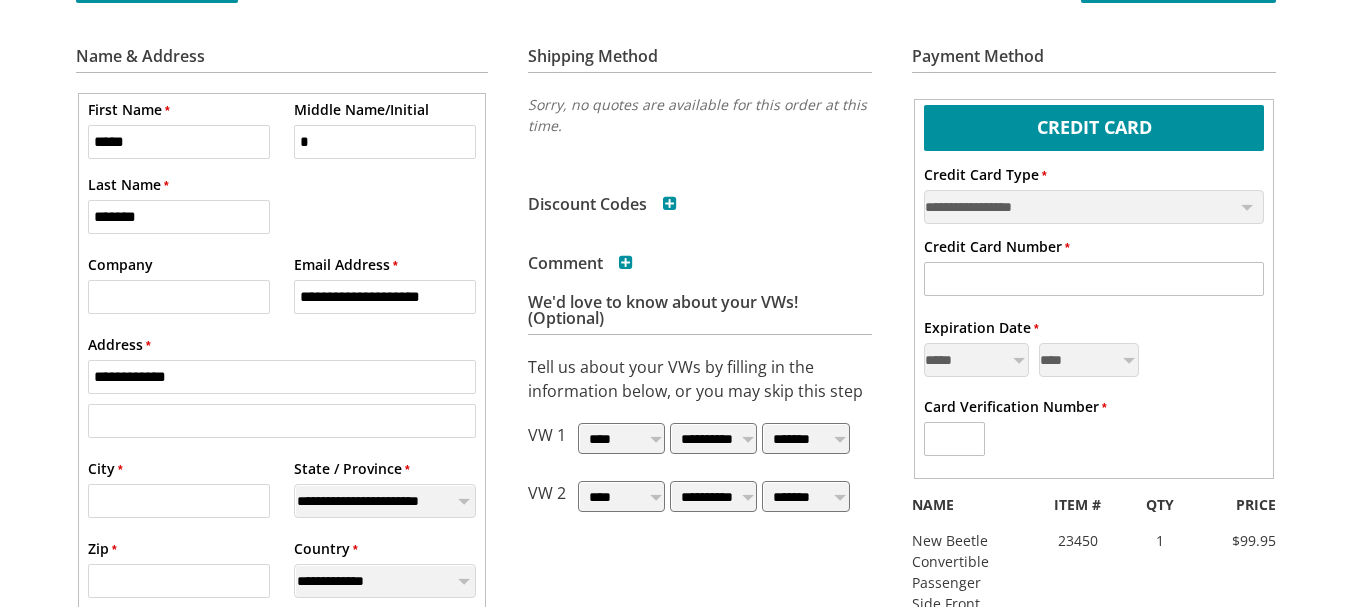 type on "**********" 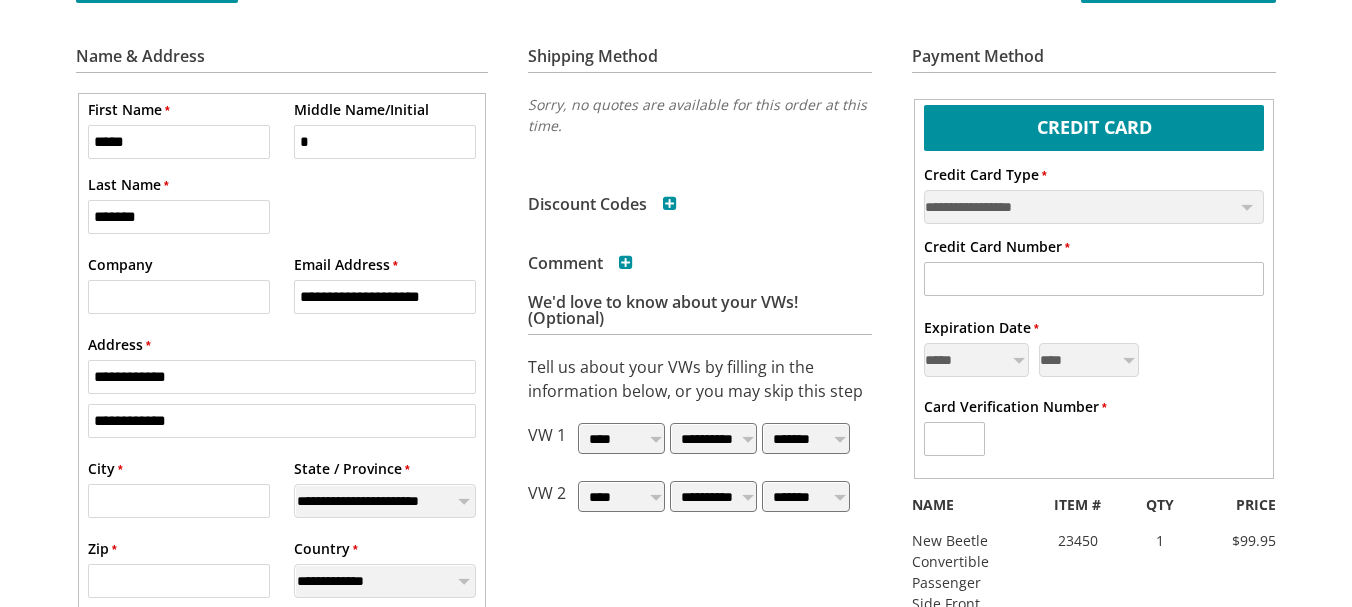 type on "******" 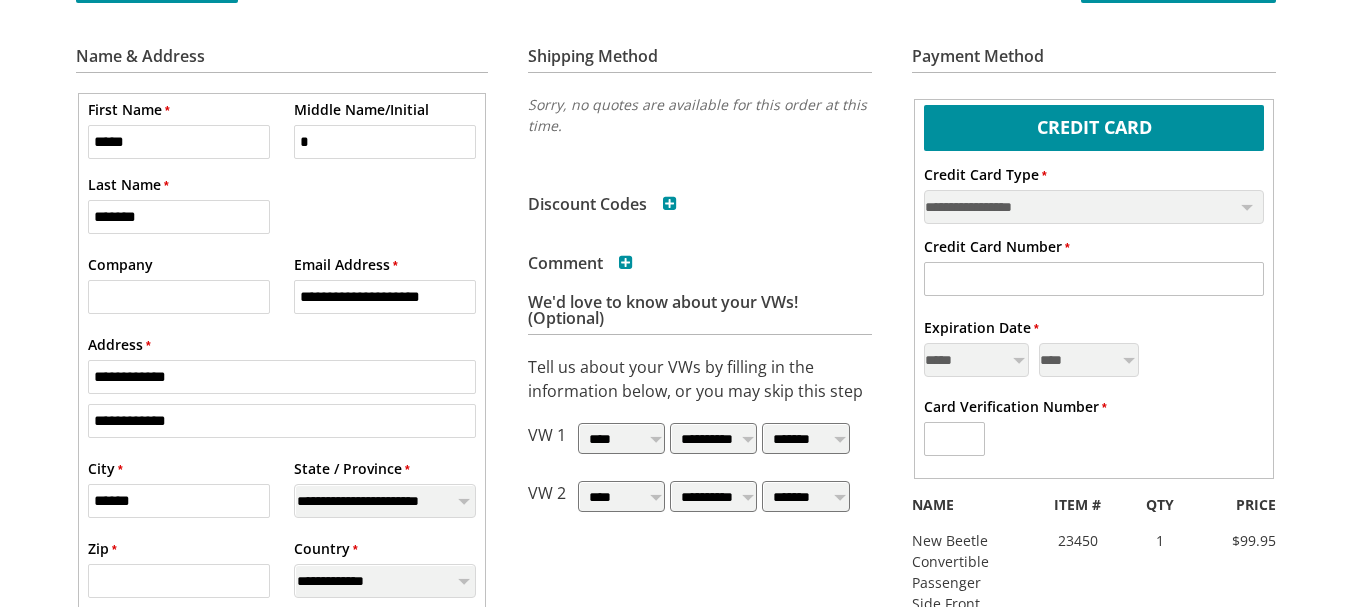 type on "*****" 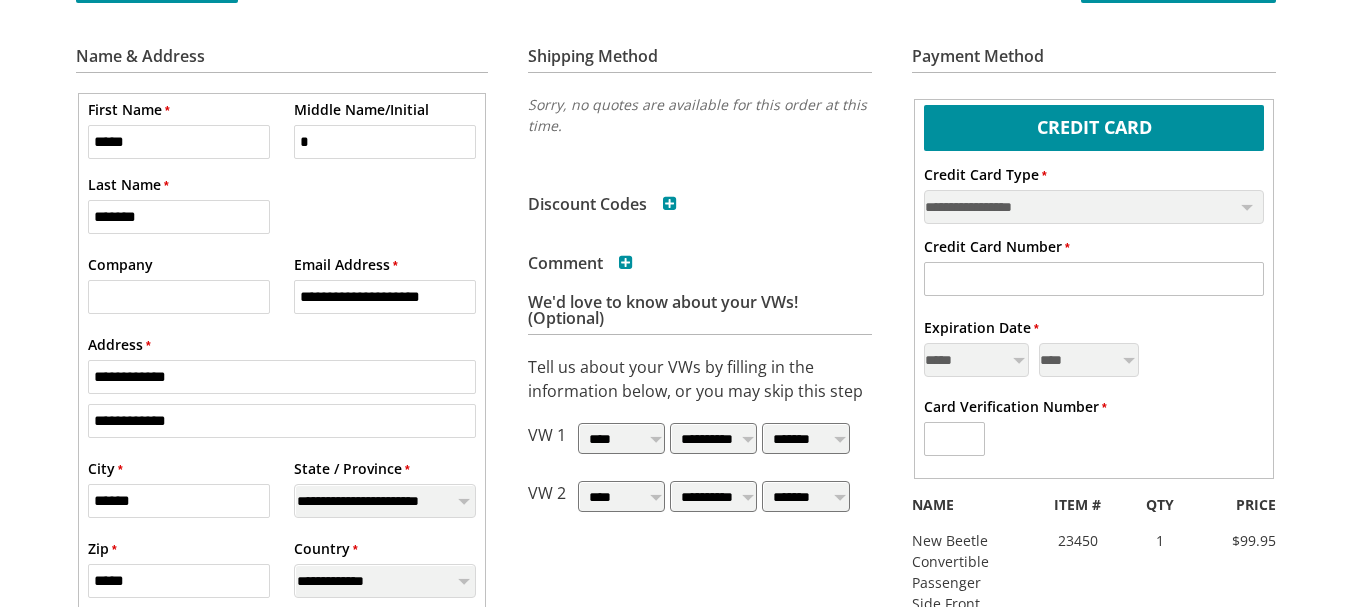 type on "**********" 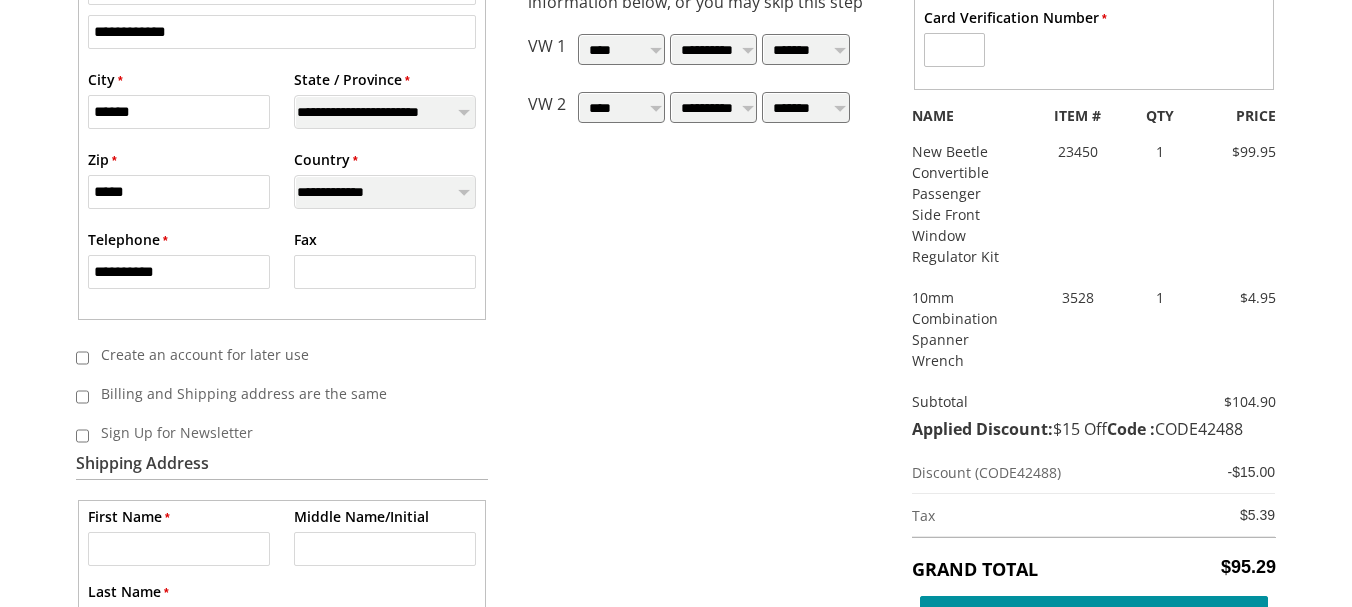 scroll, scrollTop: 800, scrollLeft: 0, axis: vertical 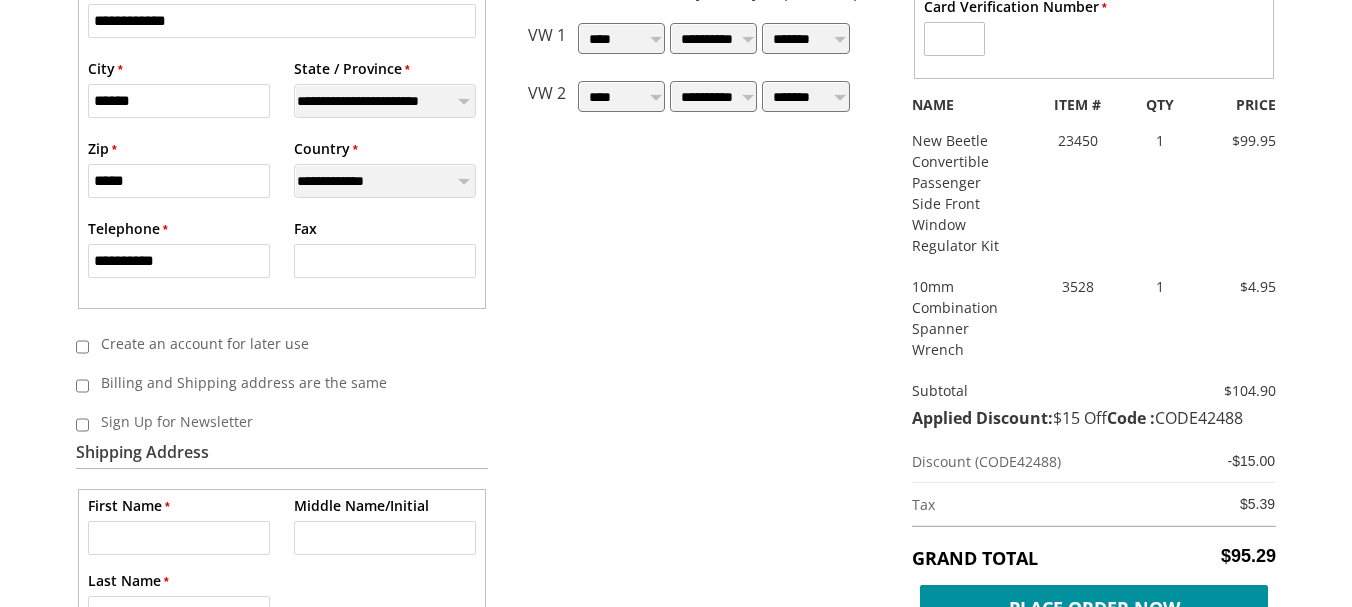 click on "Create an account for later use" at bounding box center [275, 343] 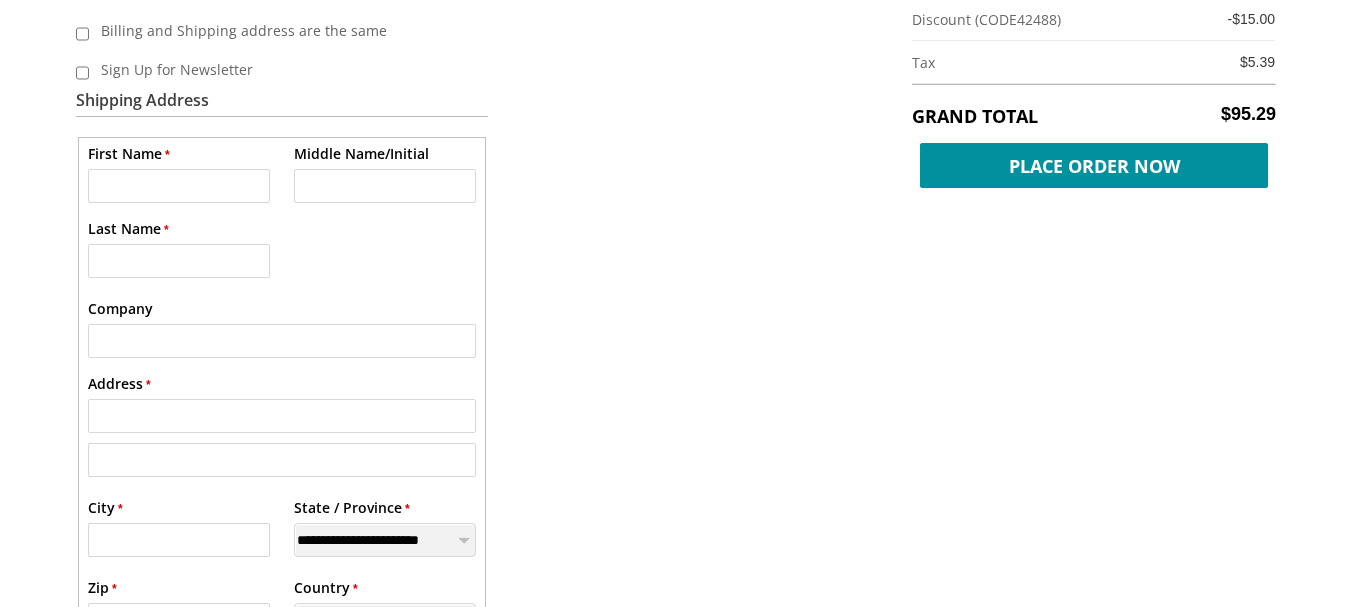 scroll, scrollTop: 1300, scrollLeft: 0, axis: vertical 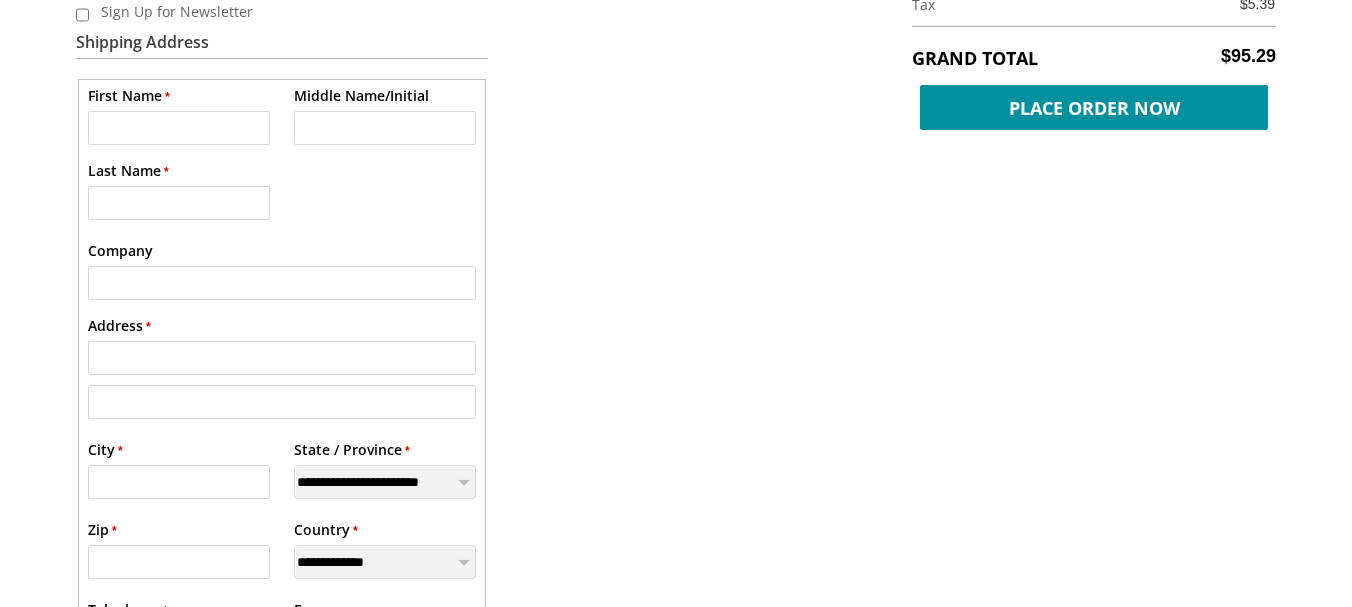 click on "* First Name" at bounding box center (179, 128) 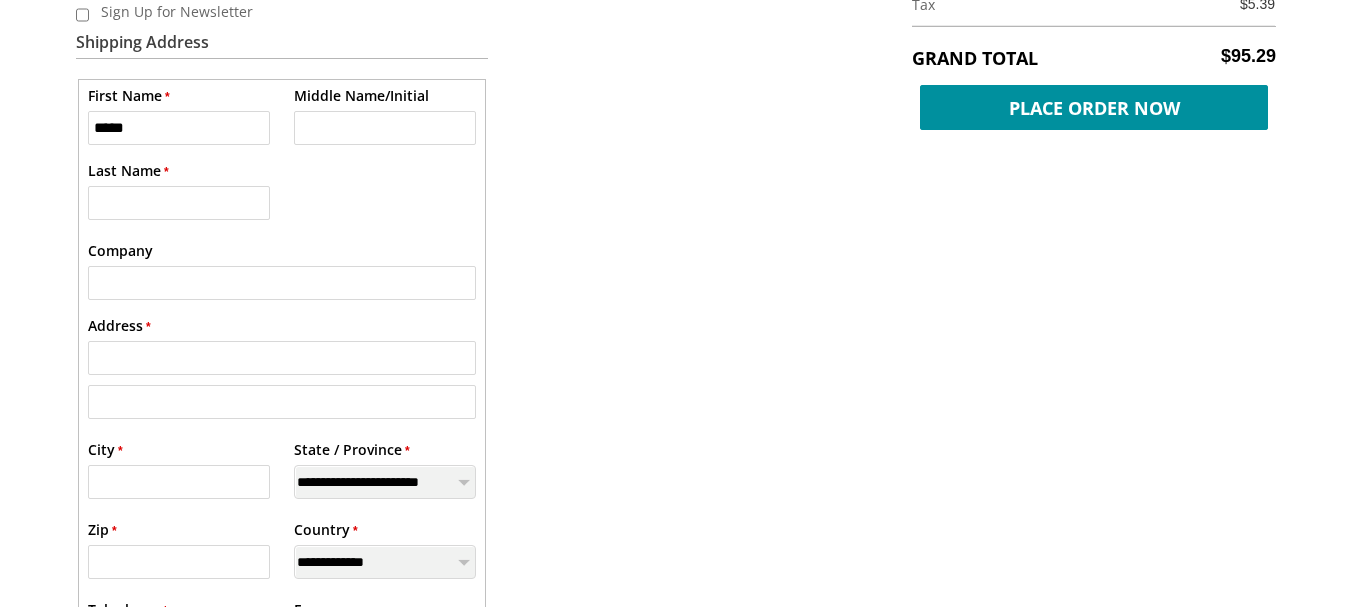 type on "*" 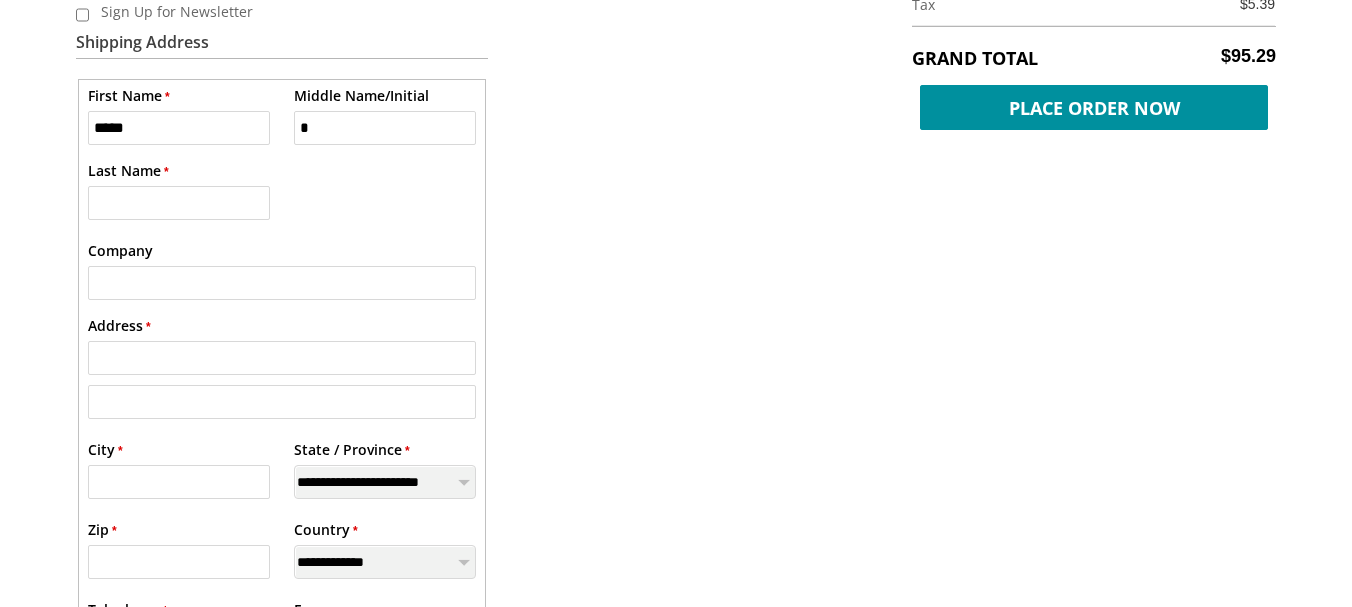 type on "*******" 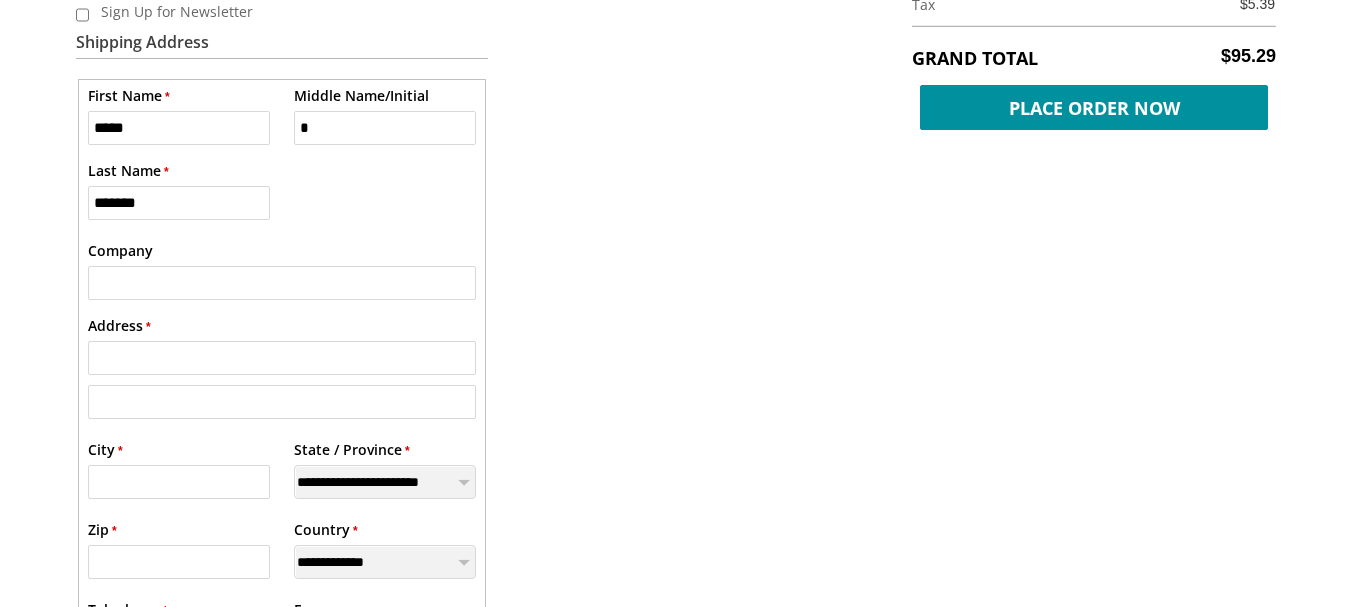 type on "**********" 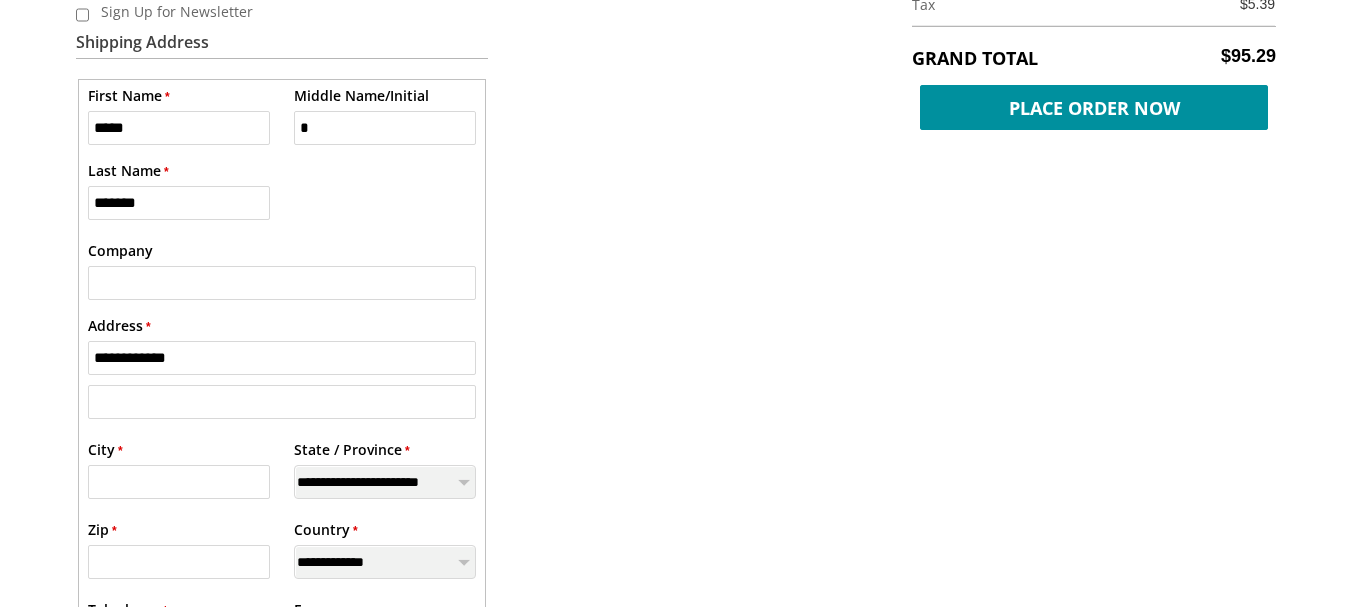 type on "**********" 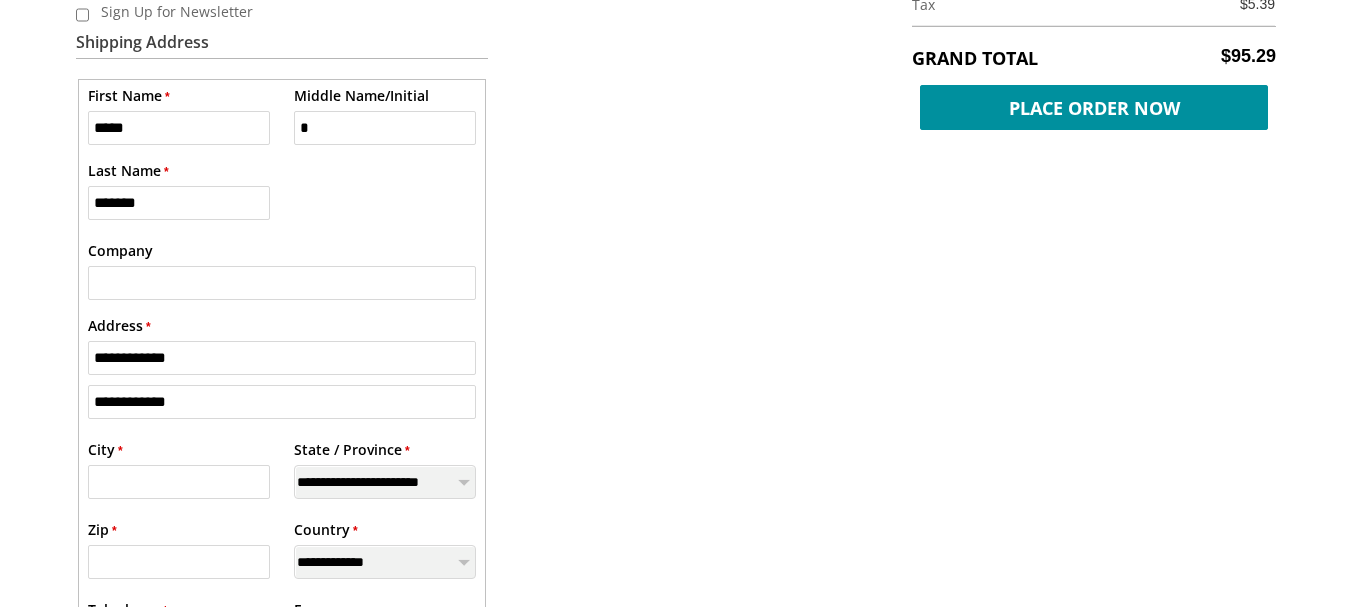 type on "******" 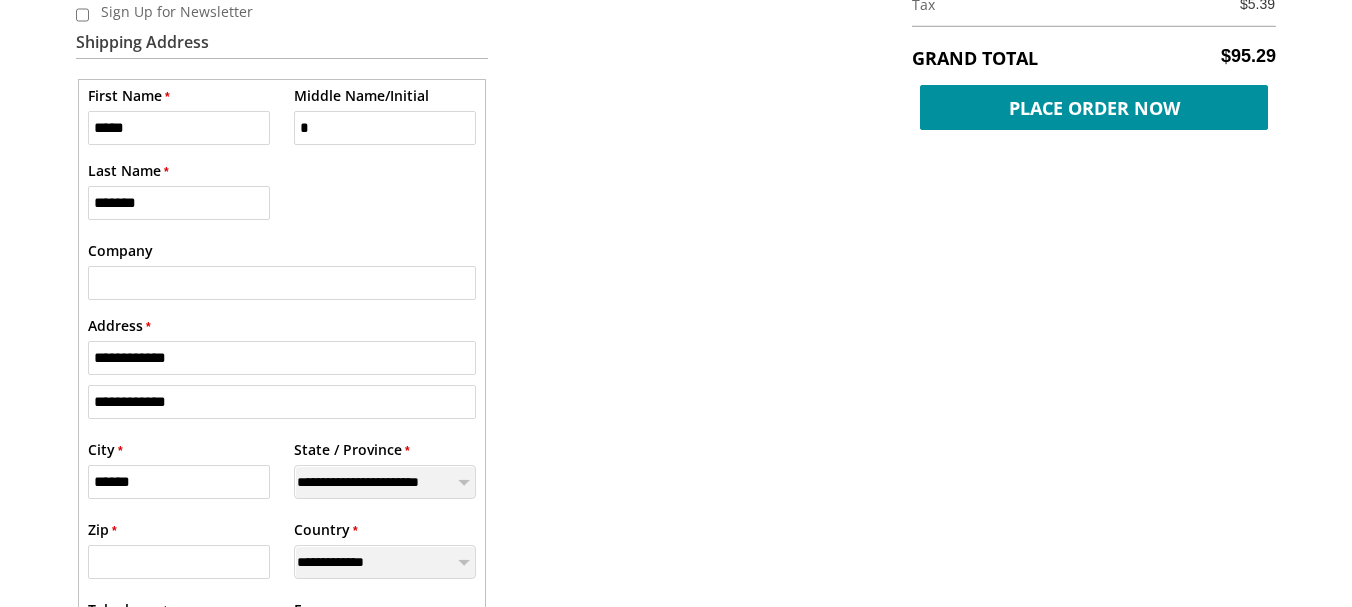 type on "*****" 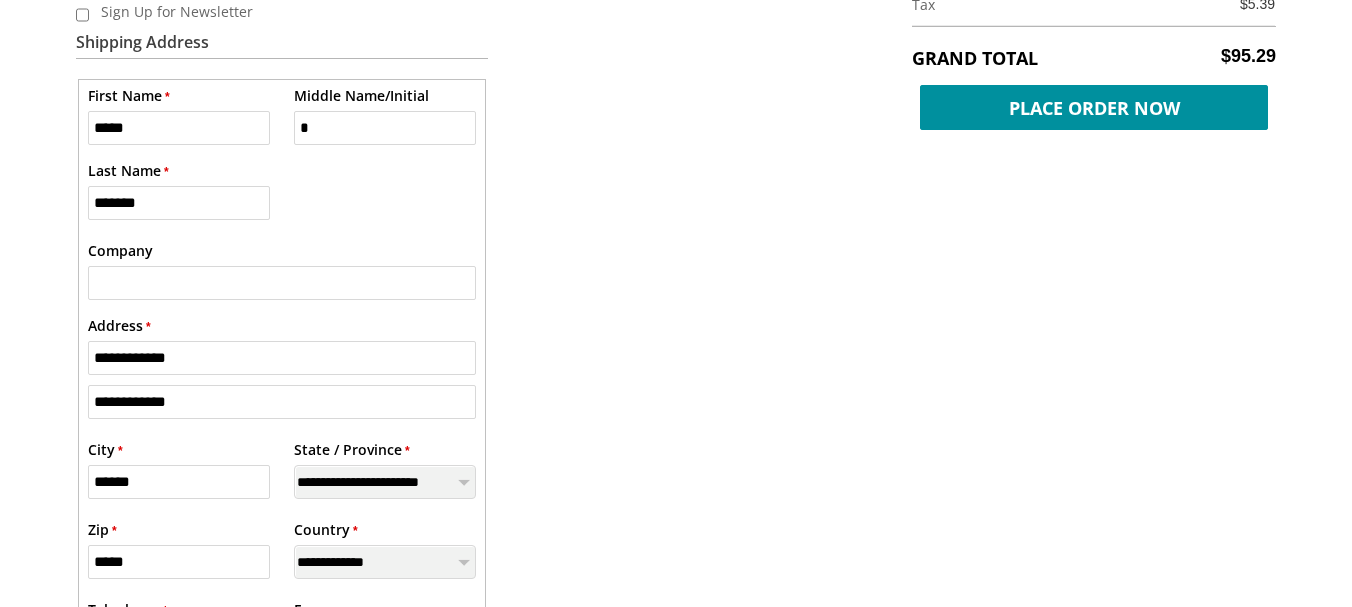 type on "**********" 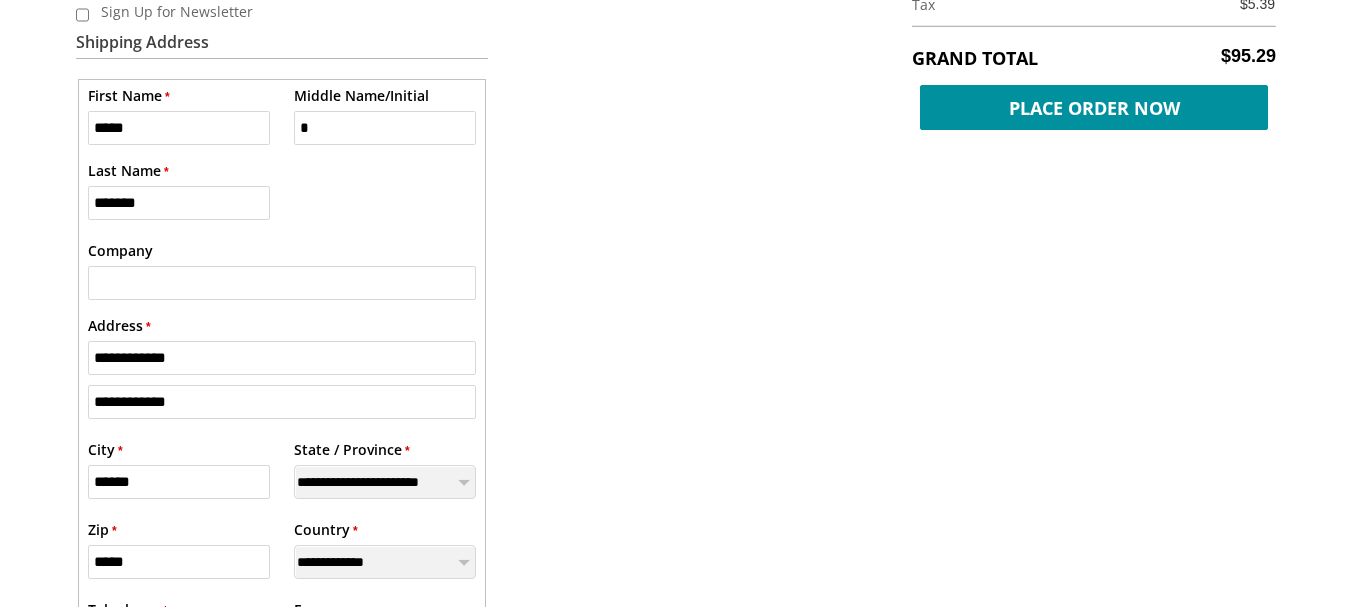 type on "**********" 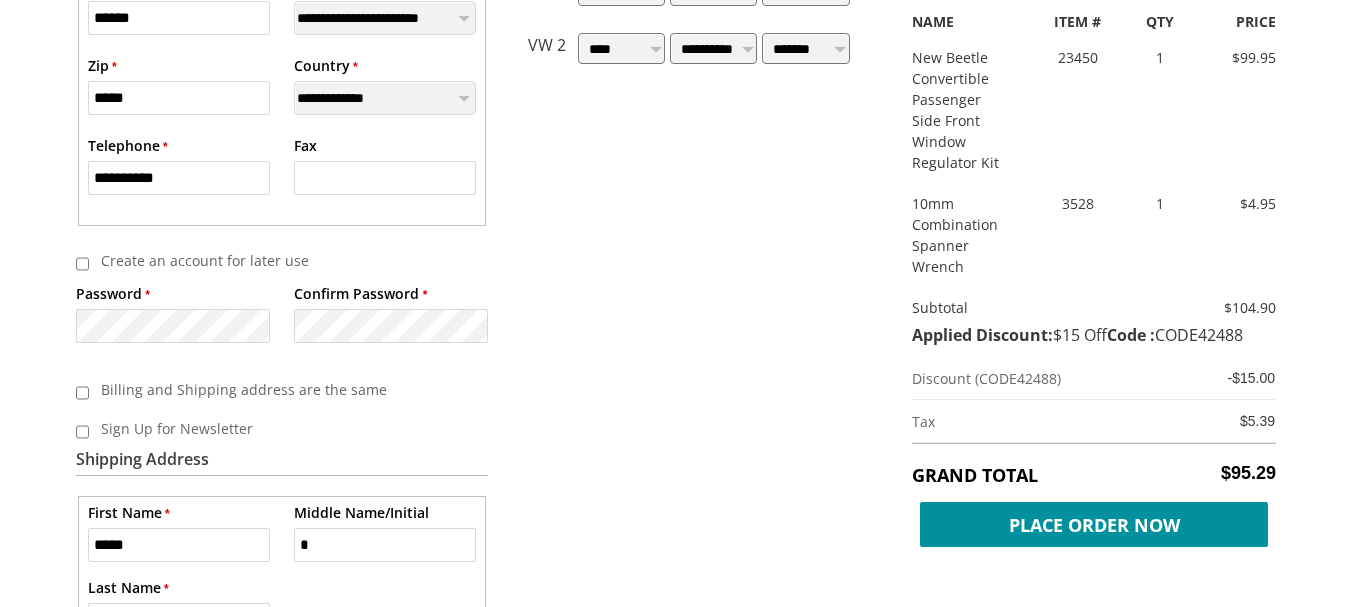 scroll, scrollTop: 900, scrollLeft: 0, axis: vertical 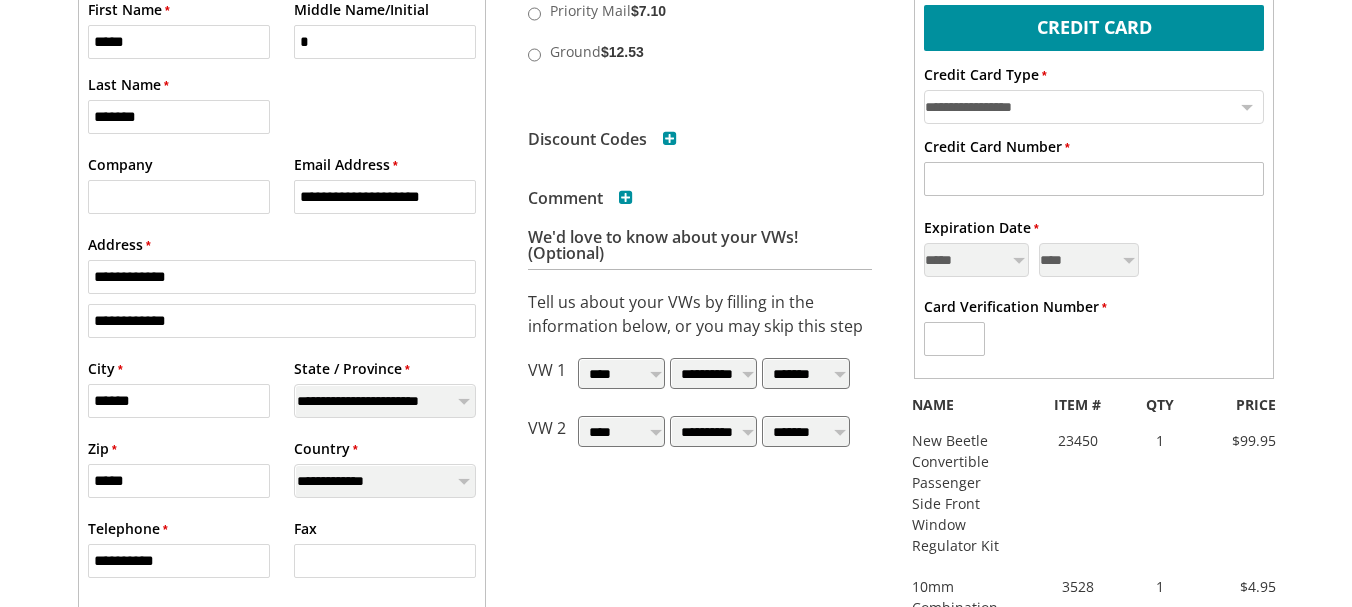 click on "**********" at bounding box center (1094, 107) 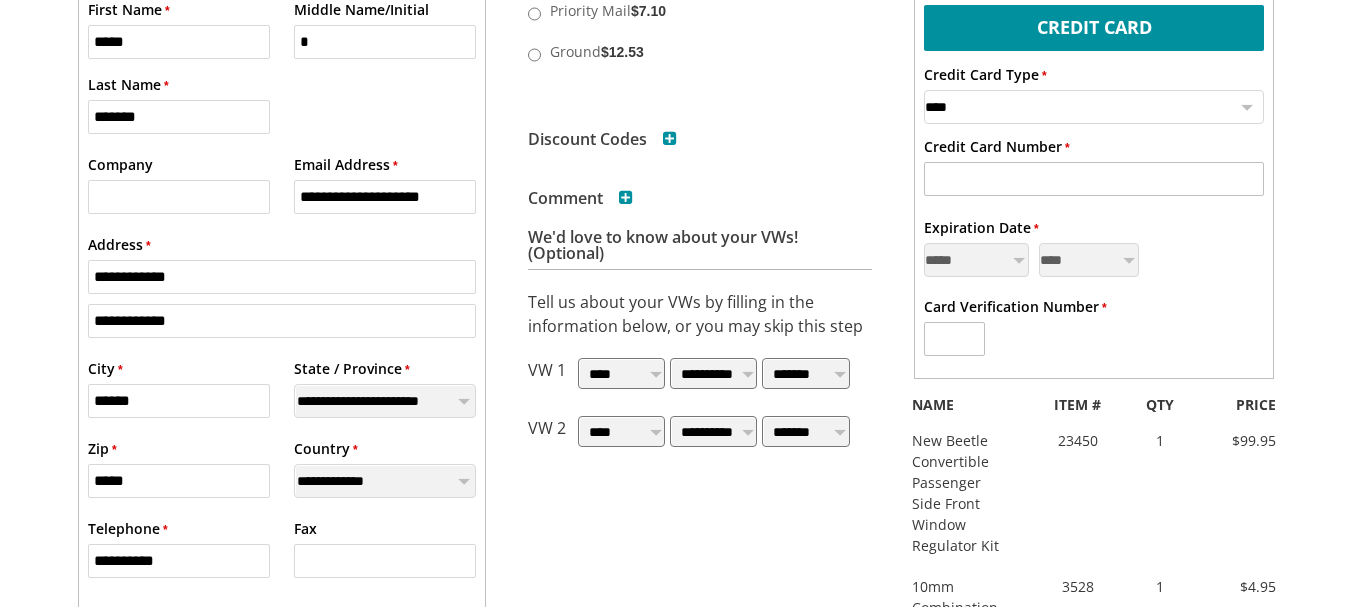 click on "**********" at bounding box center (1094, 107) 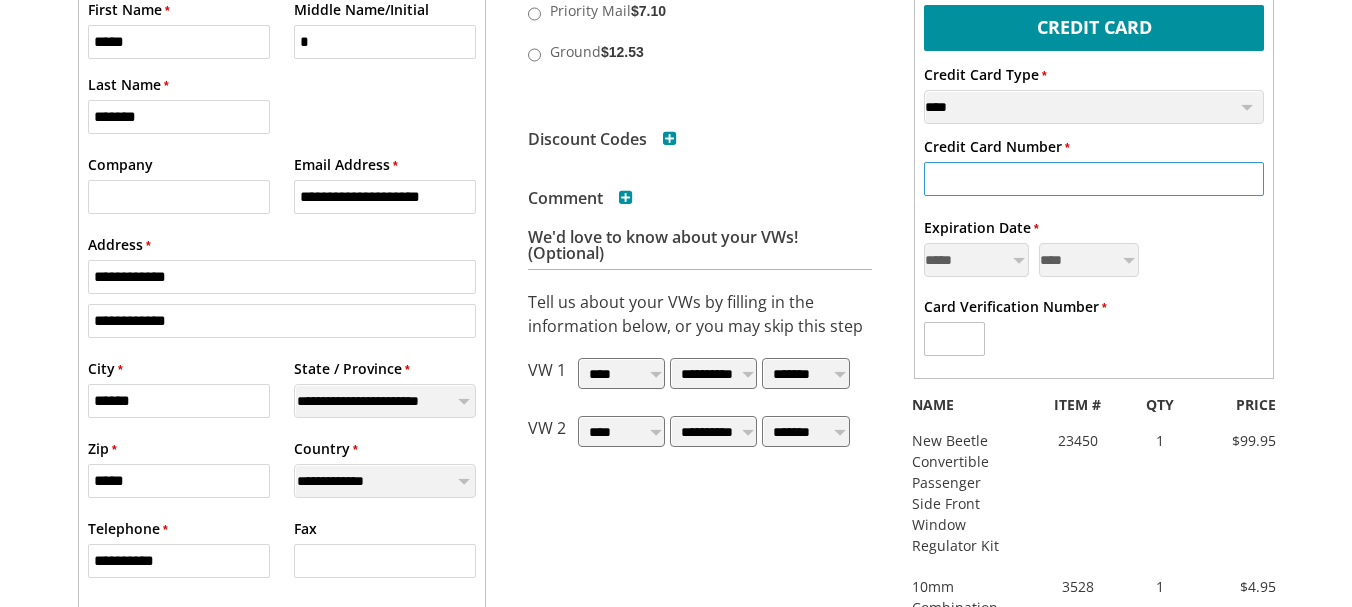 click on "* Credit Card Number" at bounding box center [1094, 179] 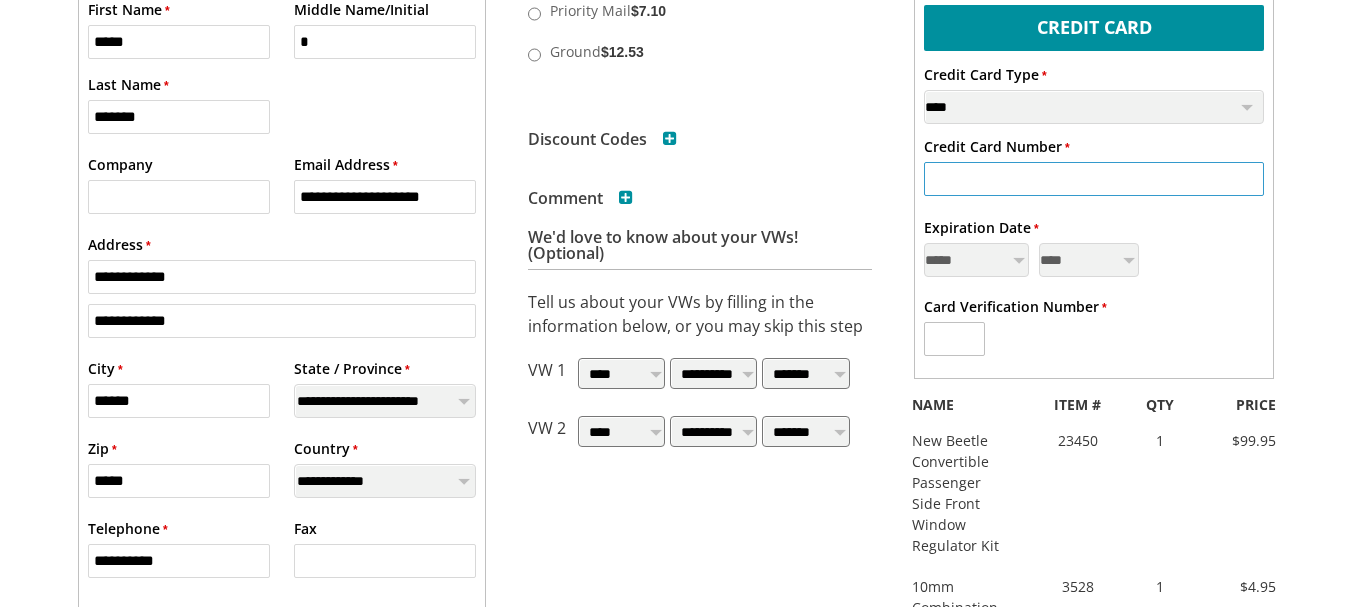 type on "**********" 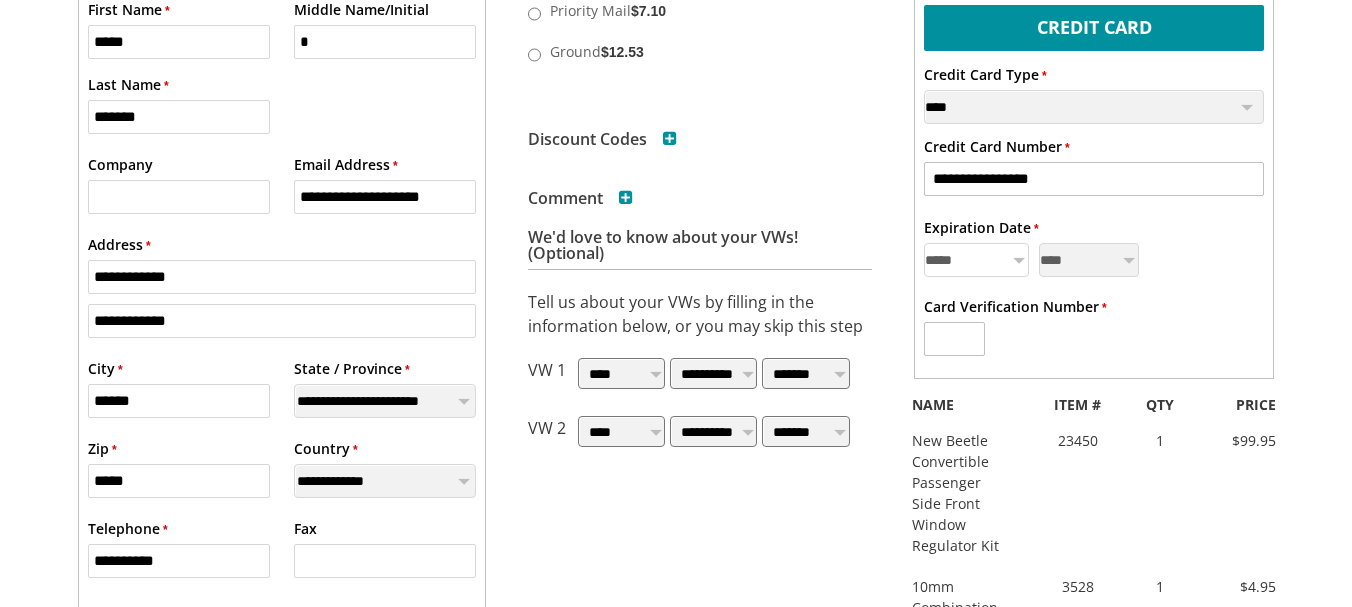 select on "*" 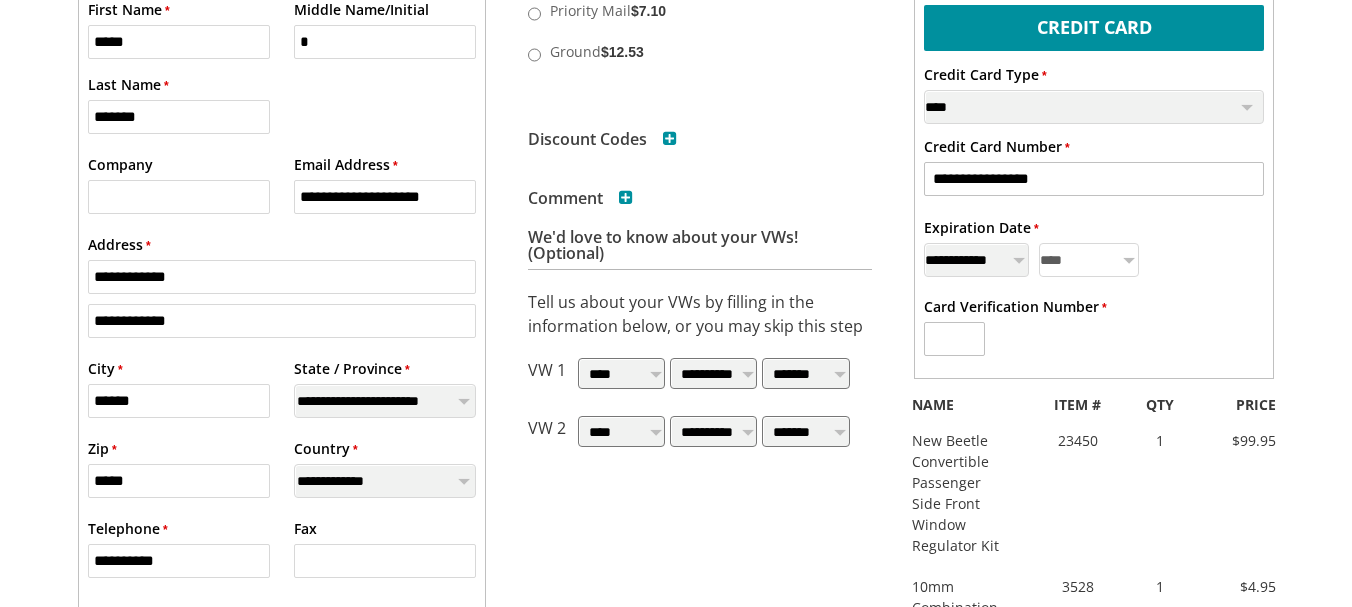 select on "****" 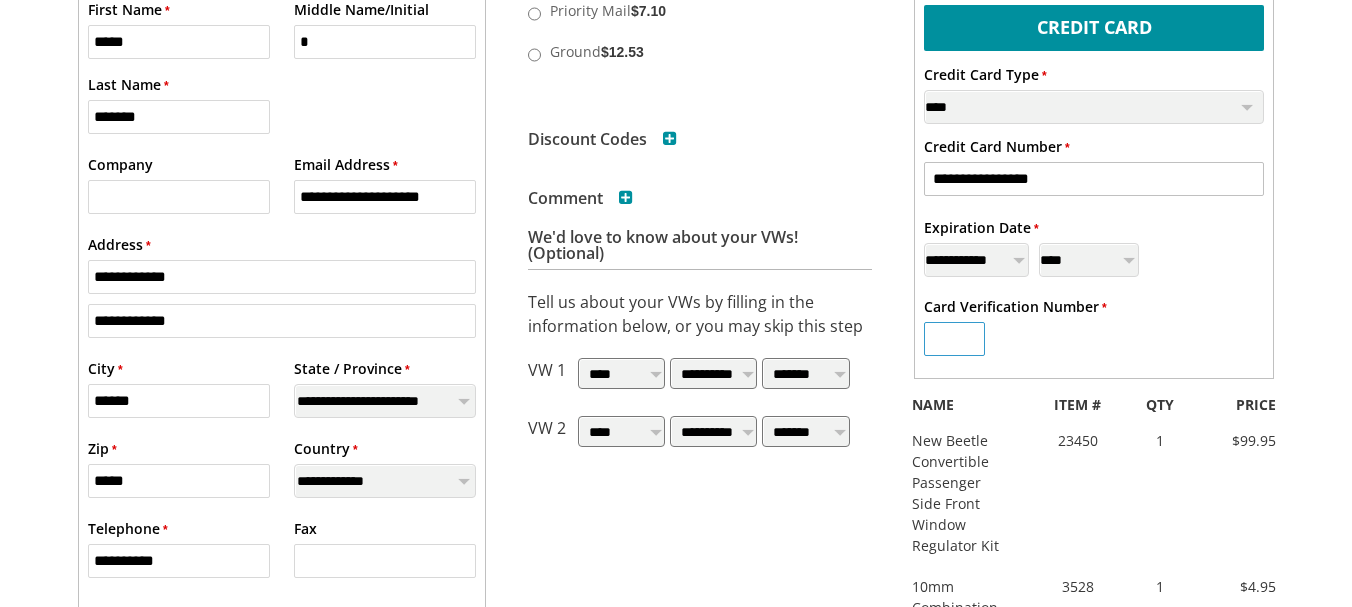 click on "* Card Verification Number" at bounding box center [954, 339] 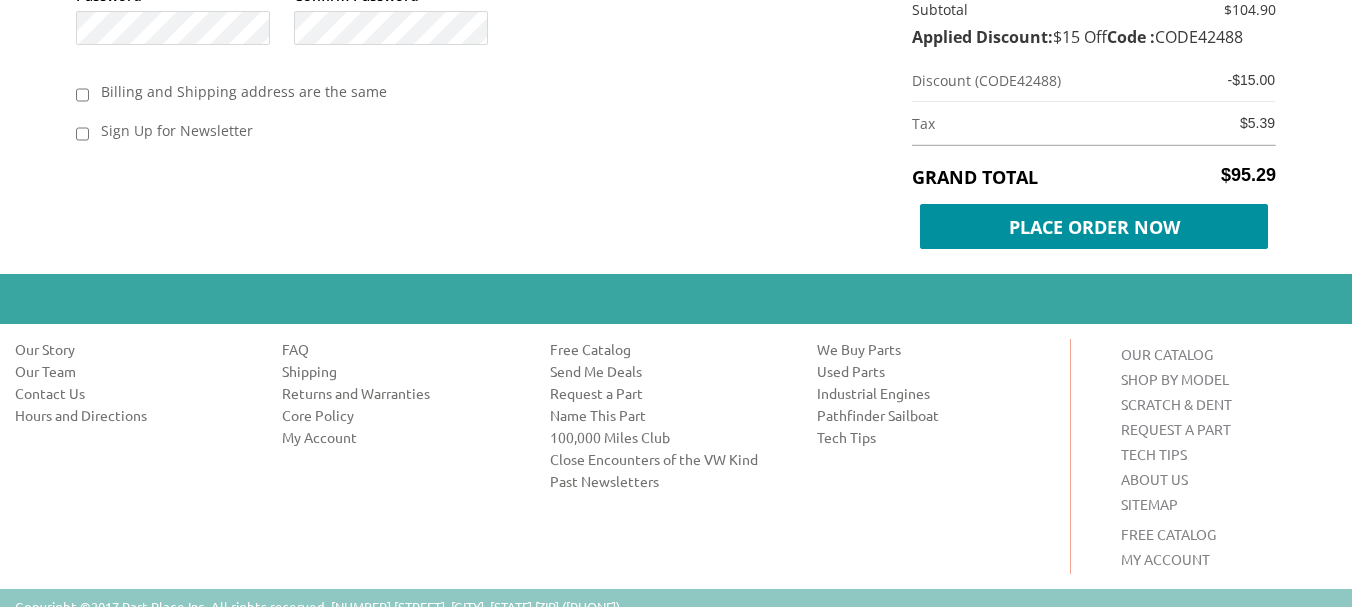 scroll, scrollTop: 1200, scrollLeft: 0, axis: vertical 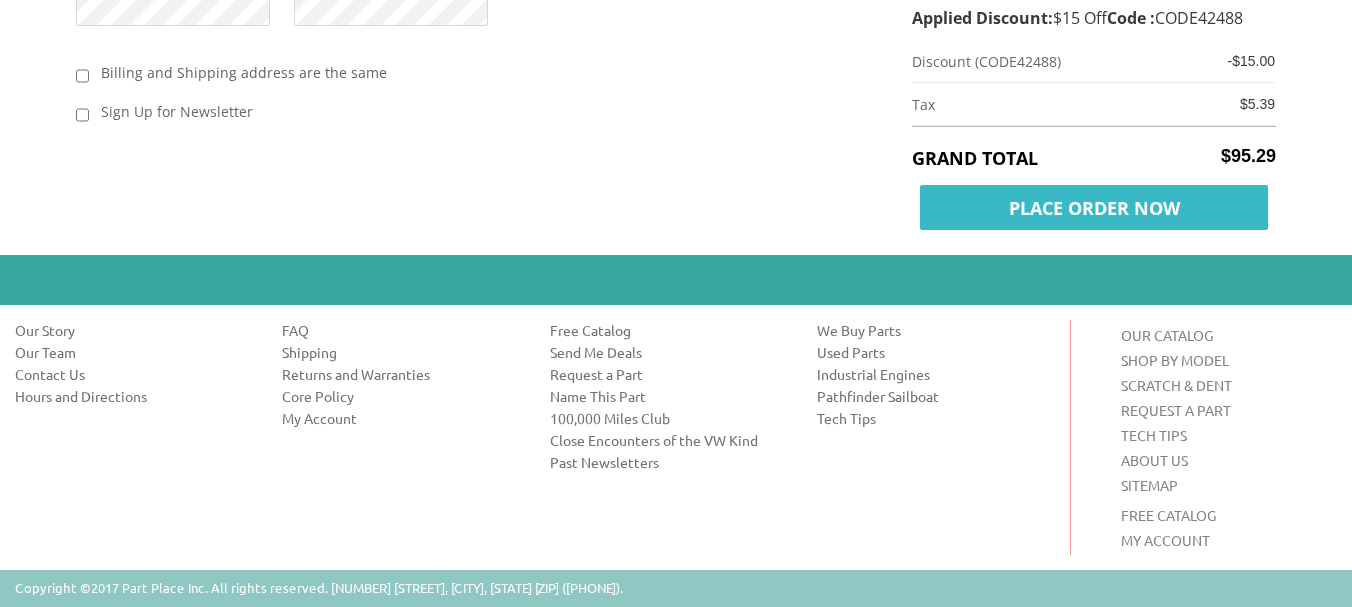 type on "***" 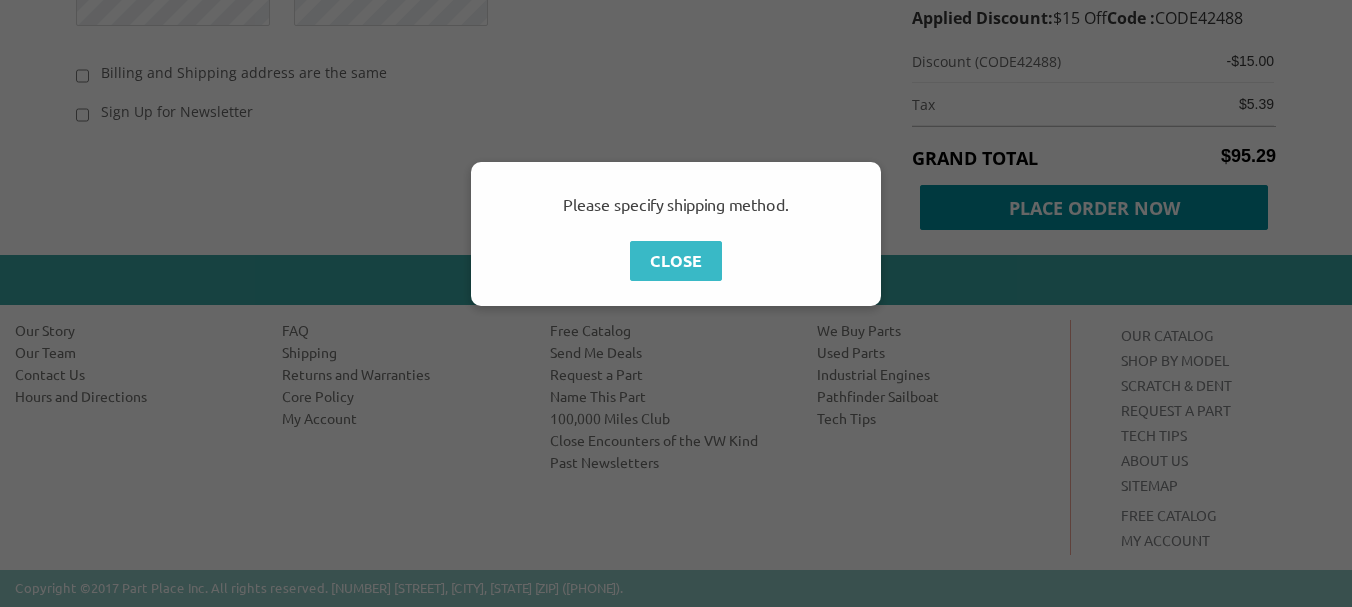 click on "Close" at bounding box center [676, 261] 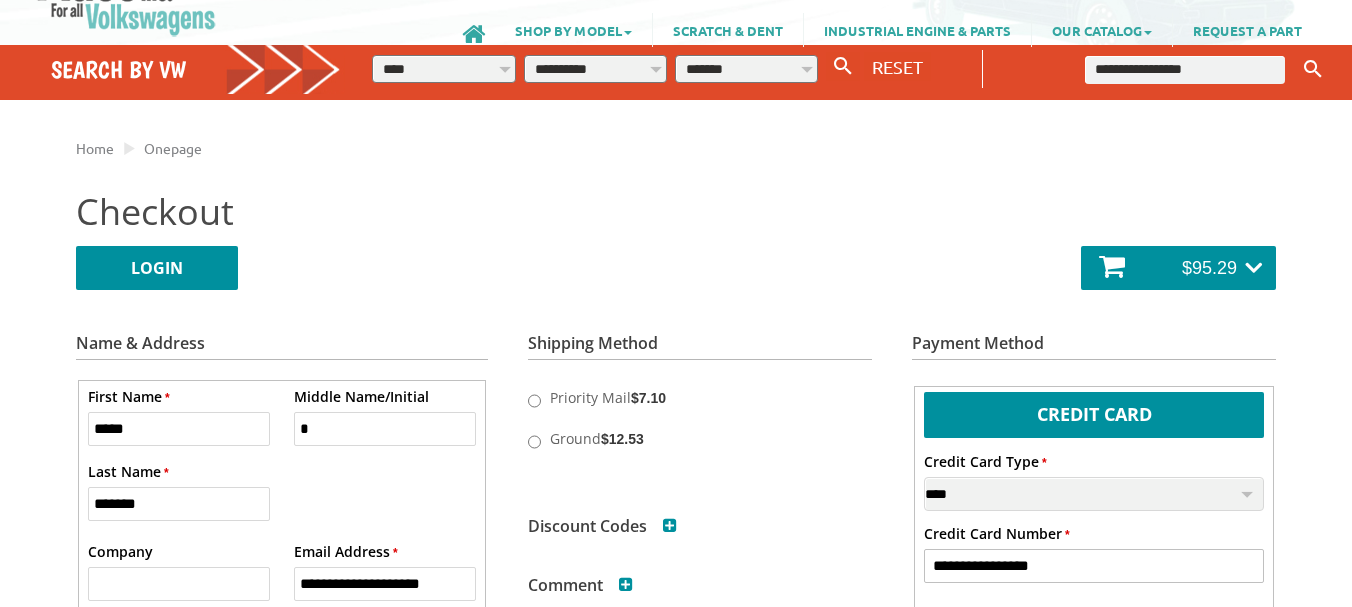 scroll, scrollTop: 100, scrollLeft: 0, axis: vertical 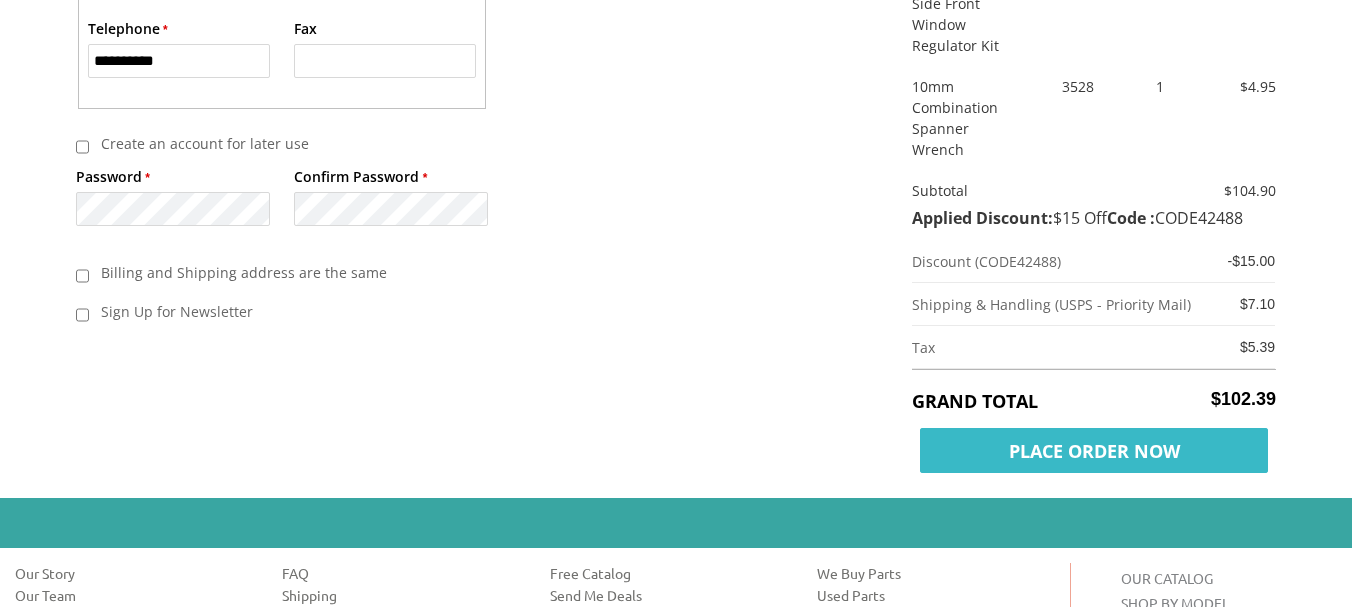 click on "Place Order Now" at bounding box center [1094, 450] 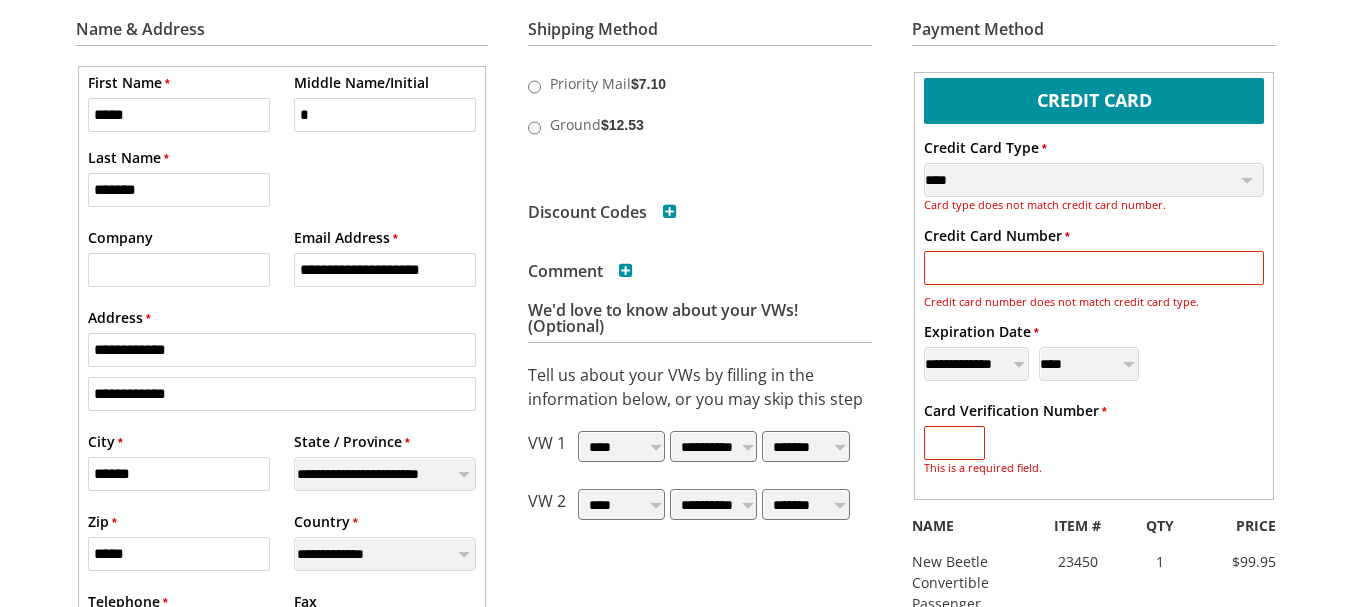 scroll, scrollTop: 400, scrollLeft: 0, axis: vertical 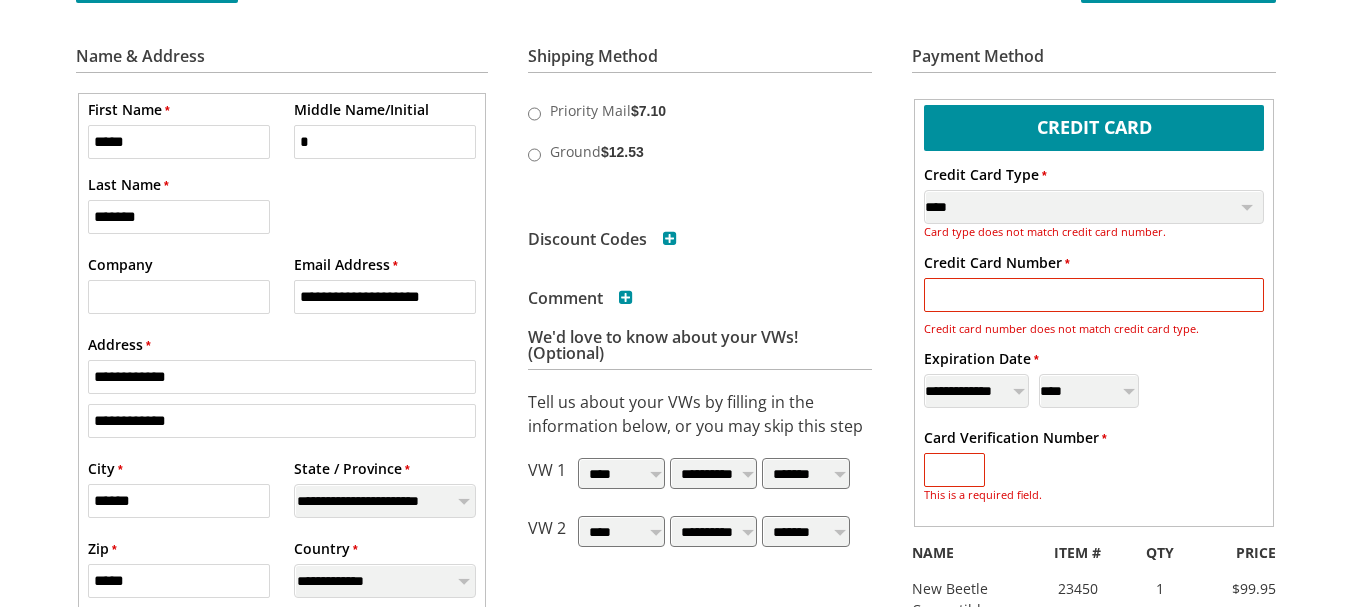 click on "* Credit Card Number" at bounding box center [1094, 295] 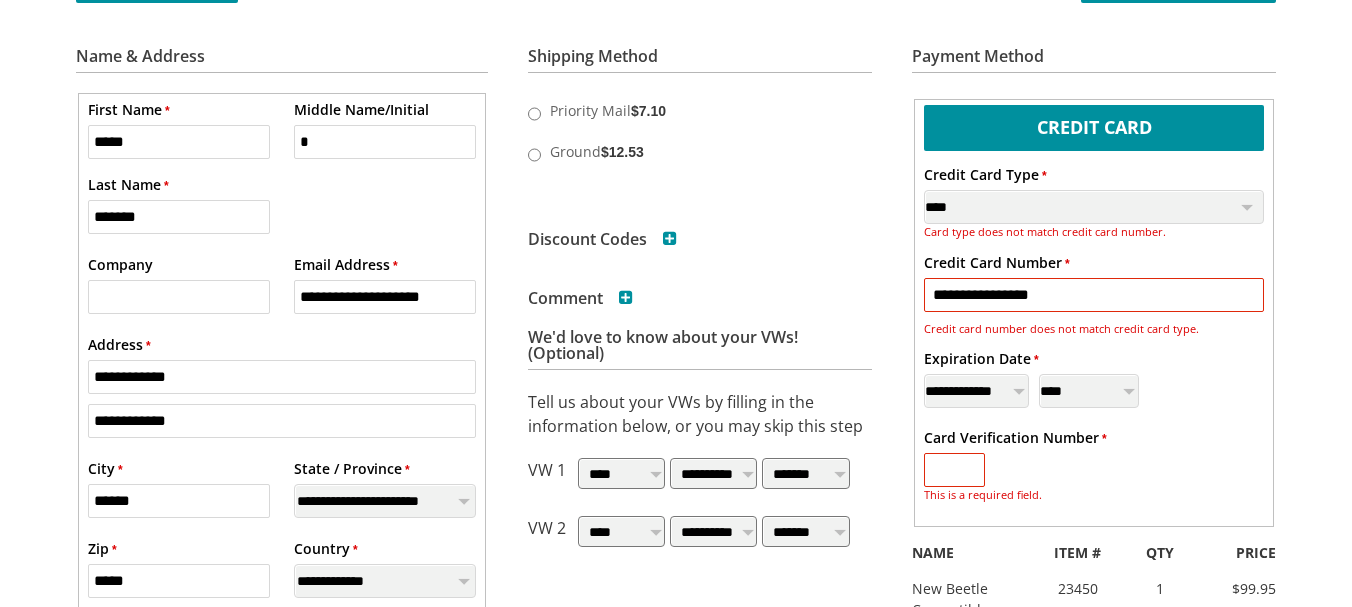 click on "* Card Verification Number" at bounding box center (954, 470) 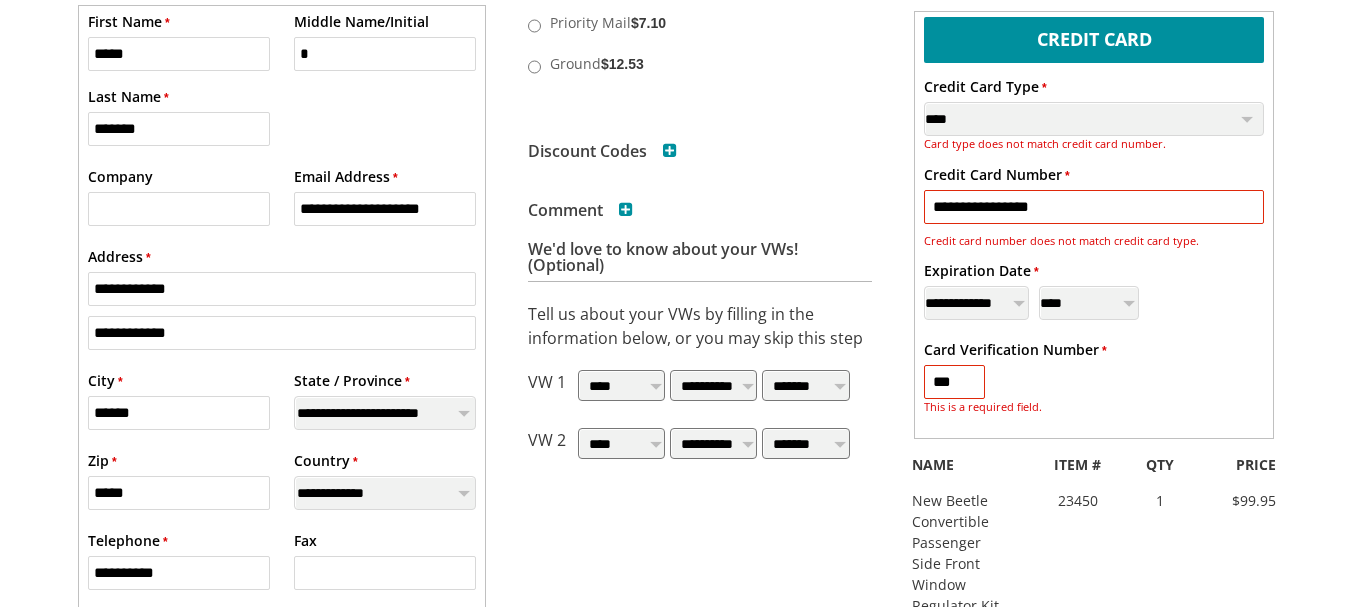 scroll, scrollTop: 500, scrollLeft: 0, axis: vertical 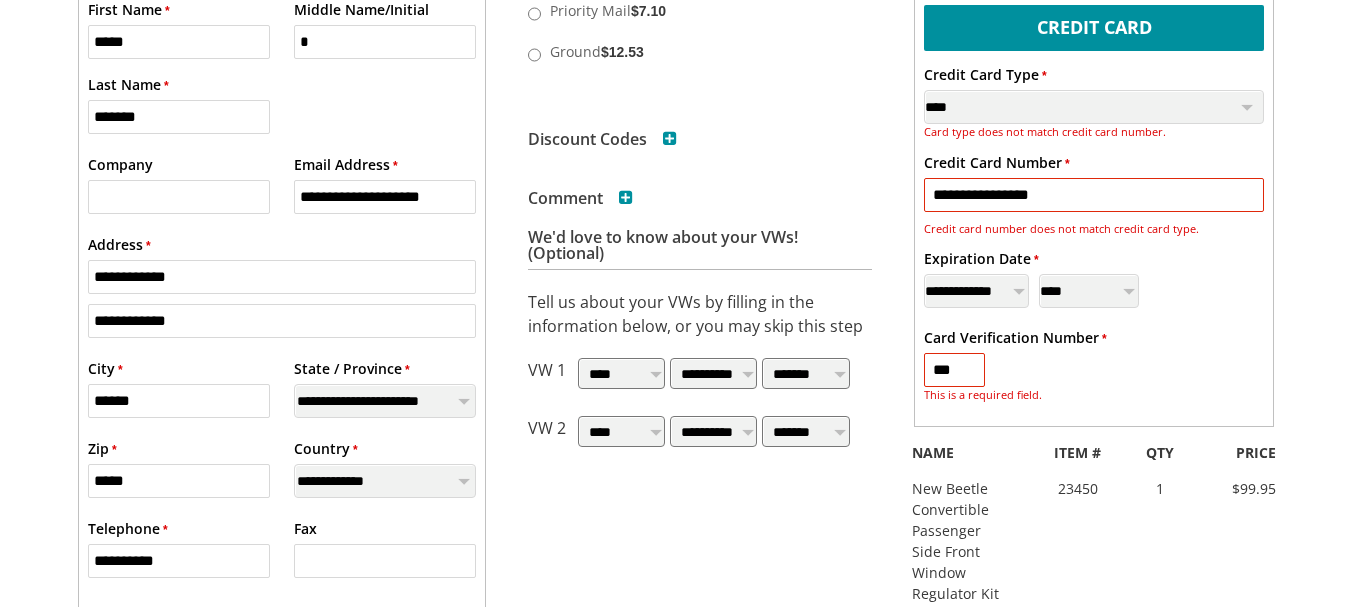 type on "***" 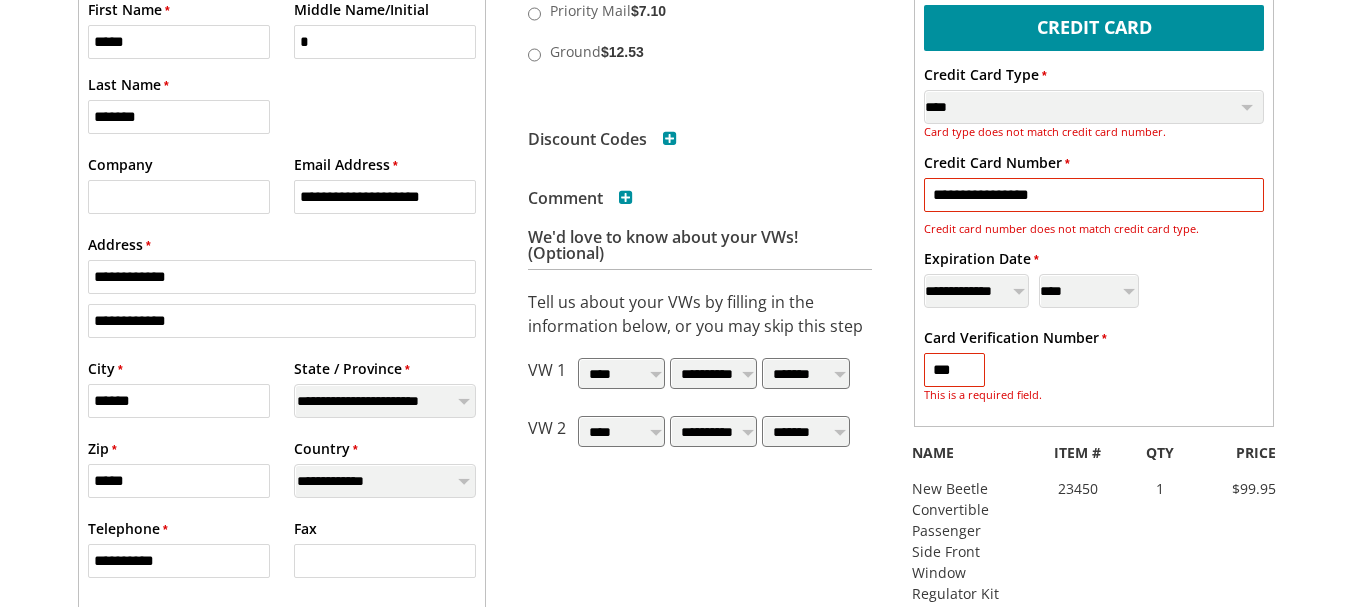 click on "*** This is a required field.
What is this?" at bounding box center (1094, 377) 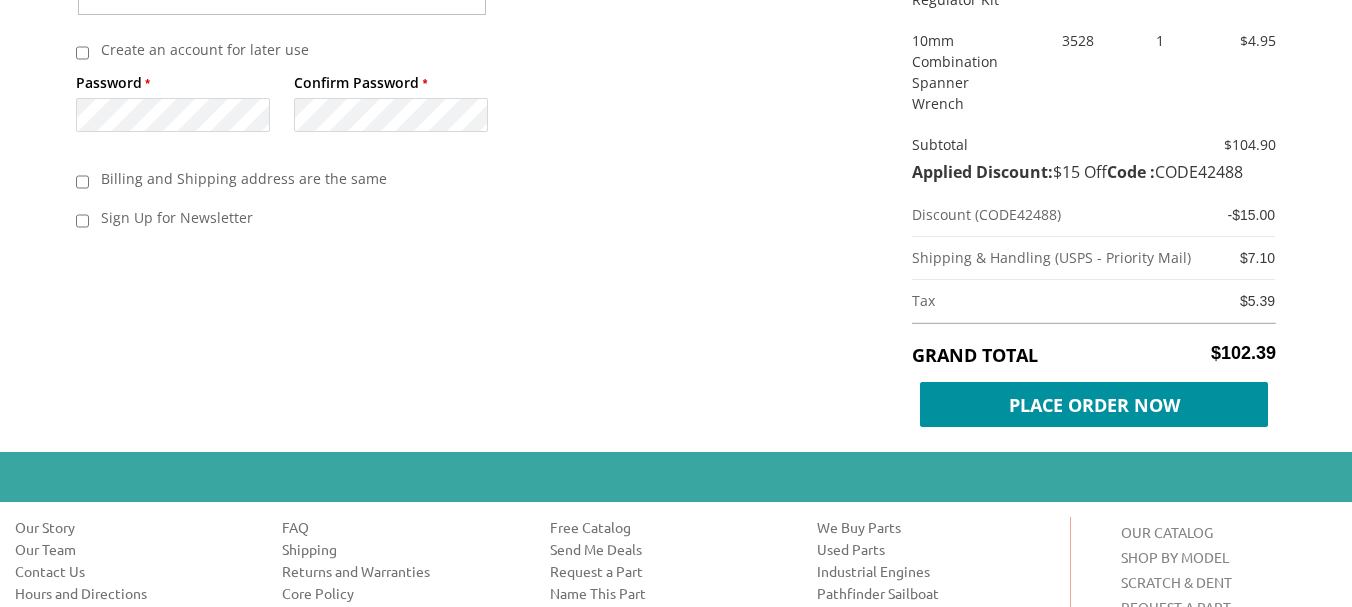 scroll, scrollTop: 1200, scrollLeft: 0, axis: vertical 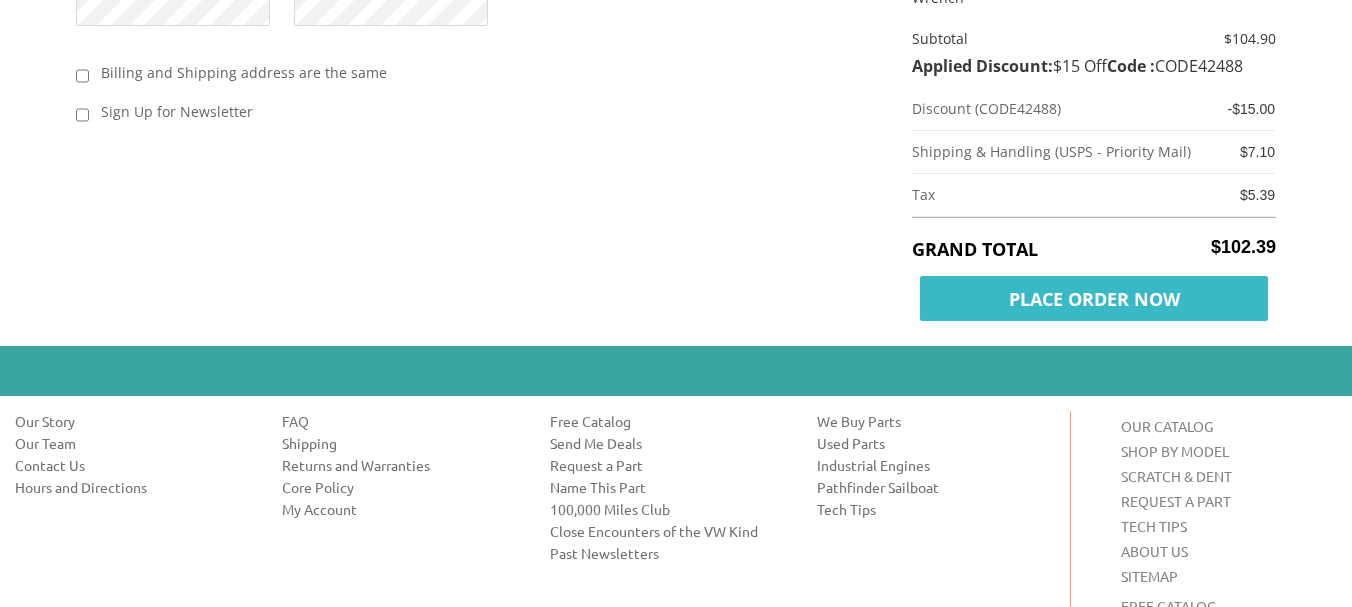 click on "Place Order Now" at bounding box center (1094, 298) 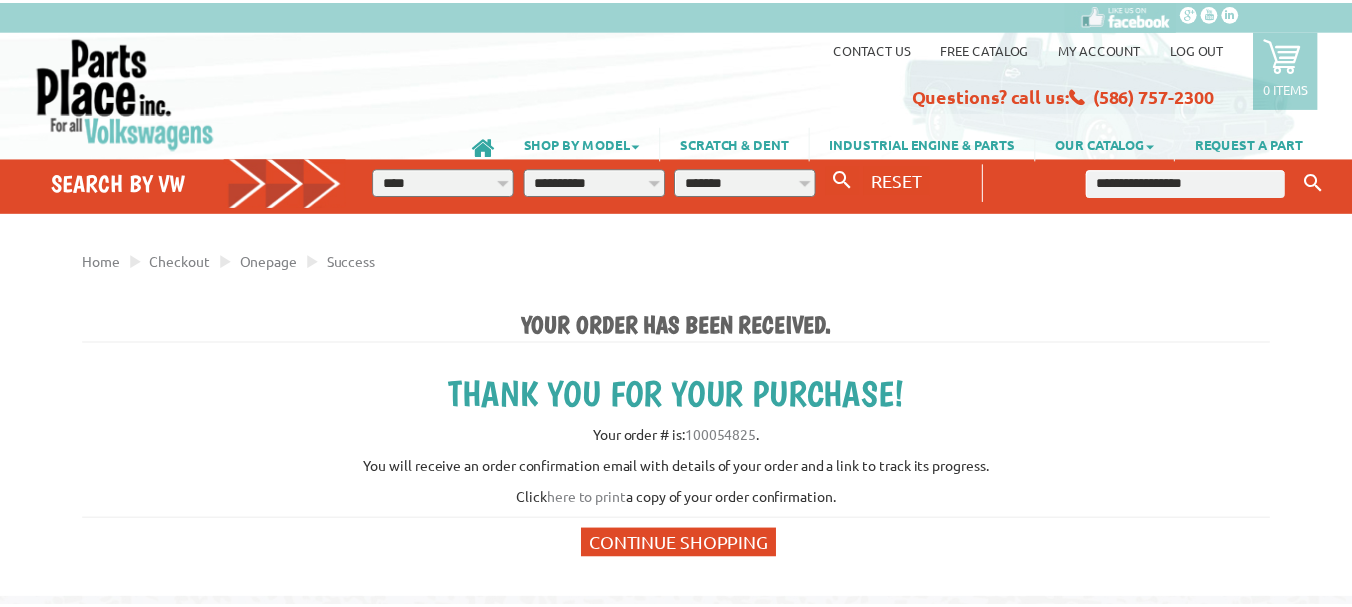 scroll, scrollTop: 0, scrollLeft: 0, axis: both 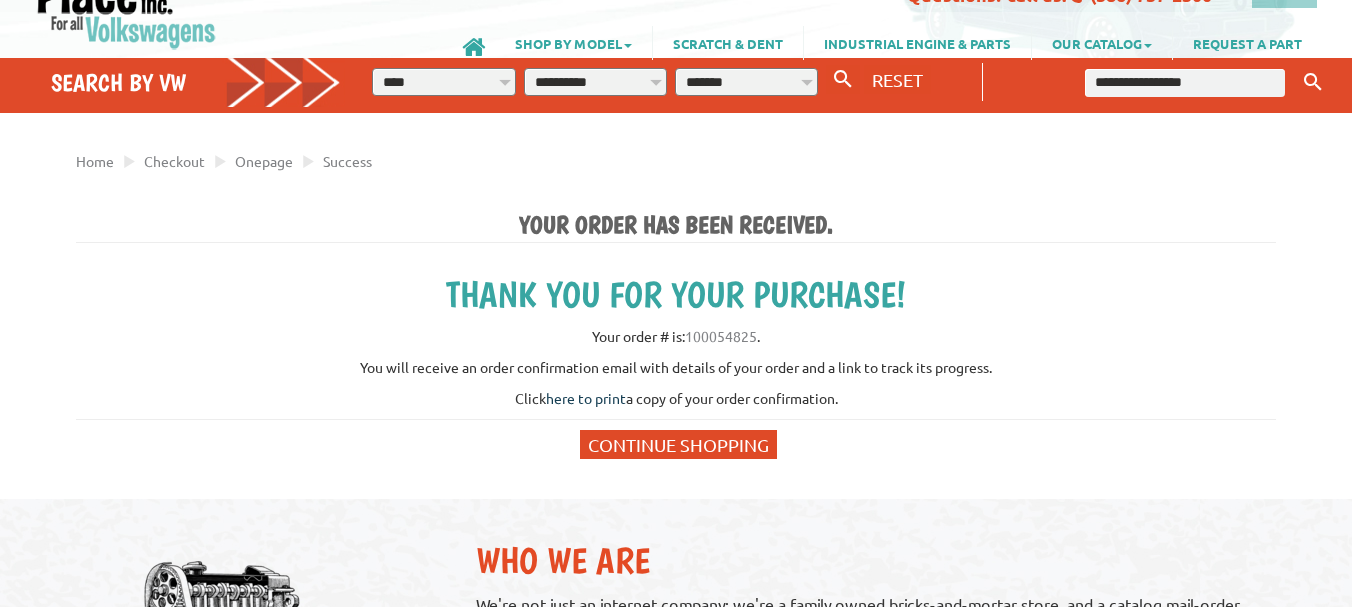 click on "here to print" at bounding box center (586, 398) 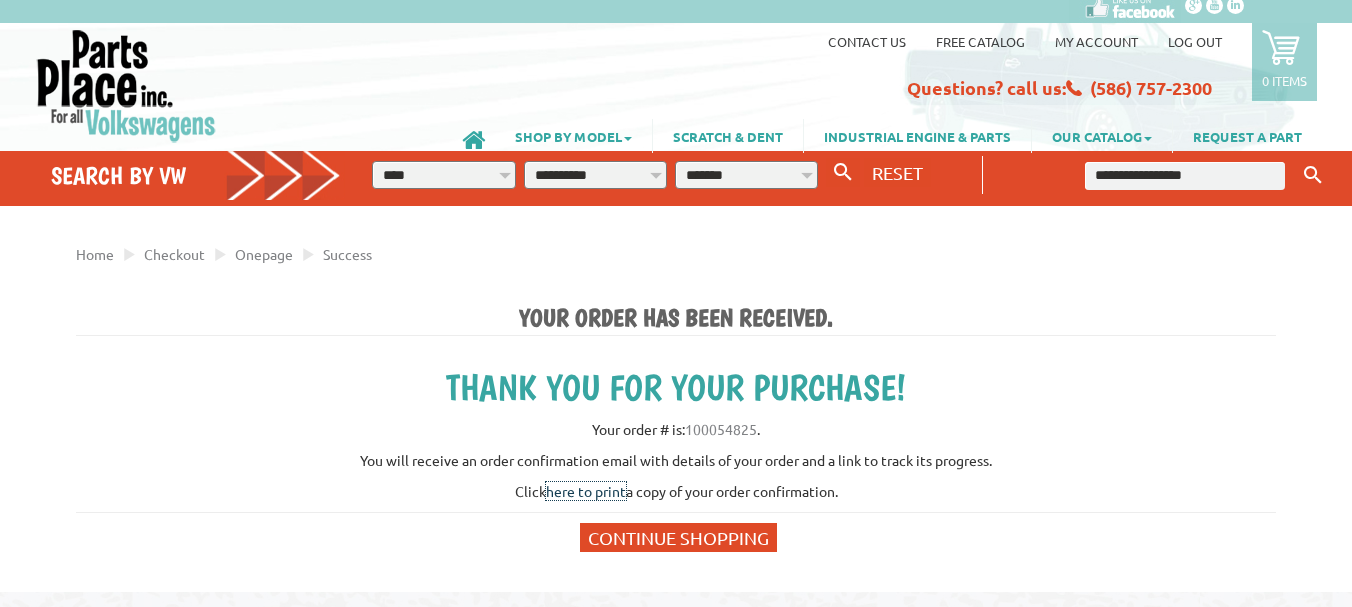 scroll, scrollTop: 0, scrollLeft: 0, axis: both 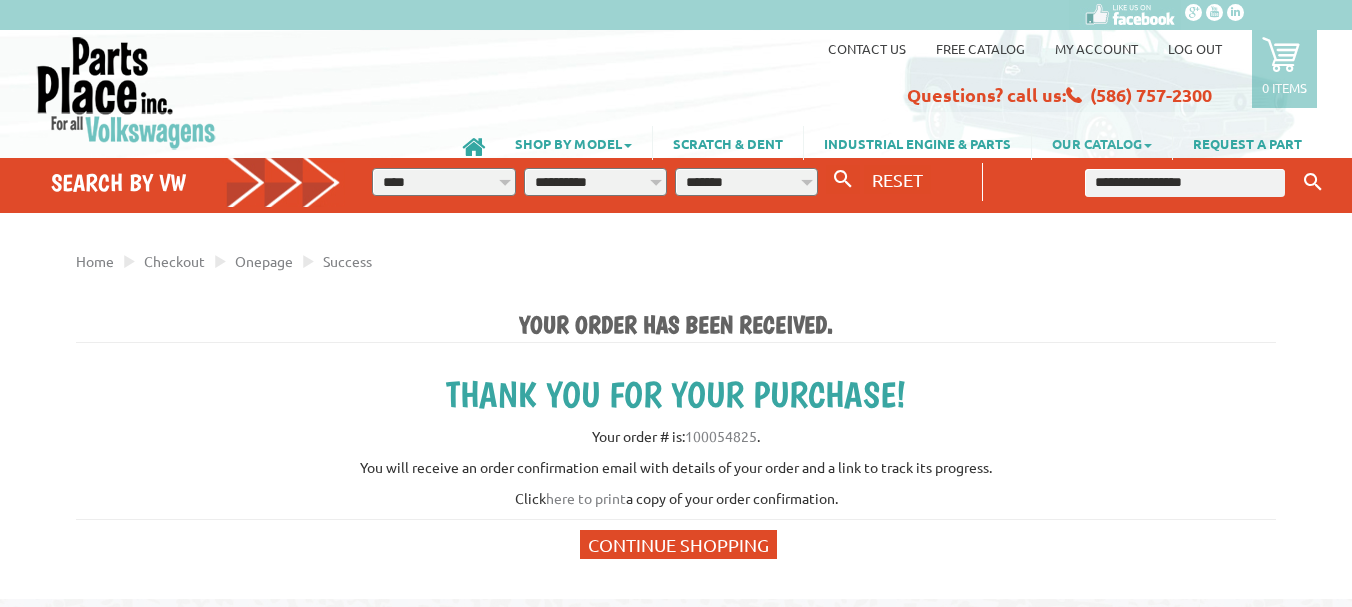 click on "OUR CATALOG" at bounding box center (1102, 143) 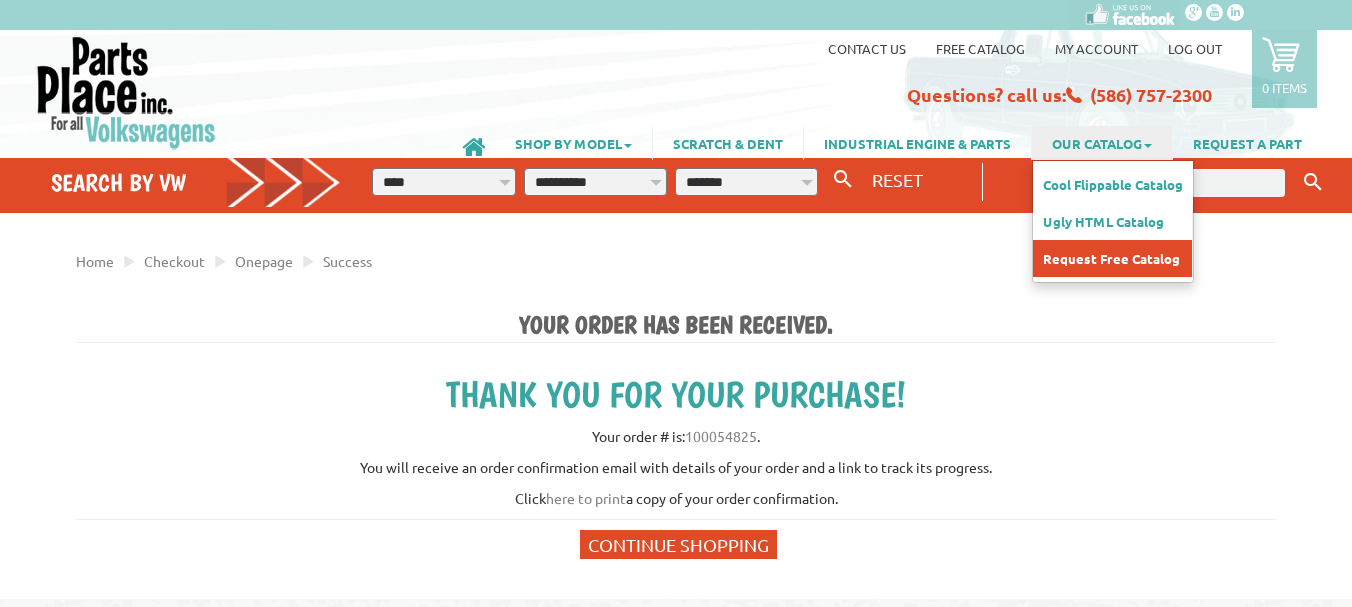 click on "Request Free Catalog" at bounding box center (1112, 258) 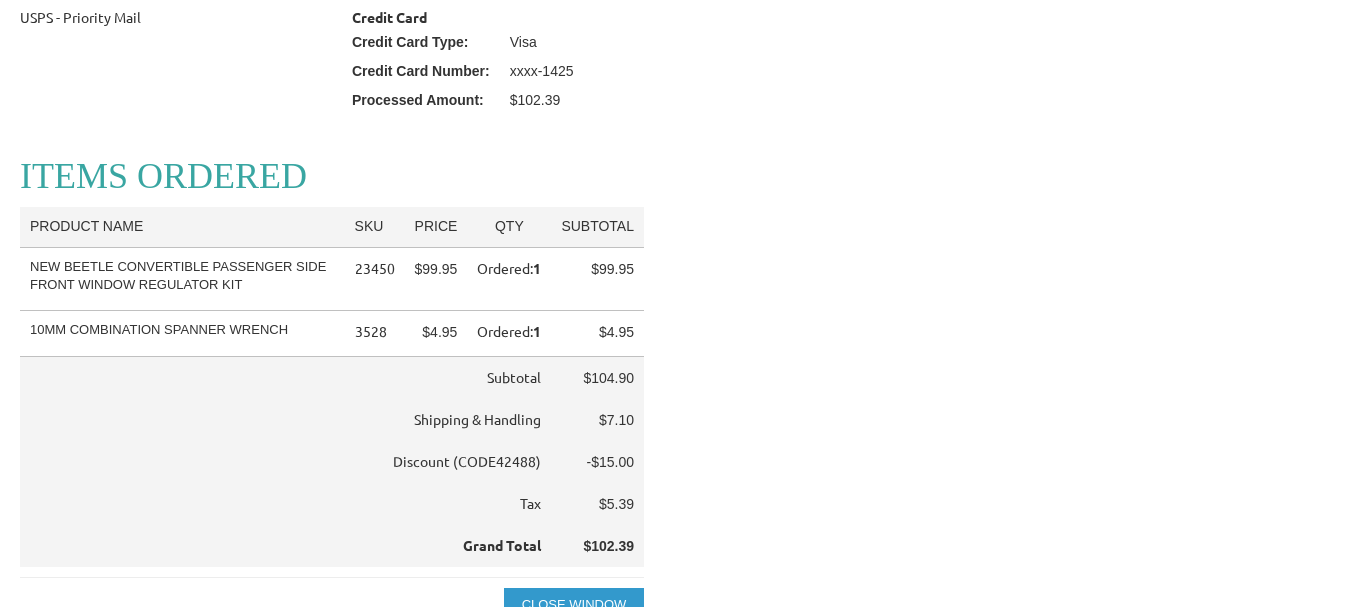 scroll, scrollTop: 624, scrollLeft: 0, axis: vertical 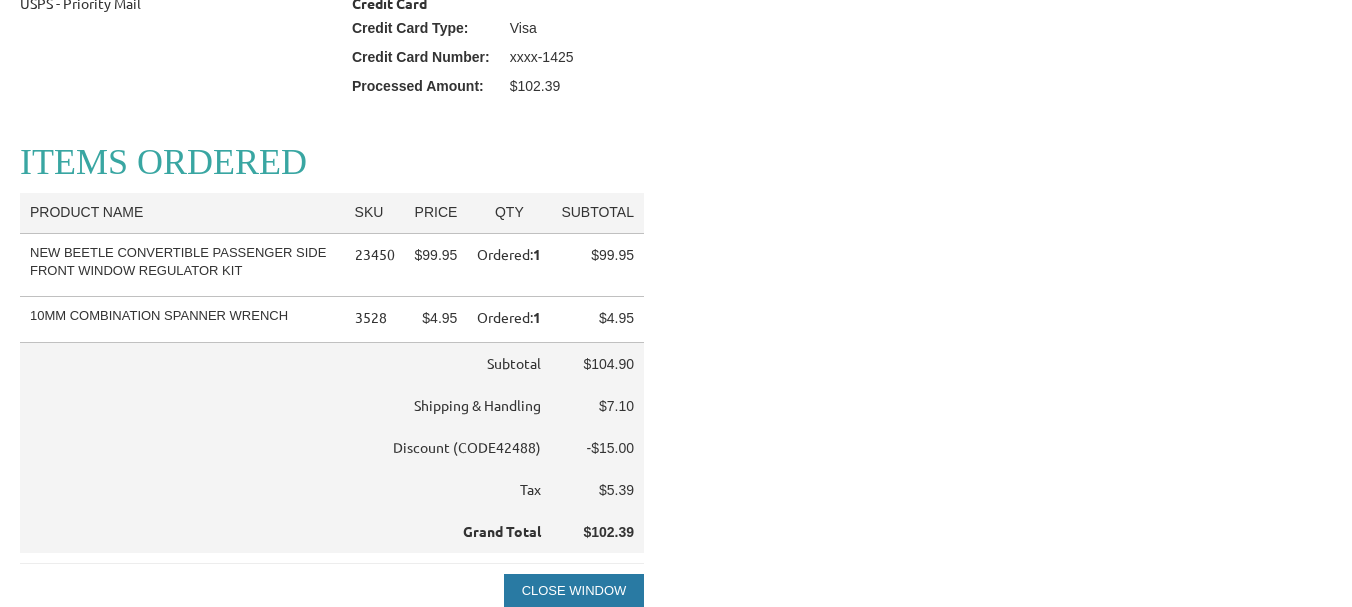 click on "Close Window" at bounding box center [574, 590] 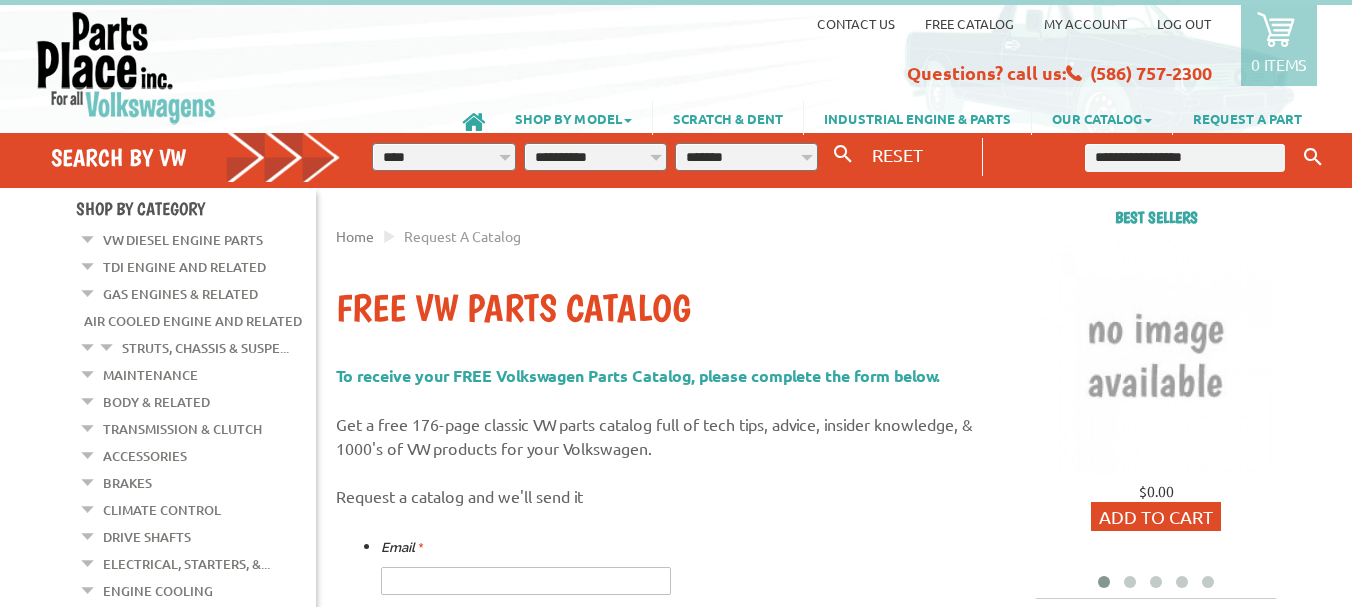 scroll, scrollTop: 0, scrollLeft: 0, axis: both 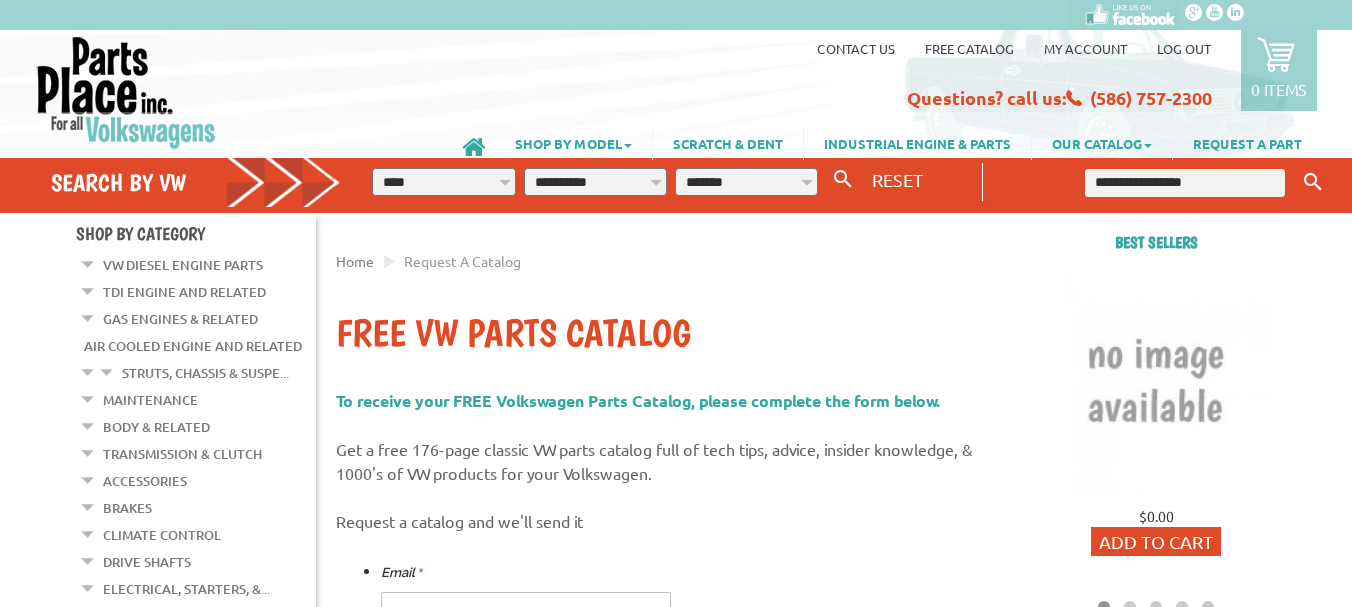 click on "Log out" at bounding box center [1184, 48] 